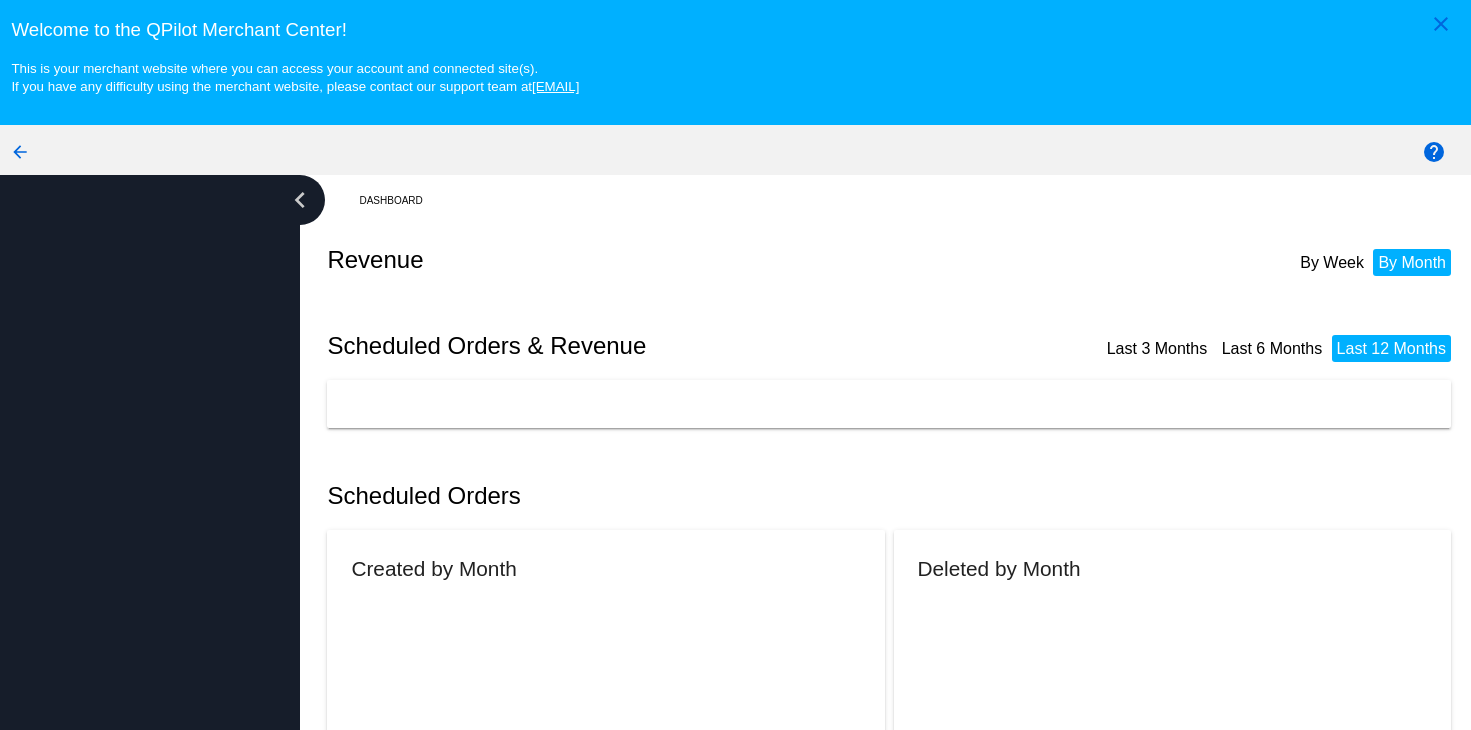 scroll, scrollTop: 0, scrollLeft: 0, axis: both 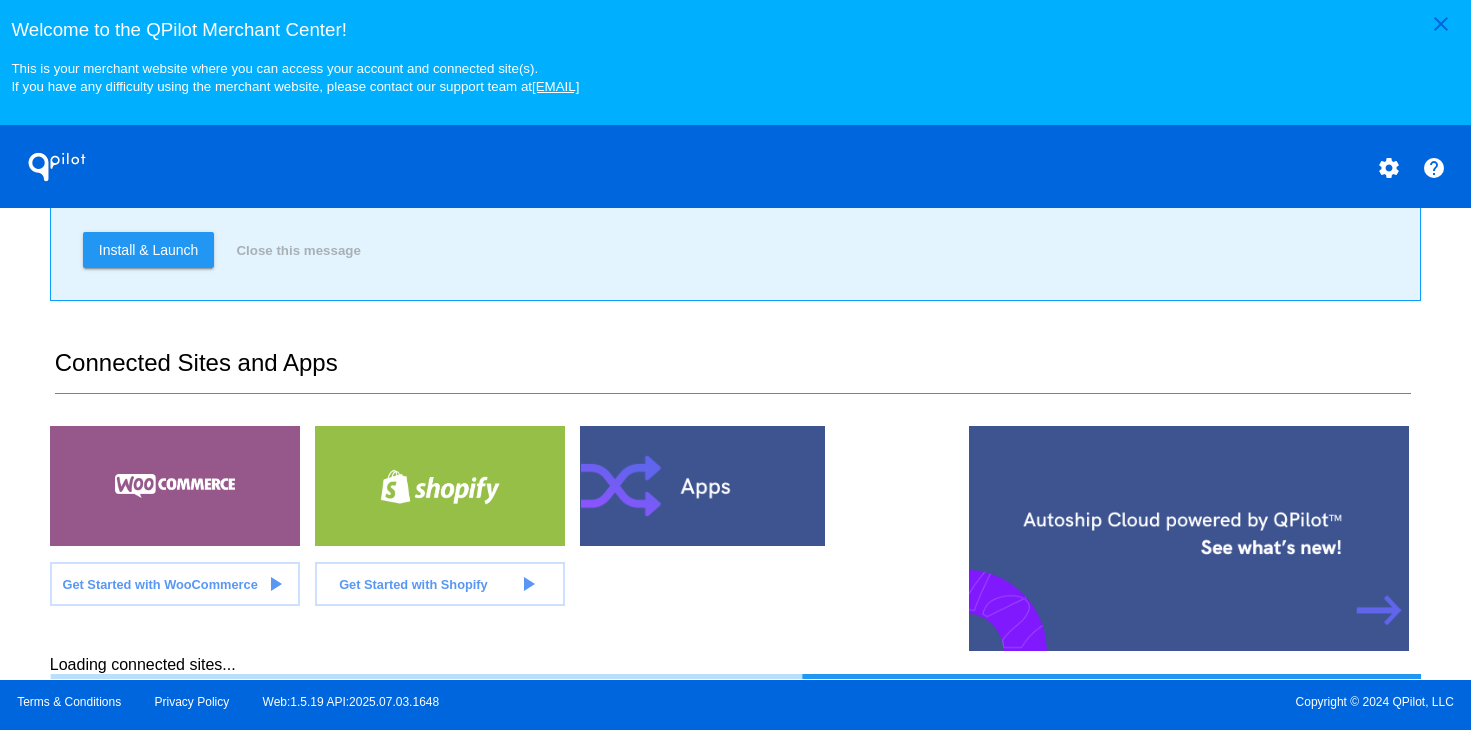 click on "Welcome to the QPilot Merchant Center!
This is your merchant website where you can access your account and connected site(s).
If you have any difficulty using the merchant website, please contact our support team at  [EMAIL]" at bounding box center (735, 47) 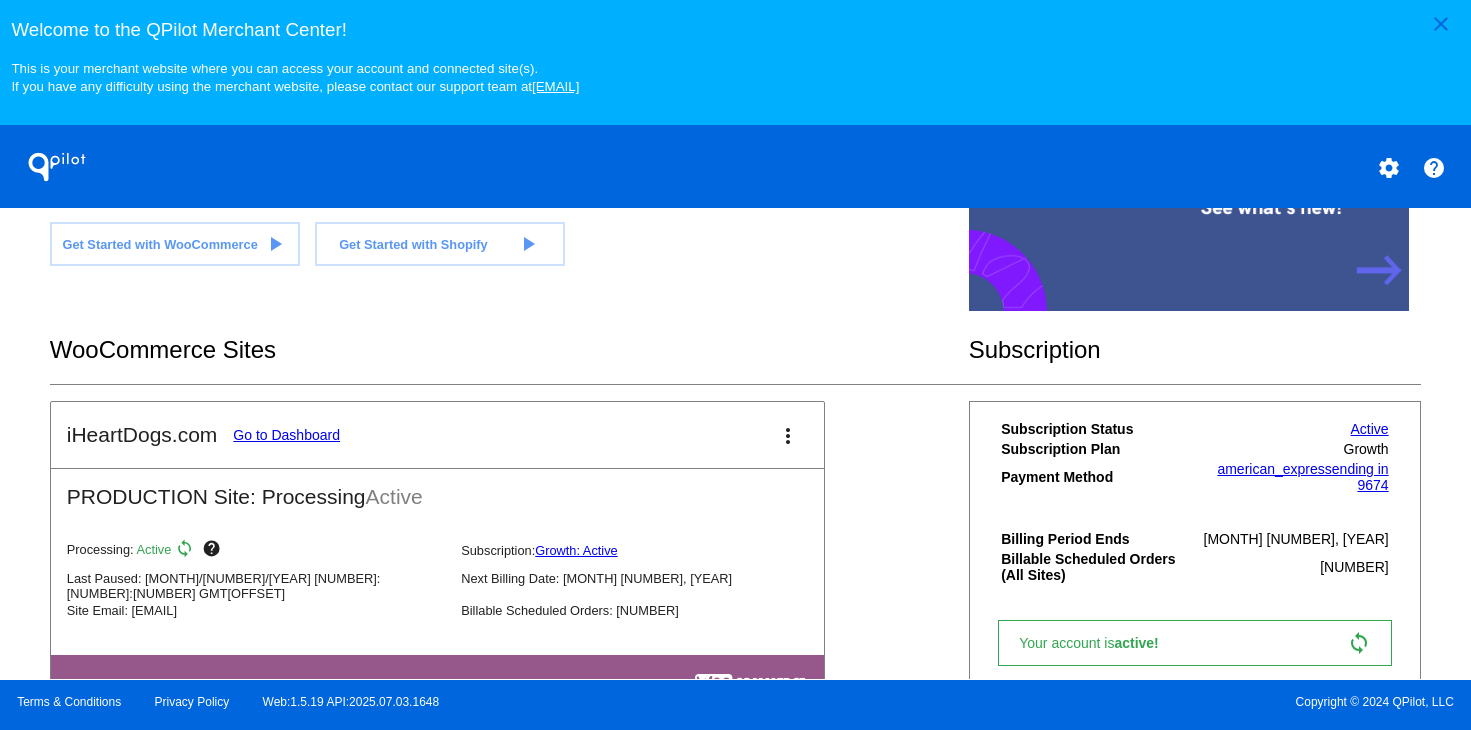 scroll, scrollTop: 696, scrollLeft: 0, axis: vertical 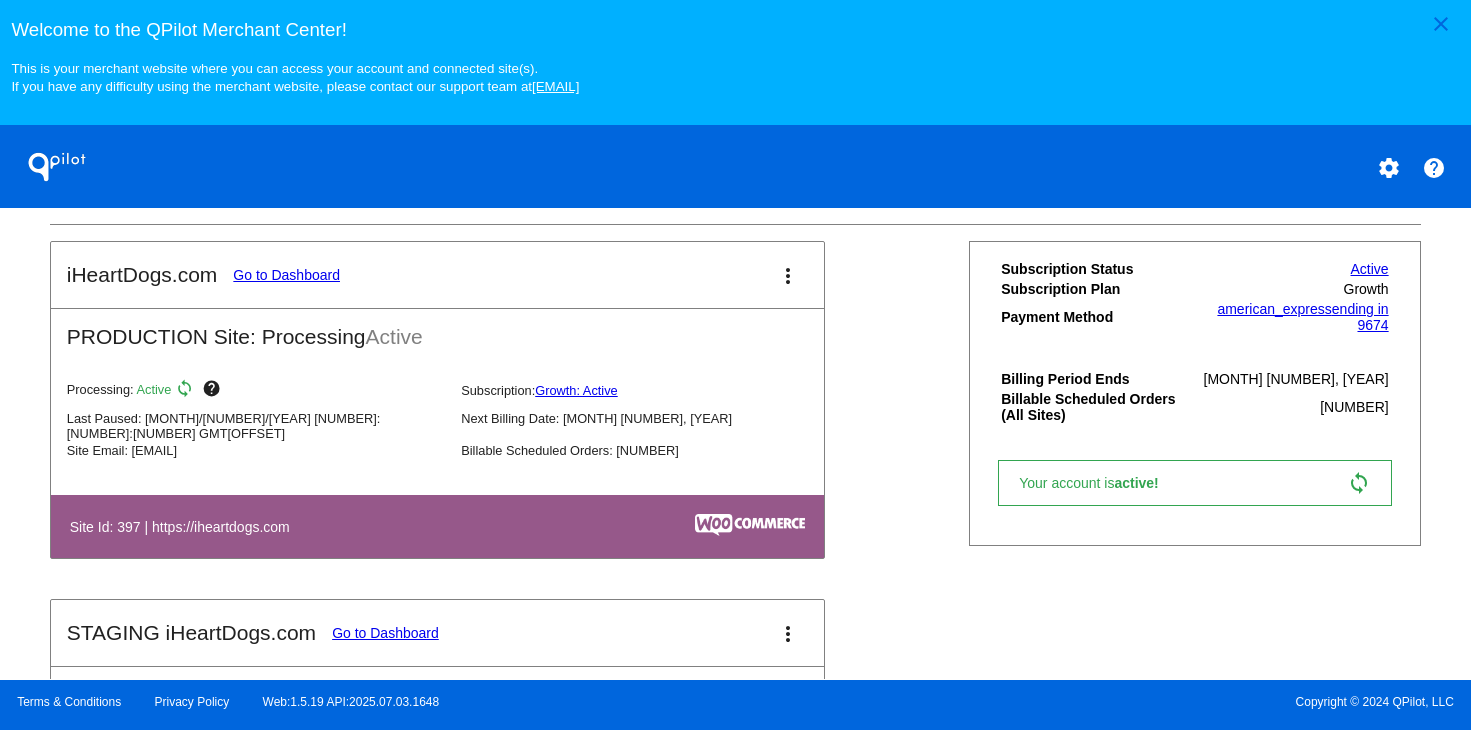 click on "Go to Dashboard" at bounding box center (286, 275) 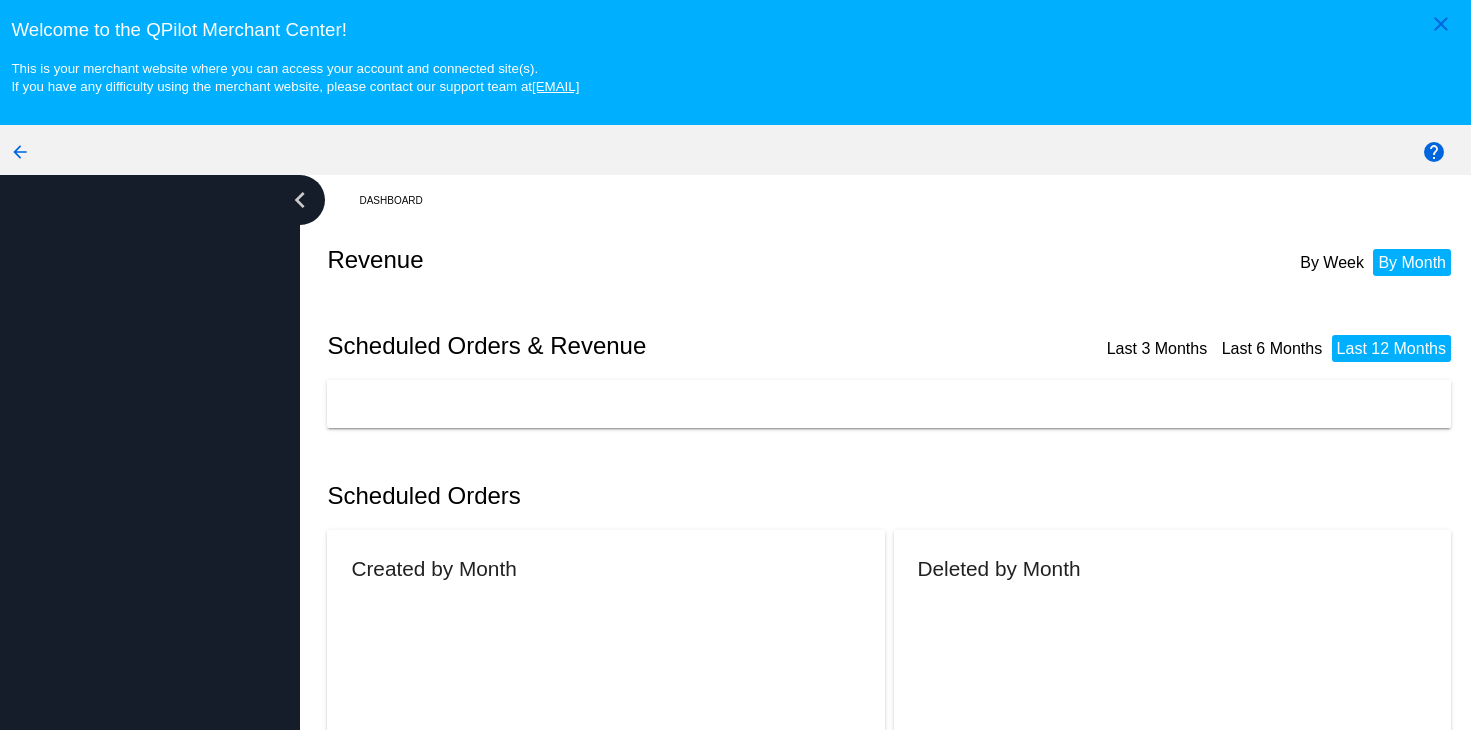 click on "chevron_left" at bounding box center (150, 490) 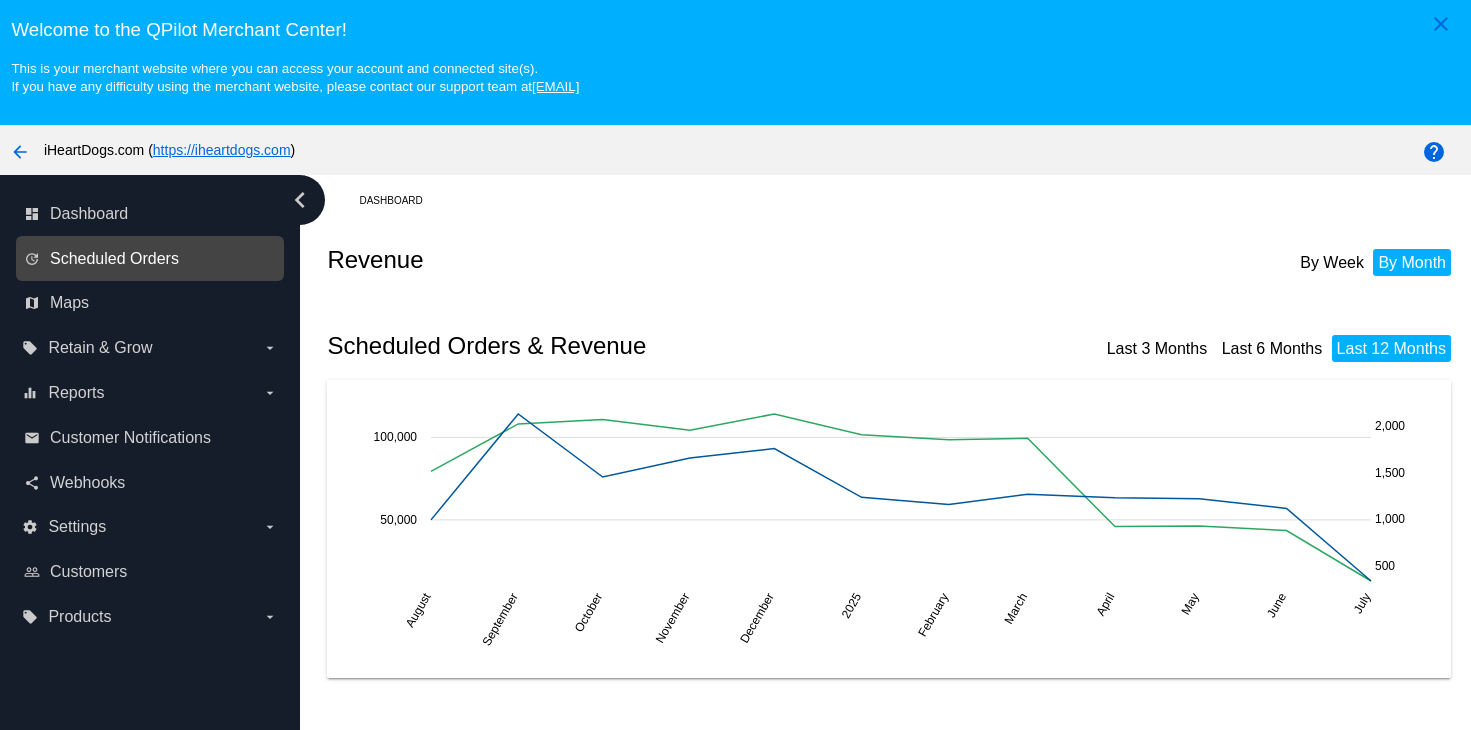 click on "Scheduled Orders" at bounding box center (114, 259) 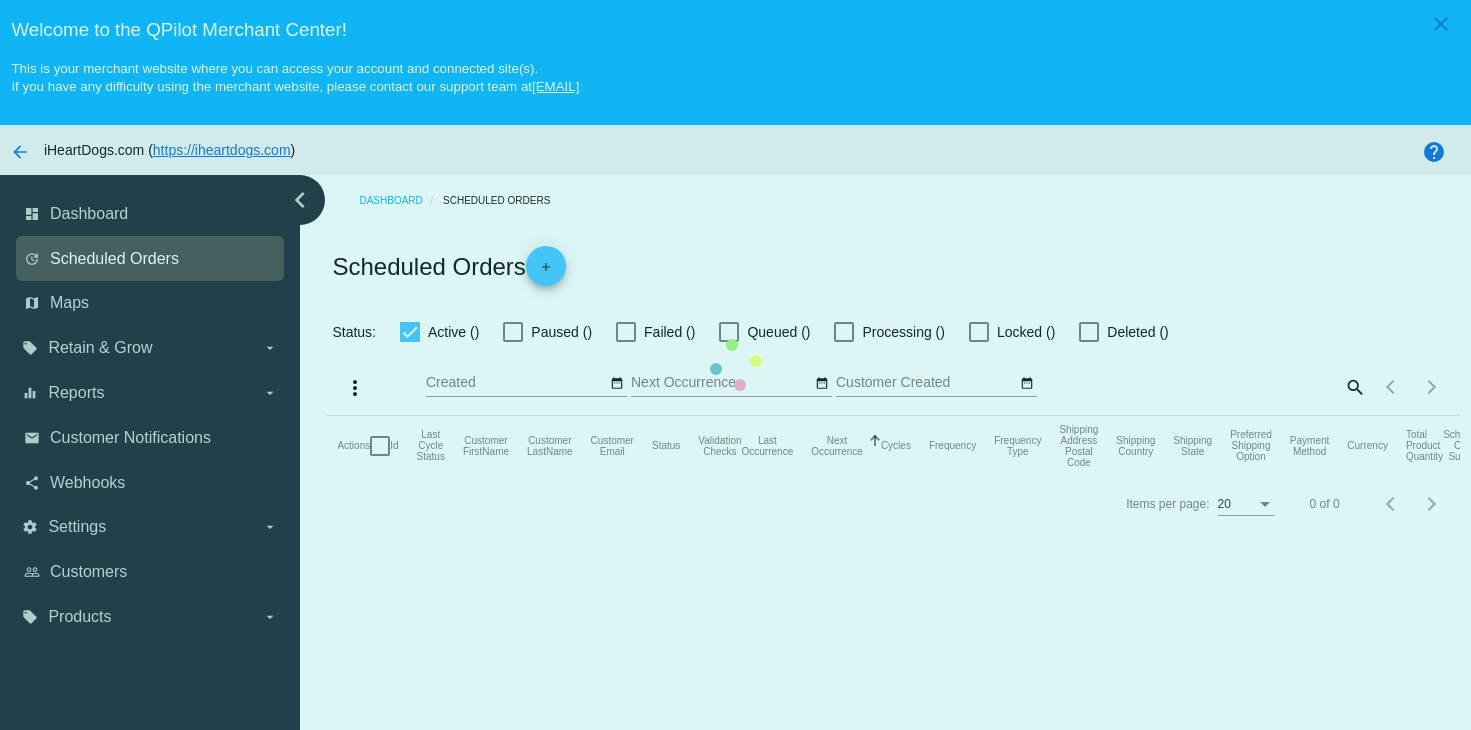 click on "Actions
Id   Last Cycle Status   Customer FirstName   Customer LastName   Customer Email   Status   Validation Checks   Last Occurrence   Next Occurrence   Sorted by NextOccurrenceUtc ascending  Cycles   Frequency   Frequency Type   Shipping Address Postal Code
Shipping Country
Shipping State
Preferred Shipping Option
Payment Method   Currency   Total Product Quantity   Scheduled Order Subtotal
Scheduled Order LTV" at bounding box center [893, 446] 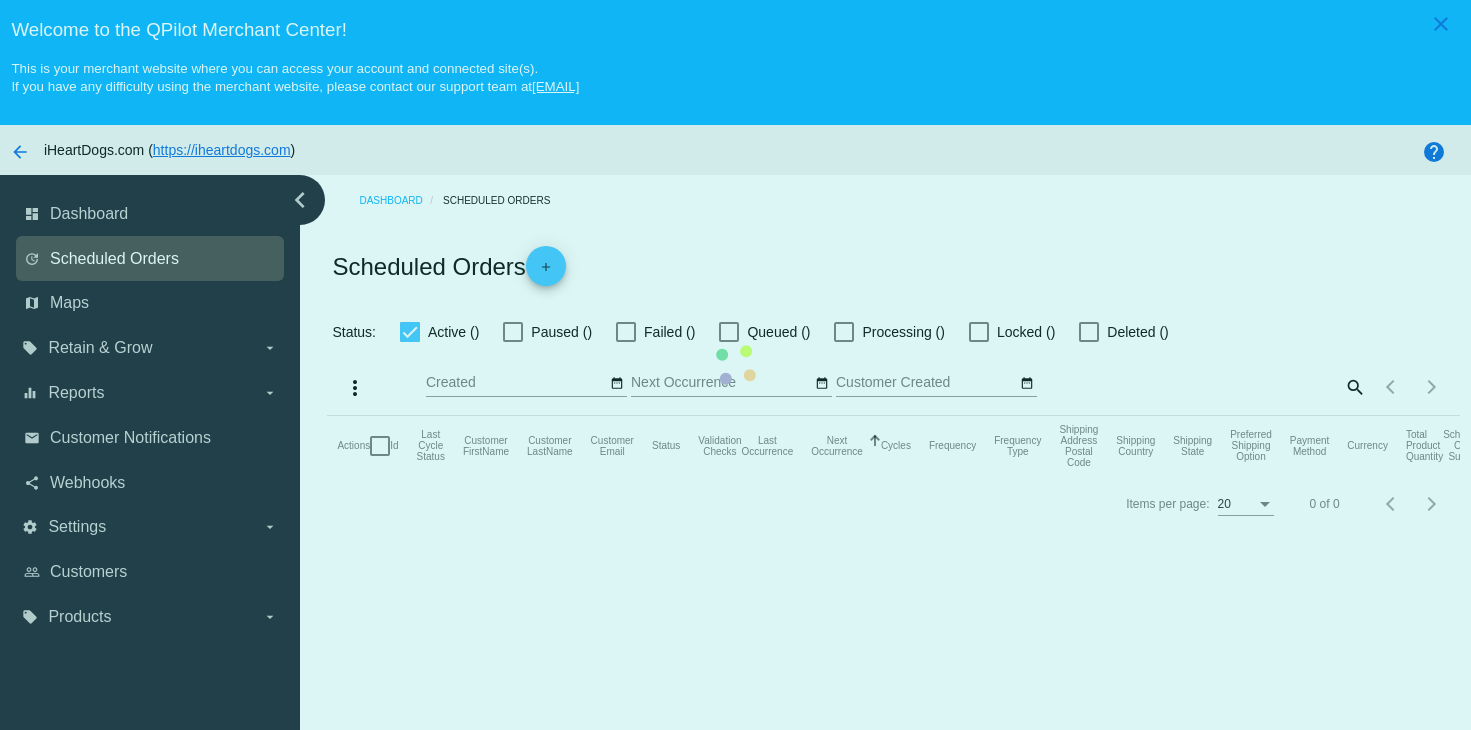 click on "Actions
Id   Last Cycle Status   Customer FirstName   Customer LastName   Customer Email   Status   Validation Checks   Last Occurrence   Next Occurrence   Sorted by NextOccurrenceUtc ascending  Cycles   Frequency   Frequency Type   Shipping Address Postal Code
Shipping Country
Shipping State
Preferred Shipping Option
Payment Method   Currency   Total Product Quantity   Scheduled Order Subtotal
Scheduled Order LTV" at bounding box center (893, 446) 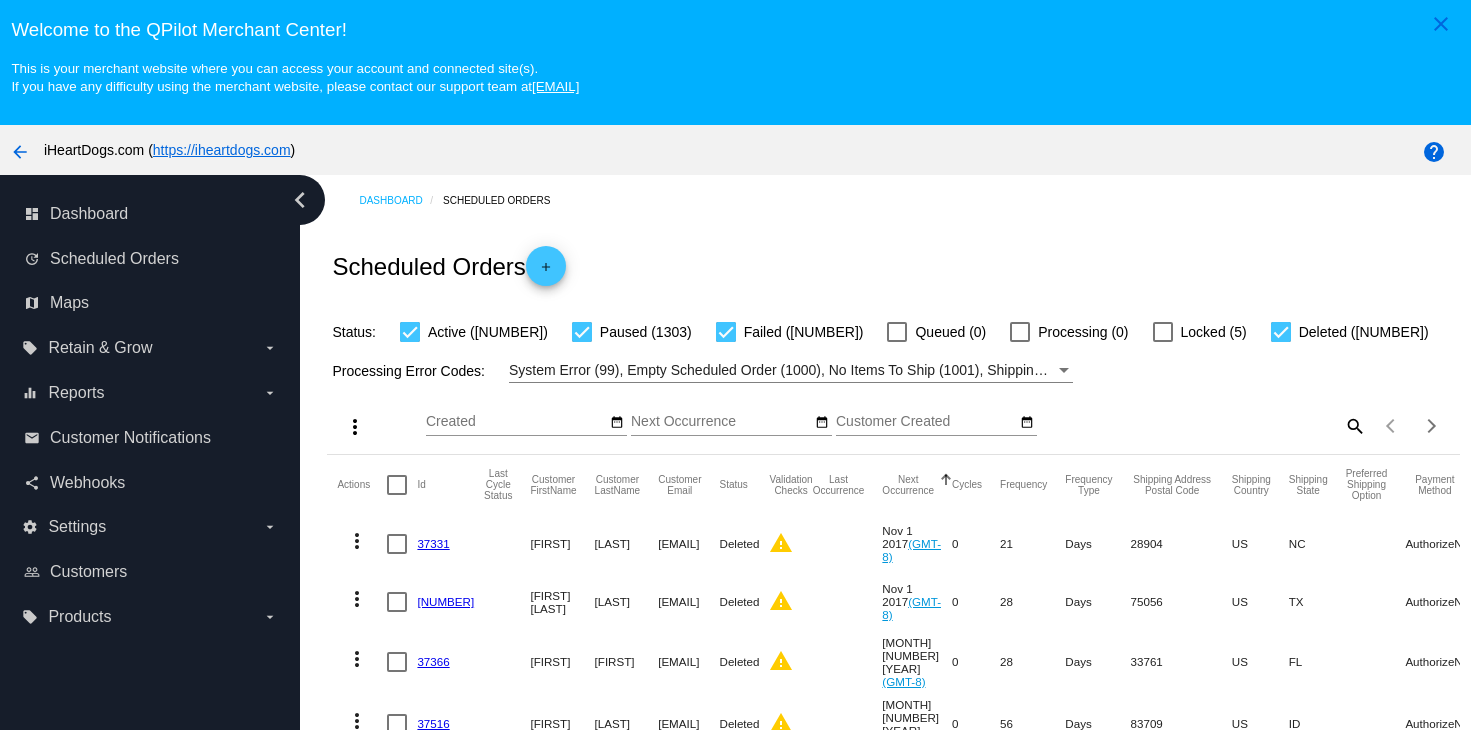 click on "search" at bounding box center (1354, 425) 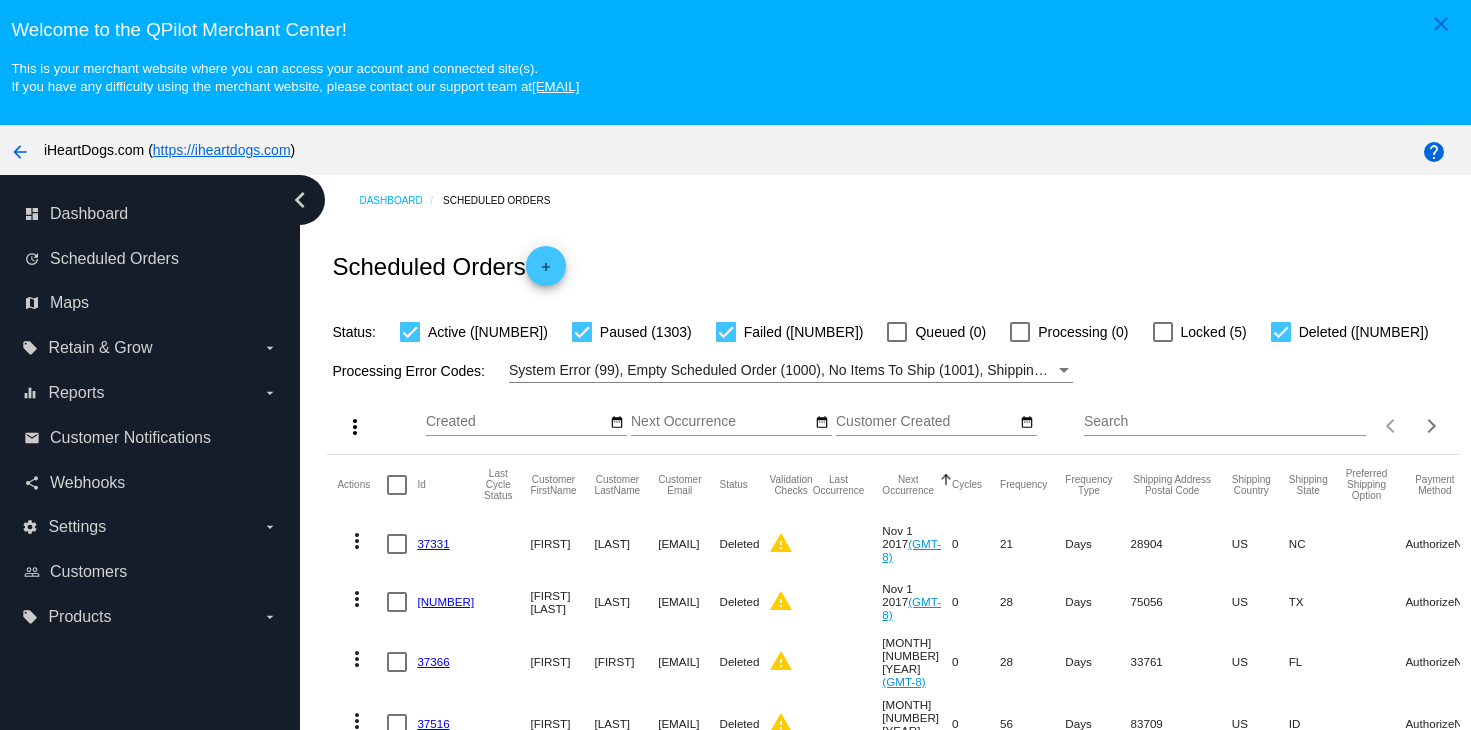 click on "Search" at bounding box center (1225, 422) 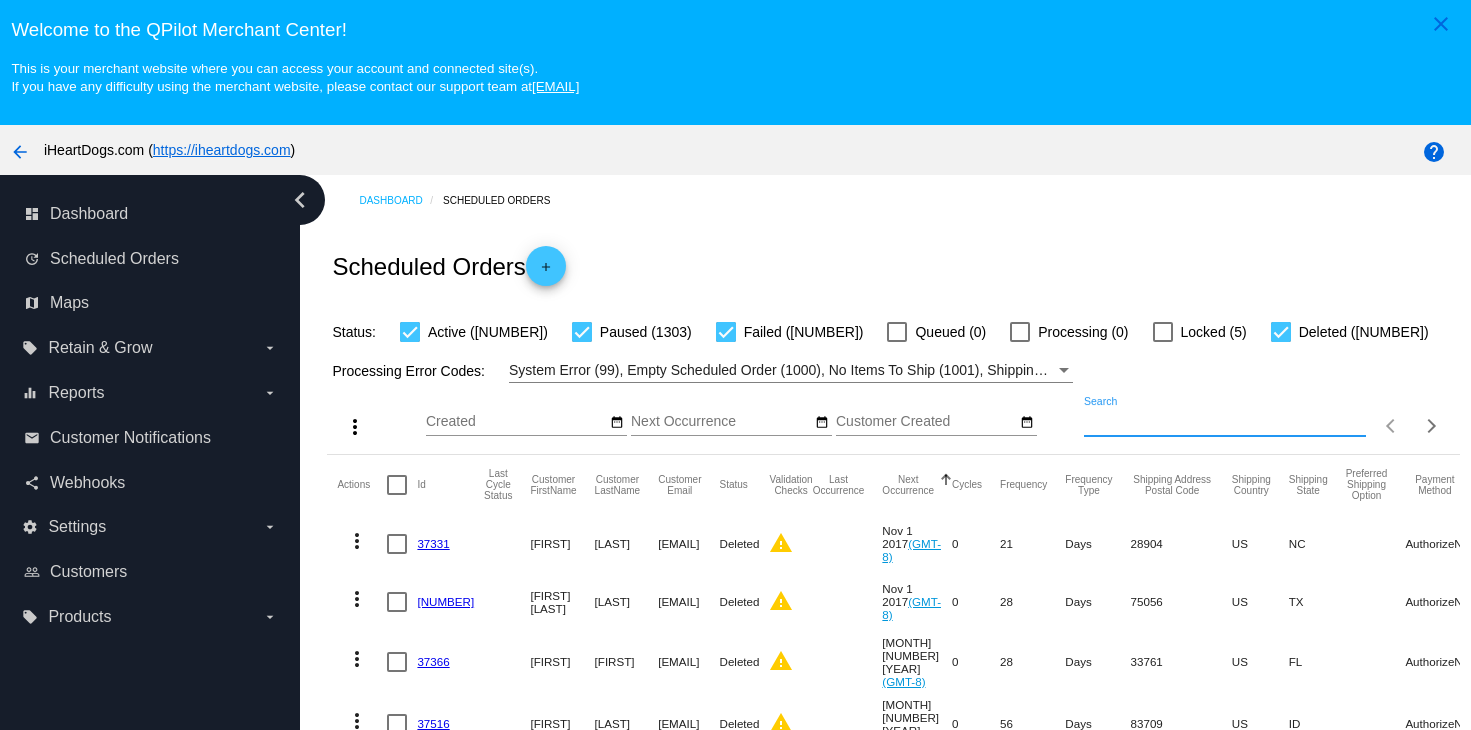 paste on "[FIRST] [LAST]" 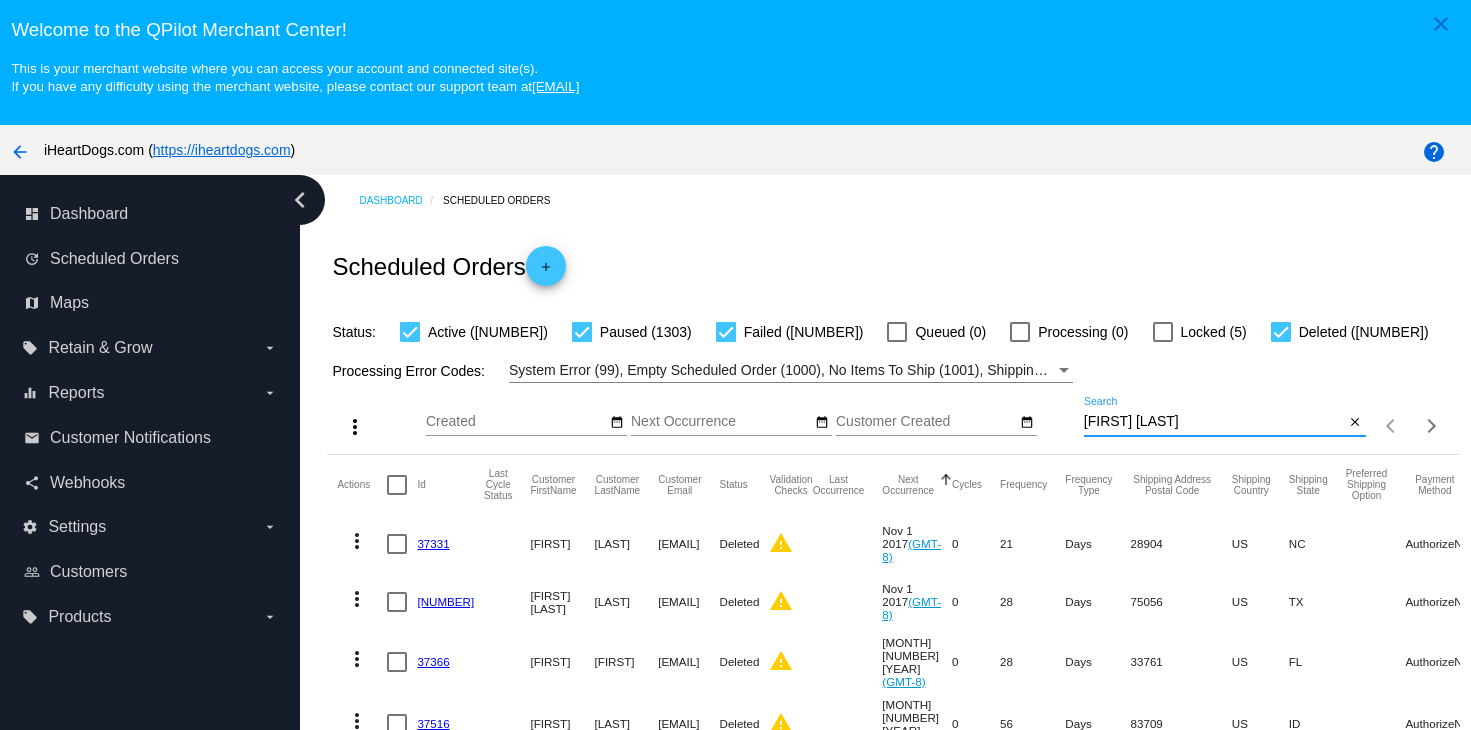 type on "[FIRST] [LAST]" 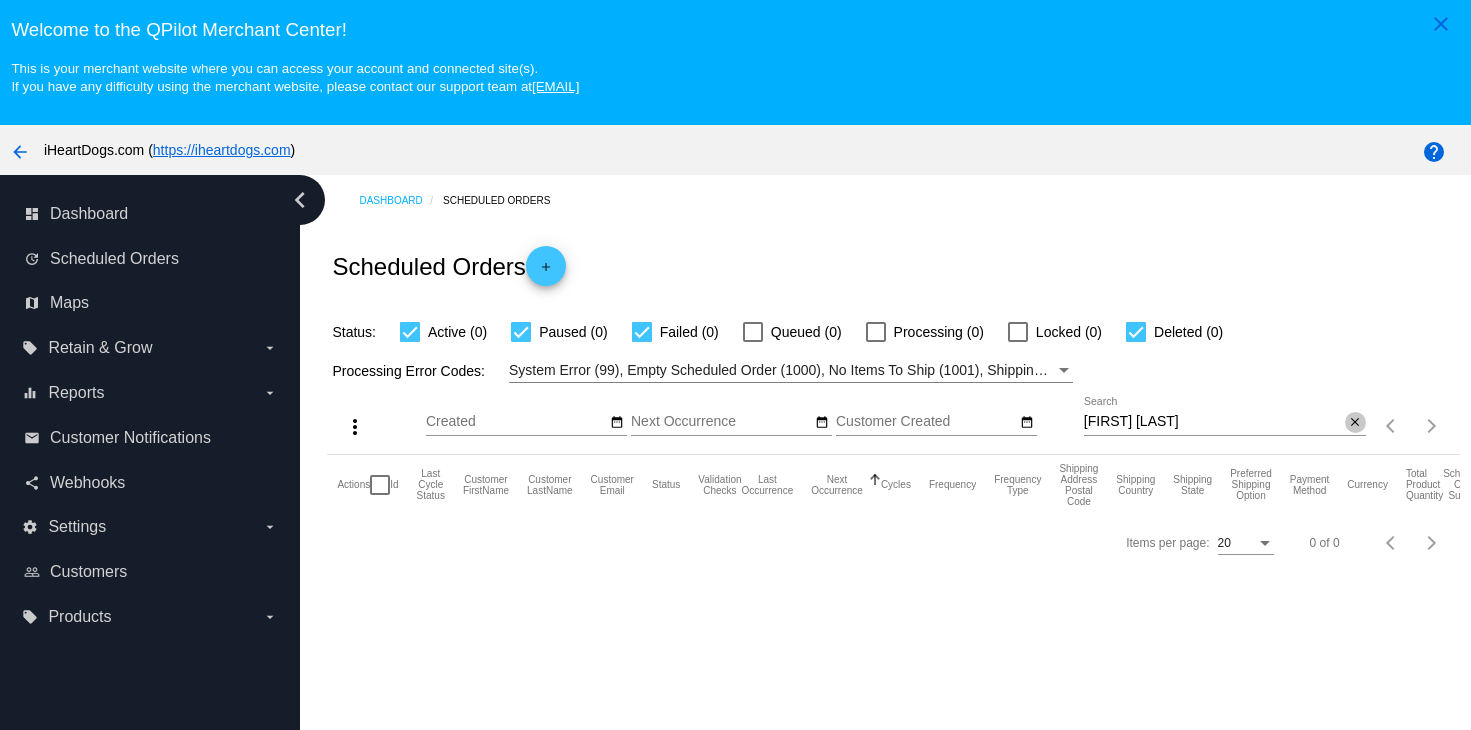 click on "close" at bounding box center [1355, 423] 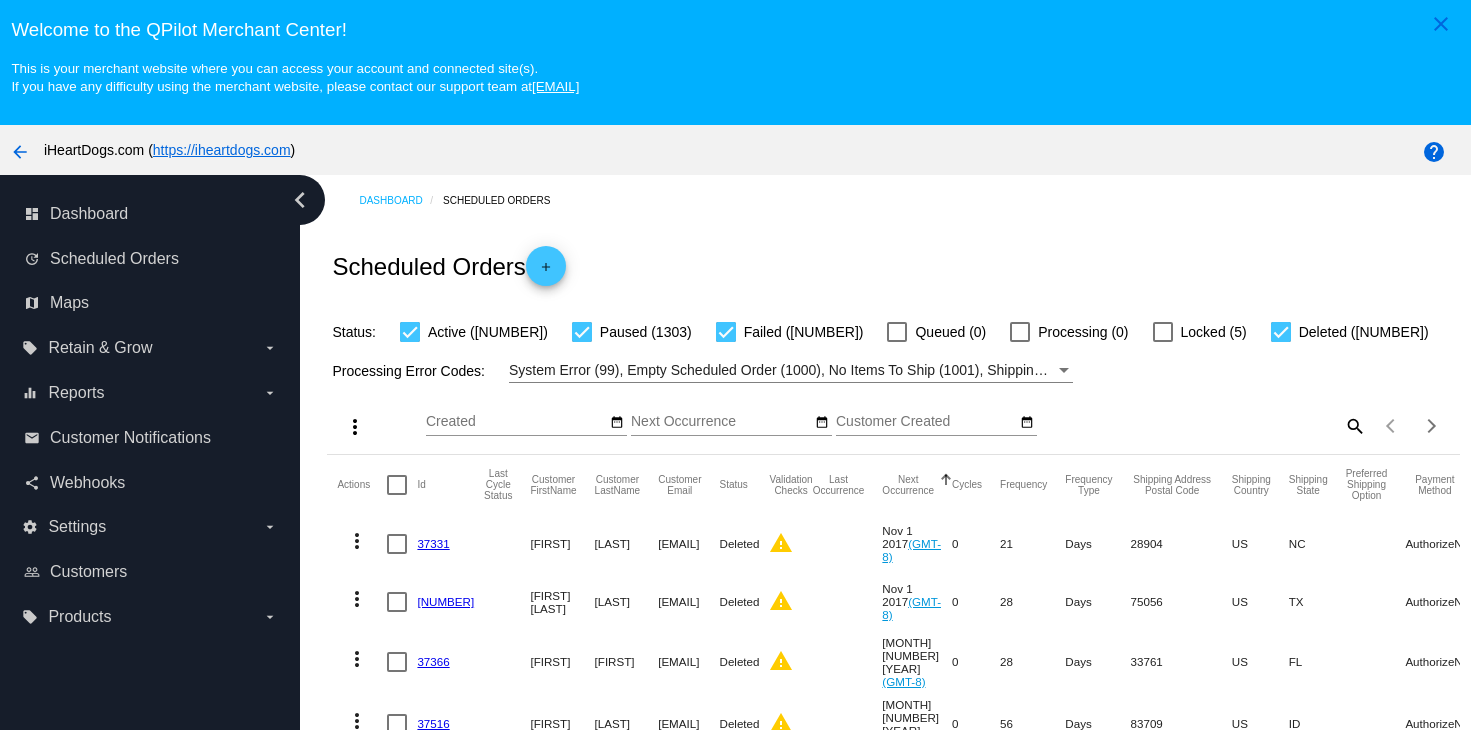 click on "Items per page: [NUMBER] [NUMBER] - [NUMBER] of [NUMBER]" at bounding box center [1413, 426] 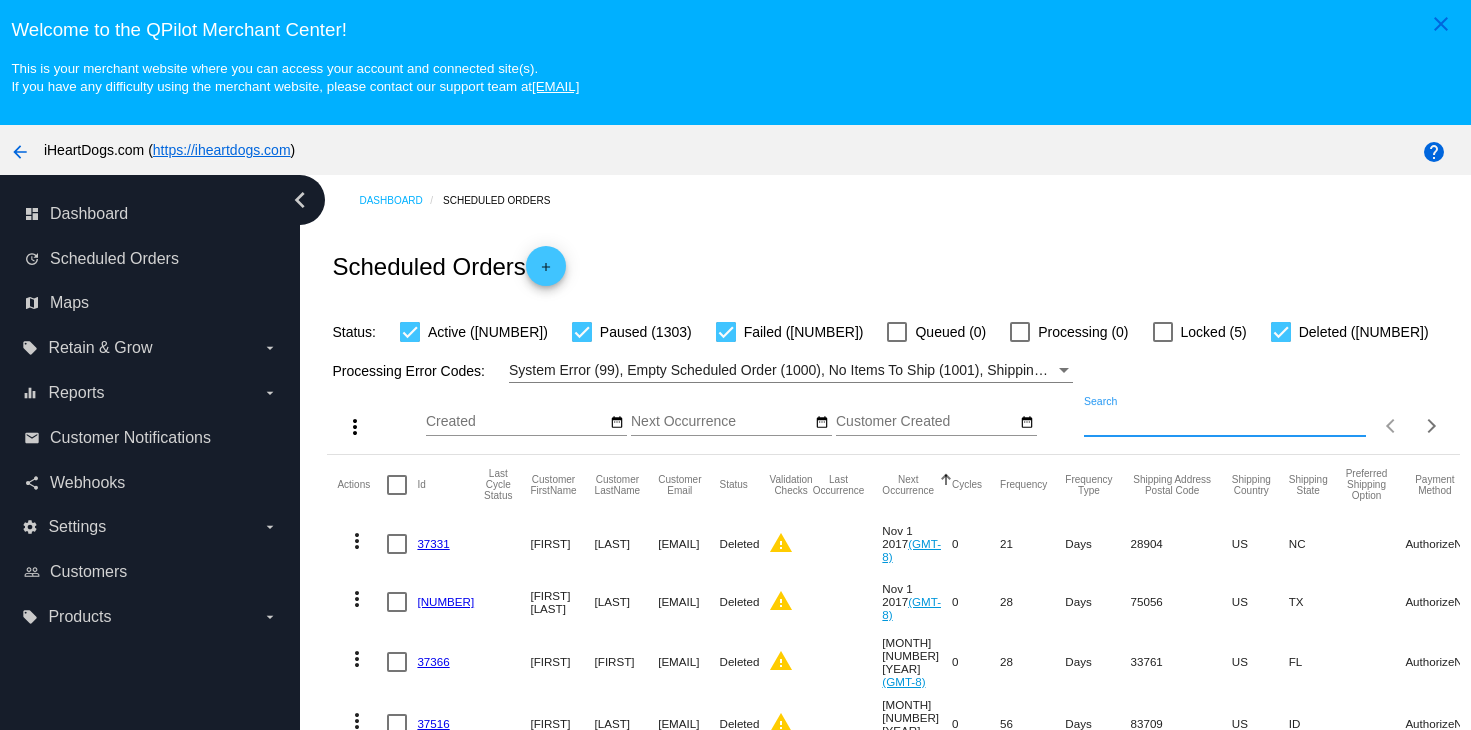 click on "Search" at bounding box center [1225, 422] 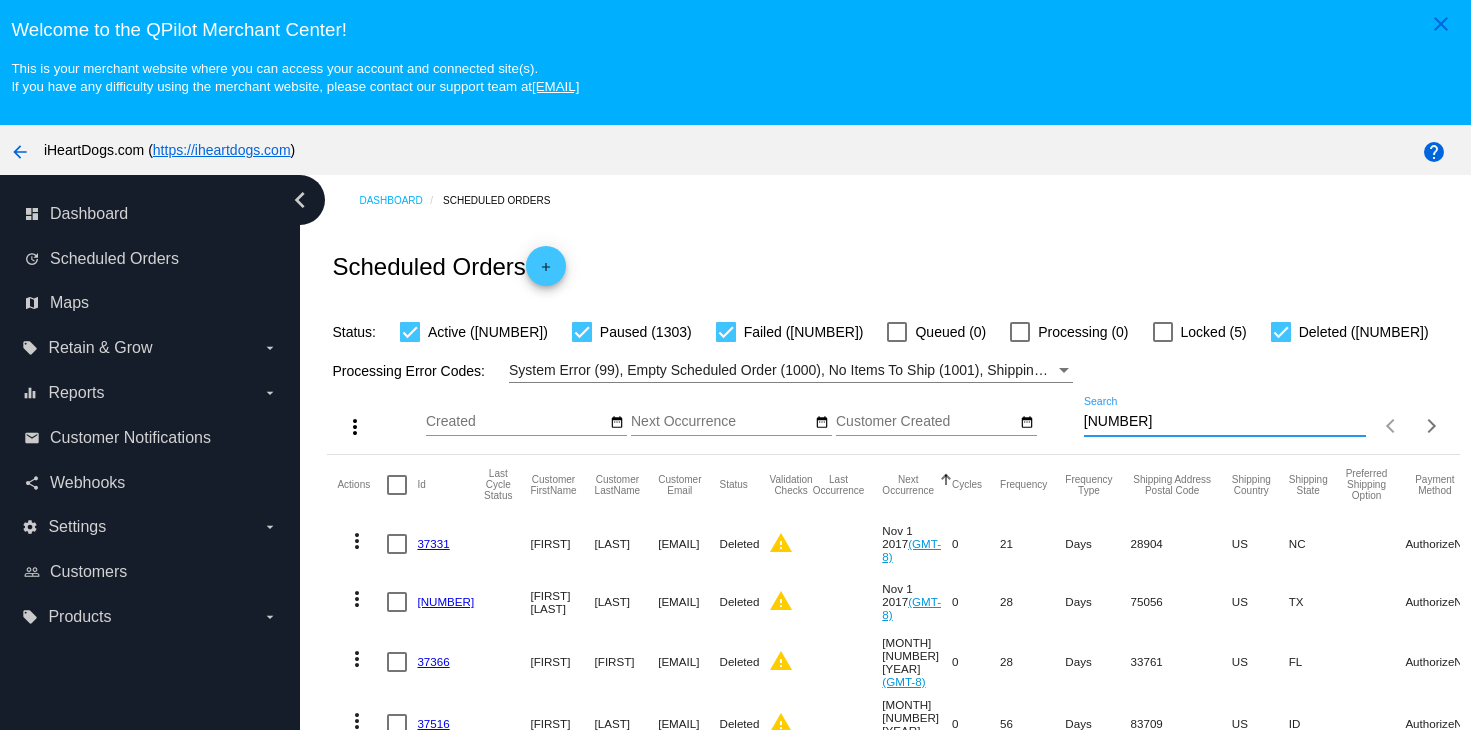 type on "[NUMBER]" 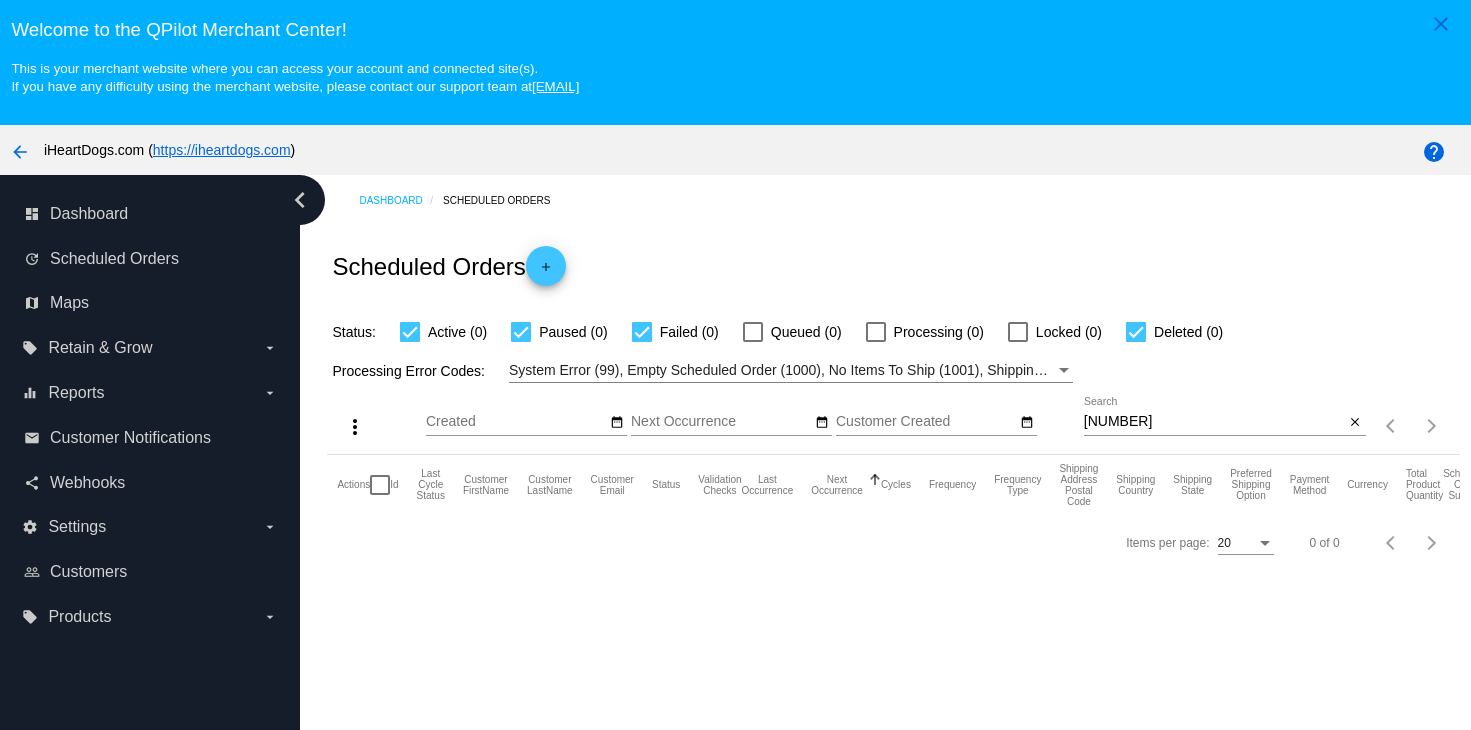 click on "Items per page: [NUMBER] [NUMBER] of [NUMBER]" at bounding box center [1413, 426] 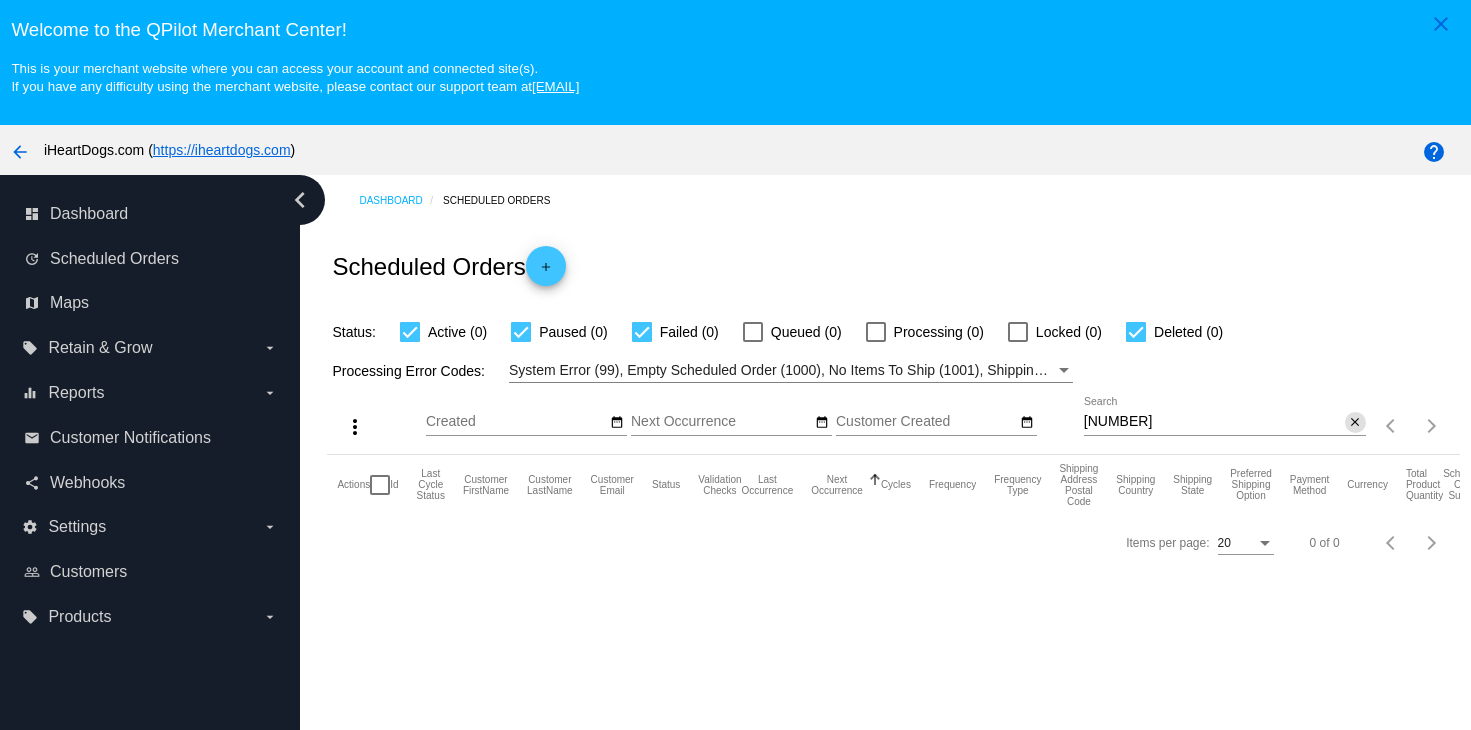 click on "close" at bounding box center (1355, 423) 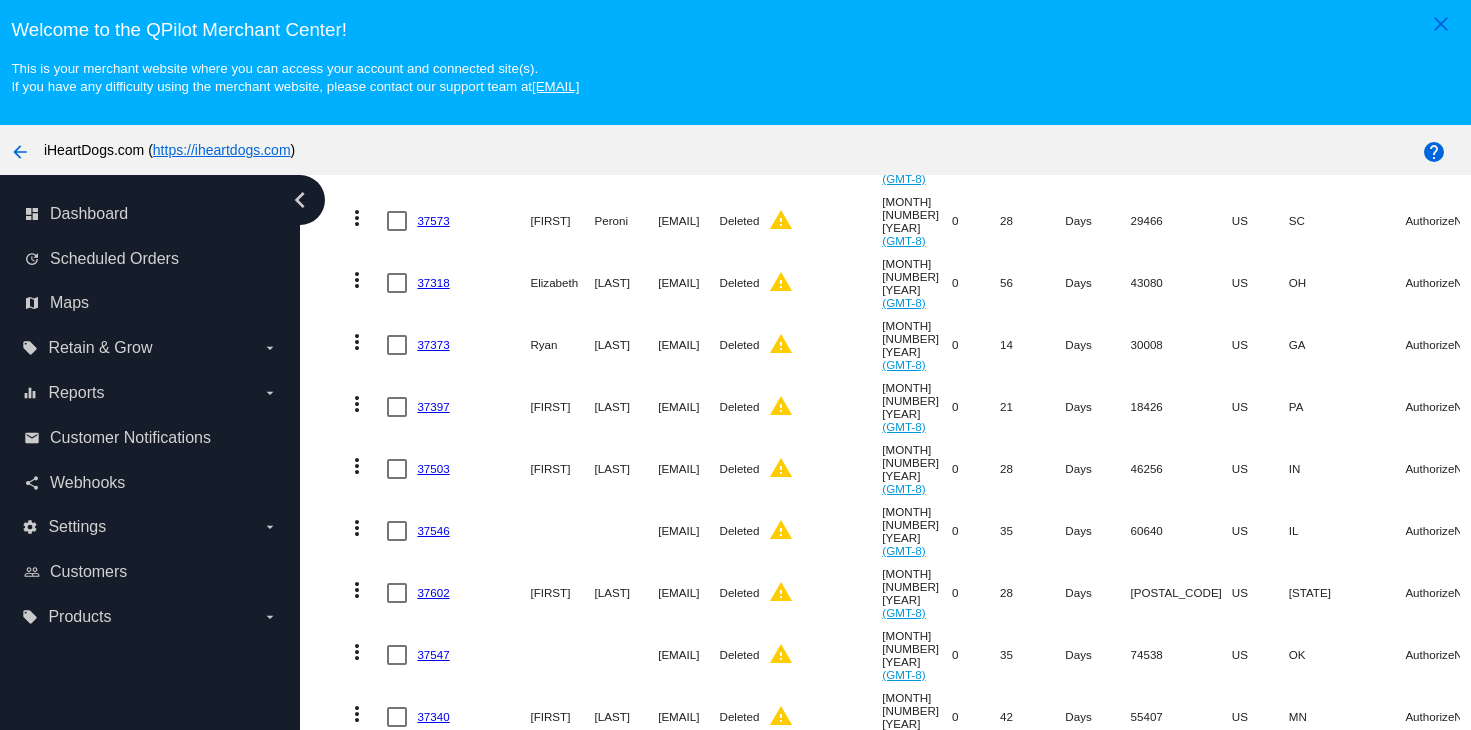 scroll, scrollTop: 940, scrollLeft: 0, axis: vertical 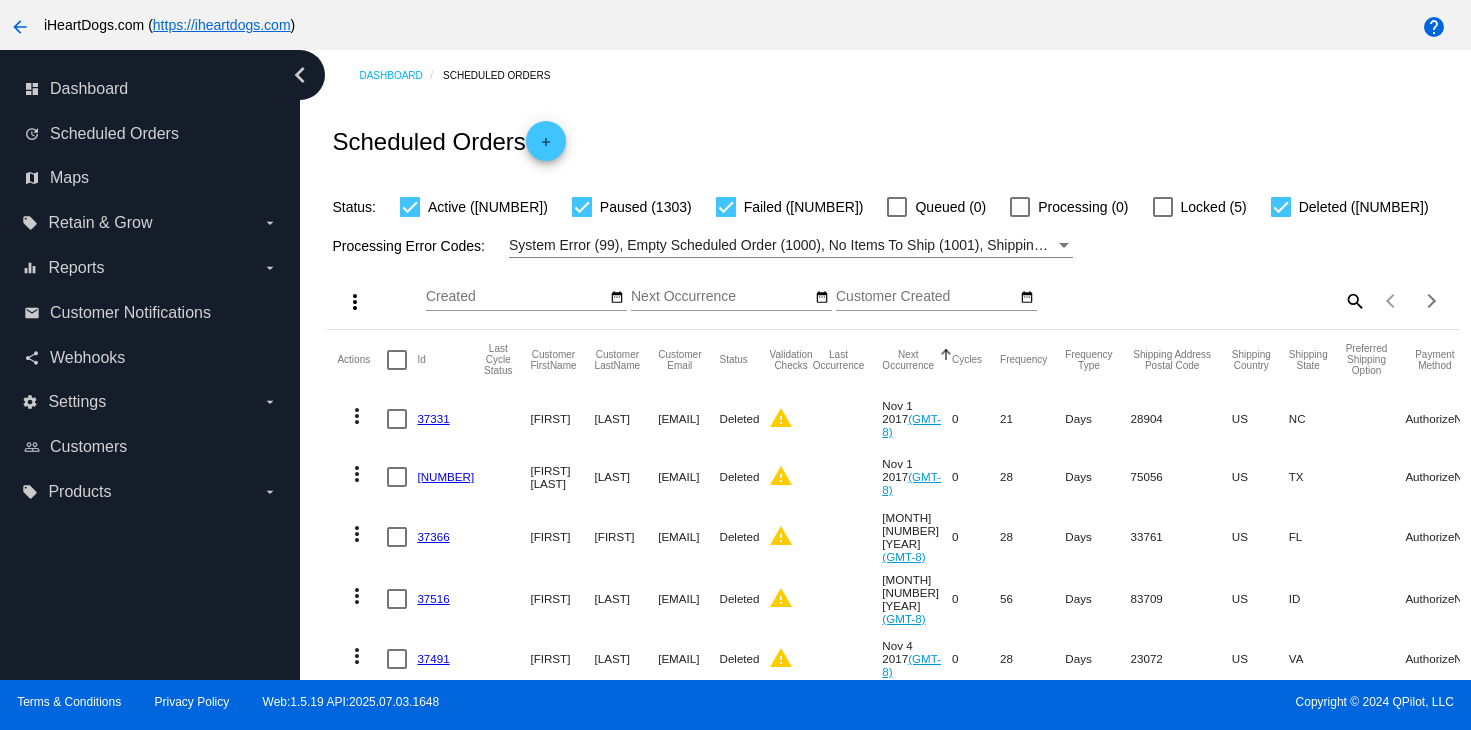 click on "search" at bounding box center (1354, 300) 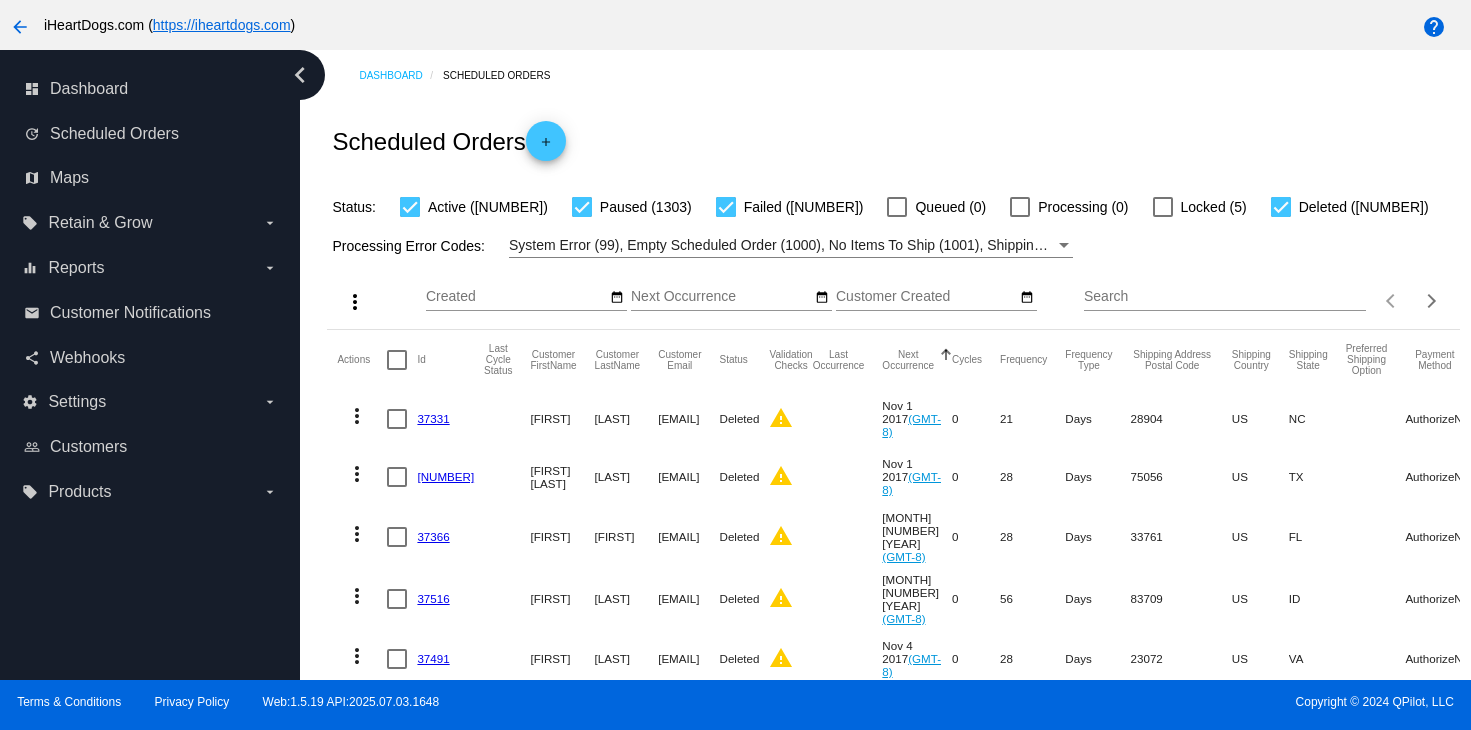 click on "Search" at bounding box center (1225, 297) 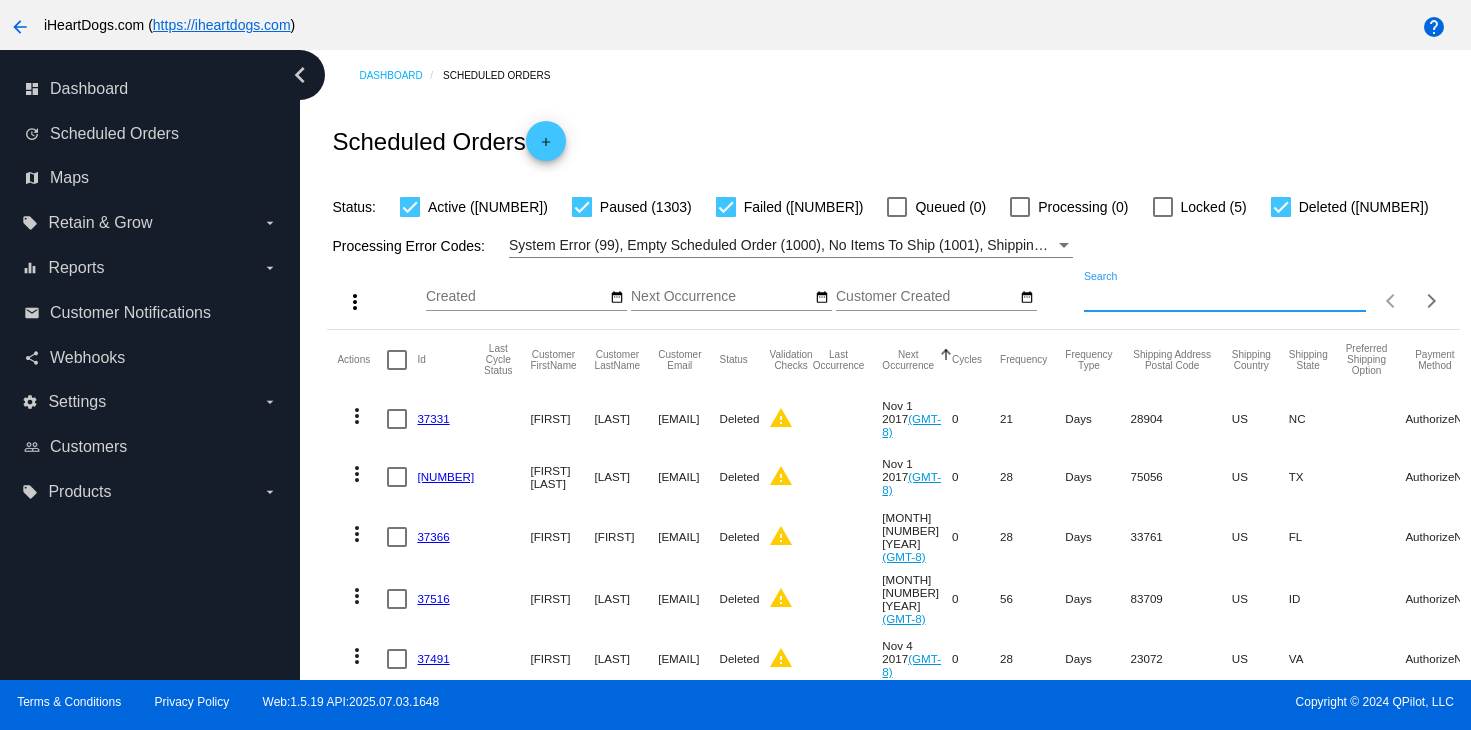 paste on "[EMAIL]" 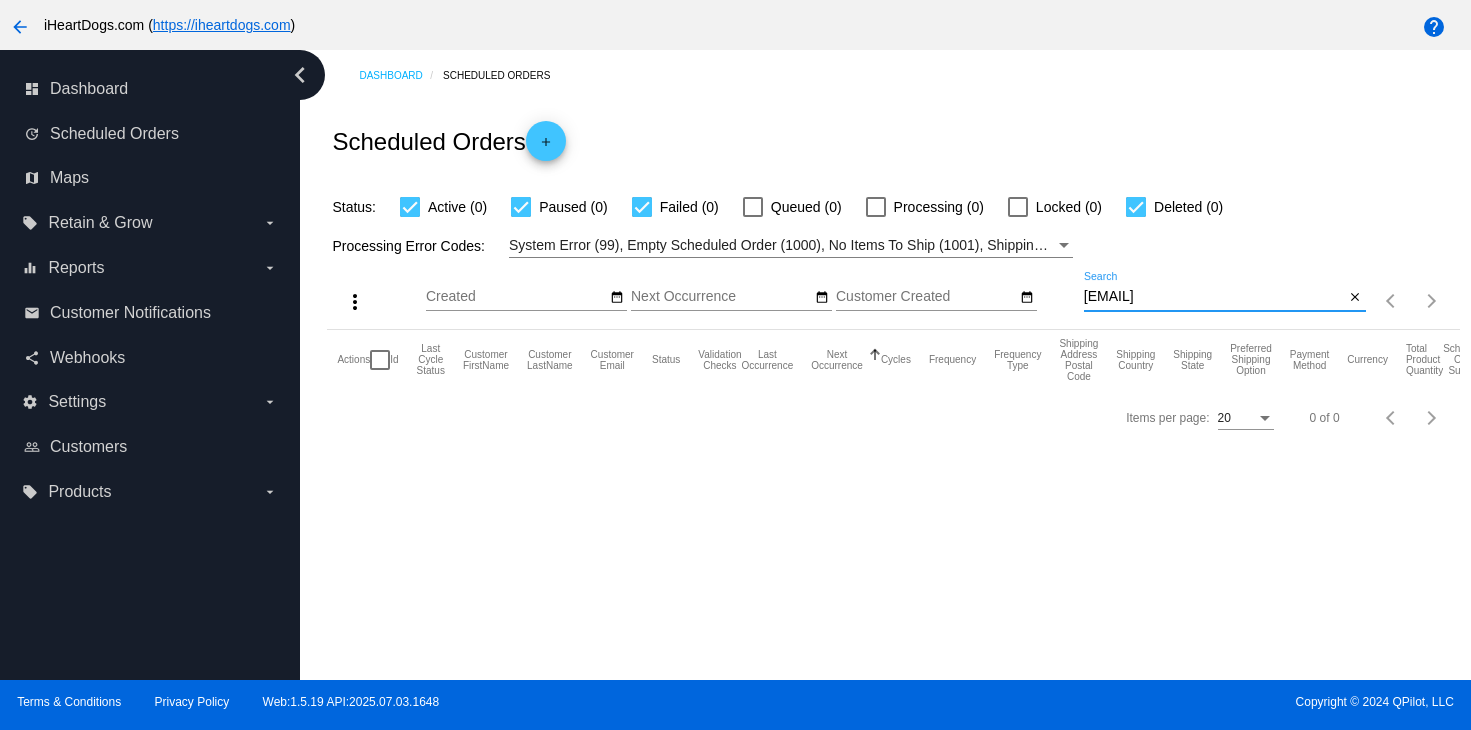click on "Stephenfrice@msn.com
Search" at bounding box center (1214, 291) 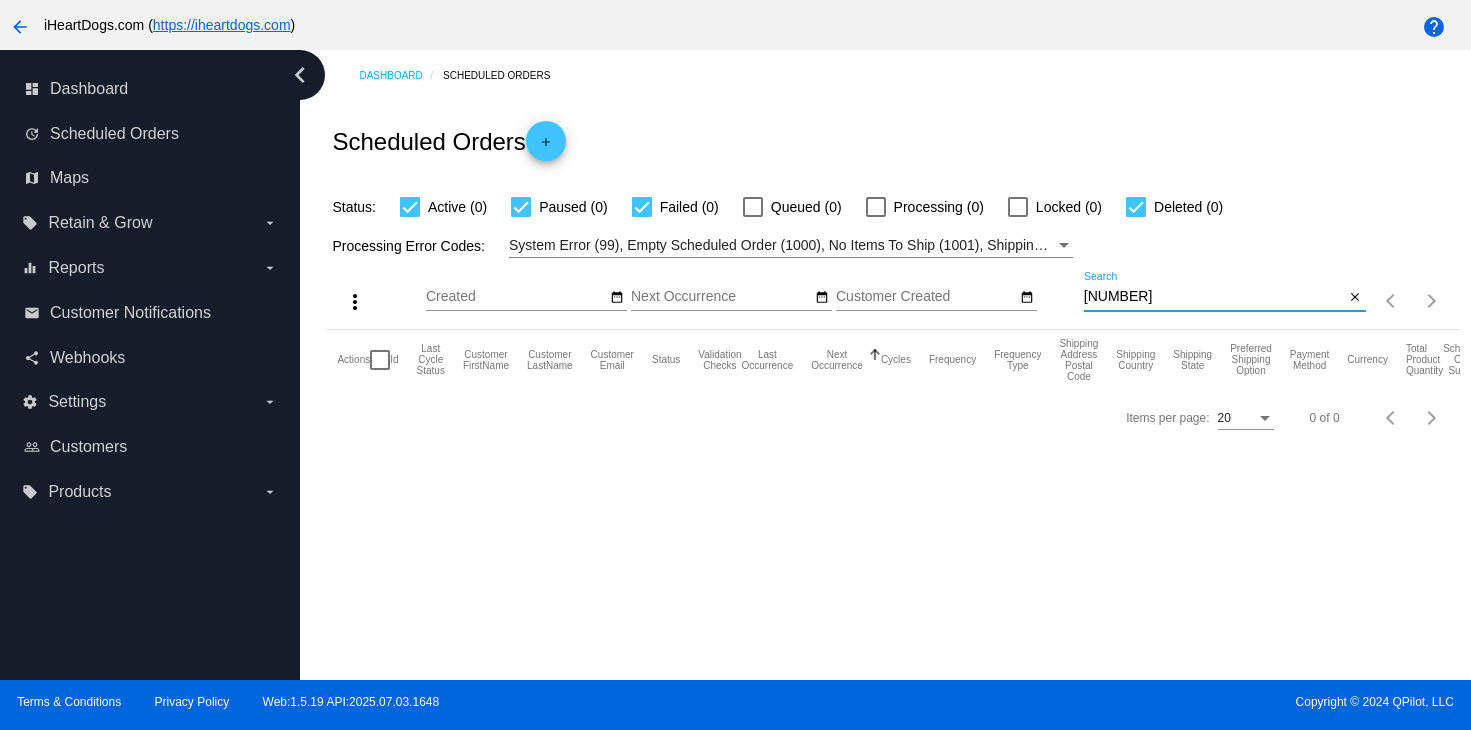 type on "3306433" 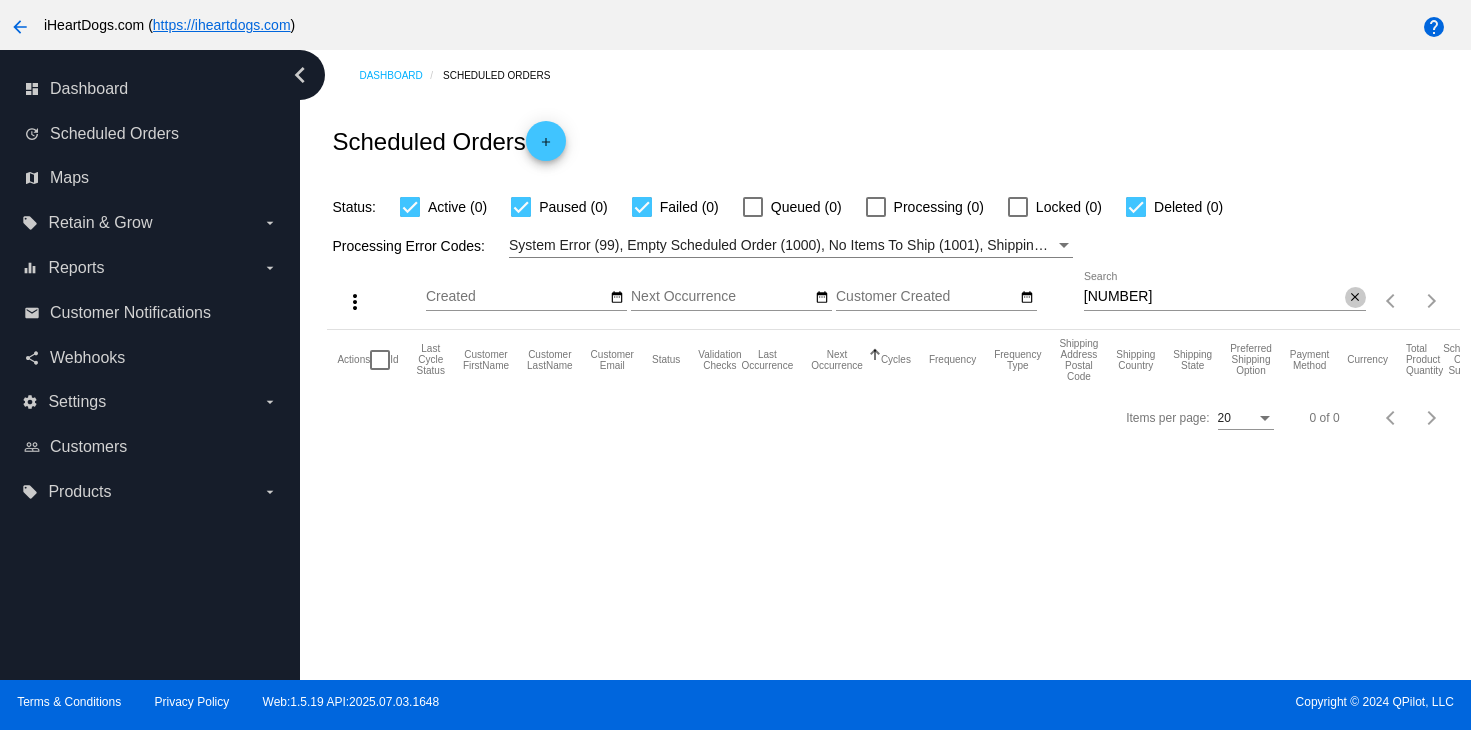 click on "close" at bounding box center (1355, 297) 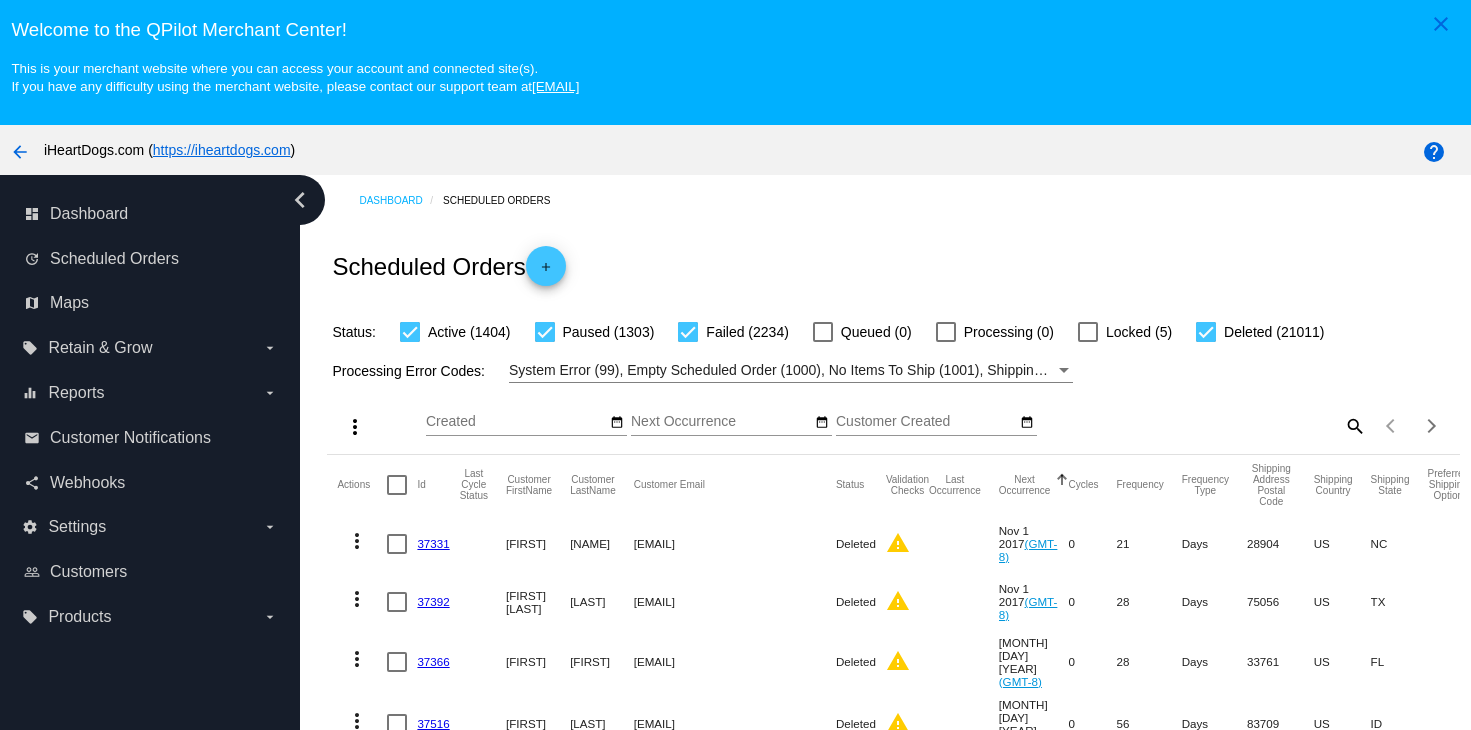 scroll, scrollTop: 0, scrollLeft: 0, axis: both 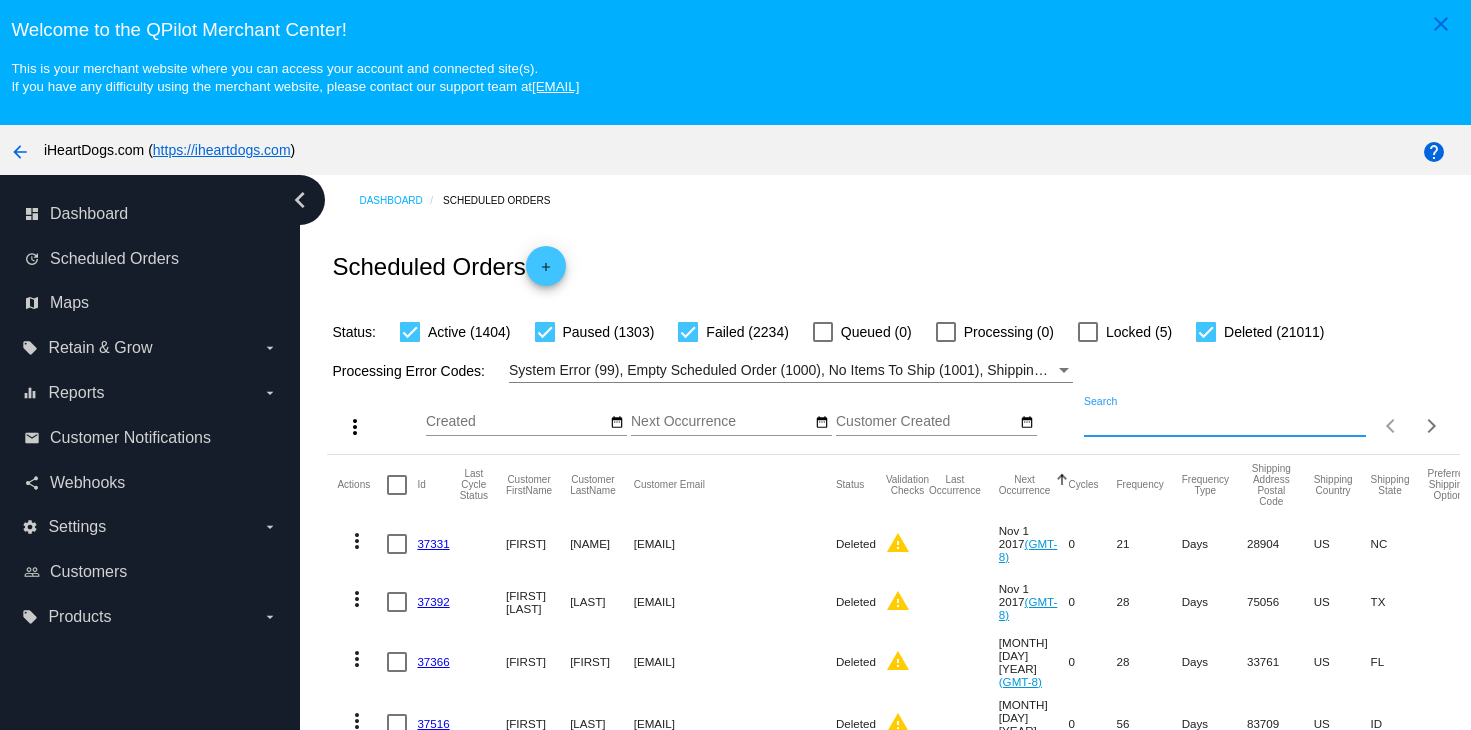 click on "Search" at bounding box center (1225, 422) 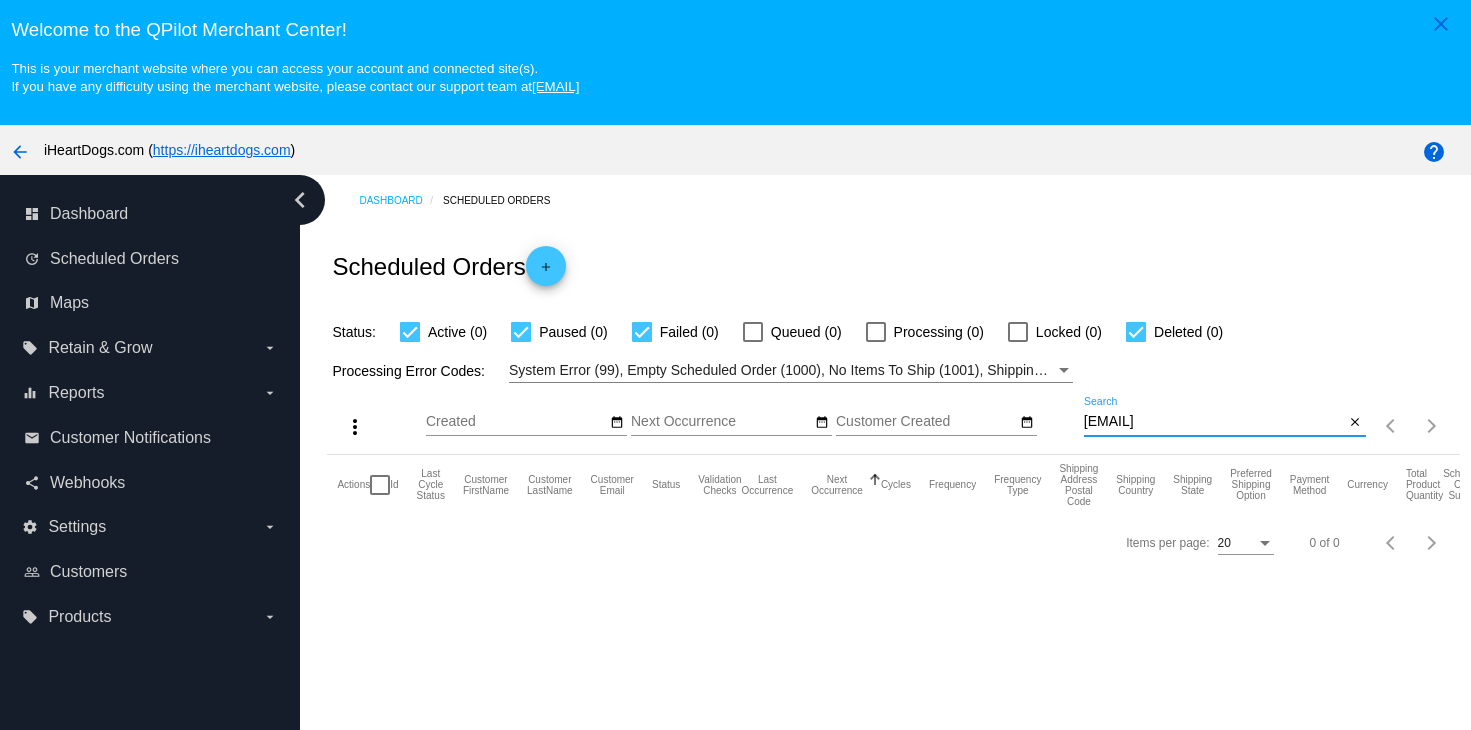 paste on "[NAME]" 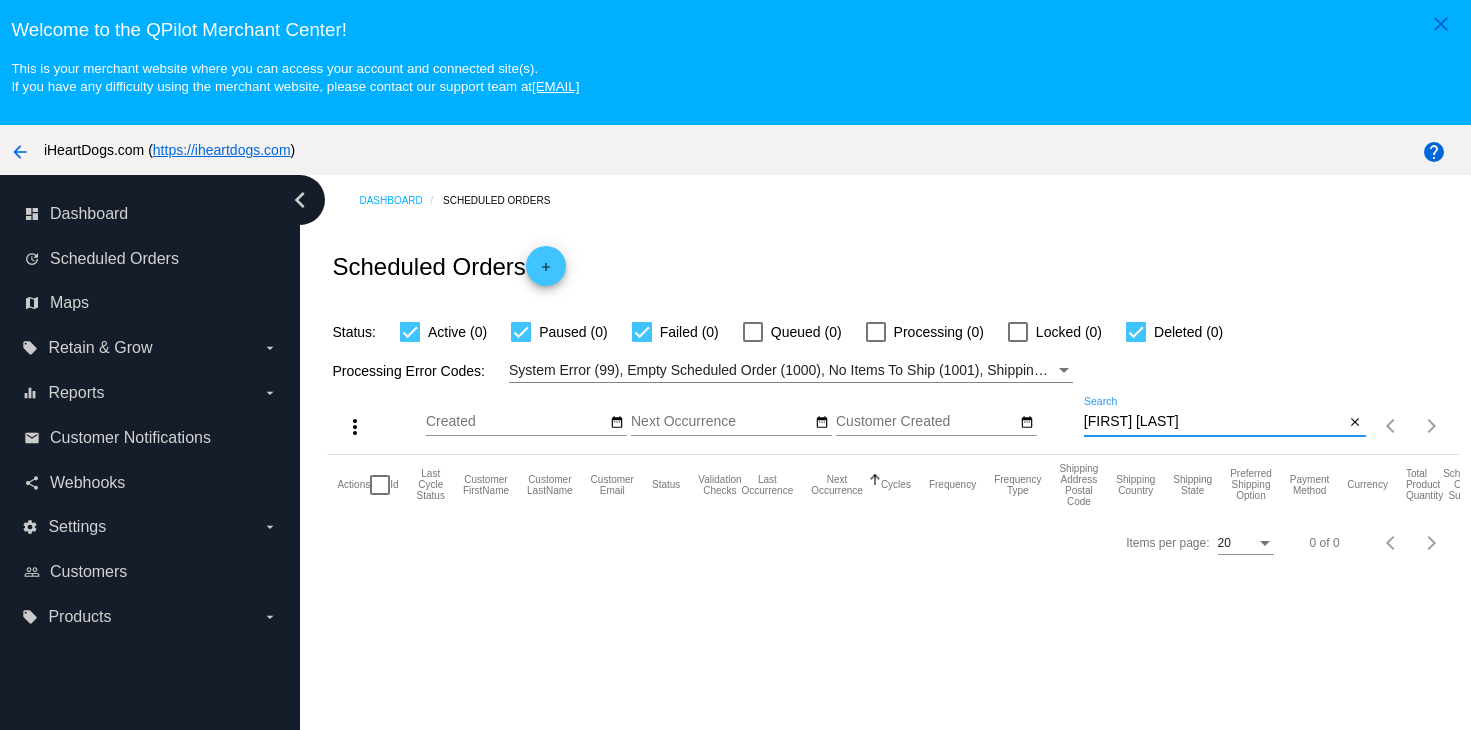 type on "[FIRST] [LAST]" 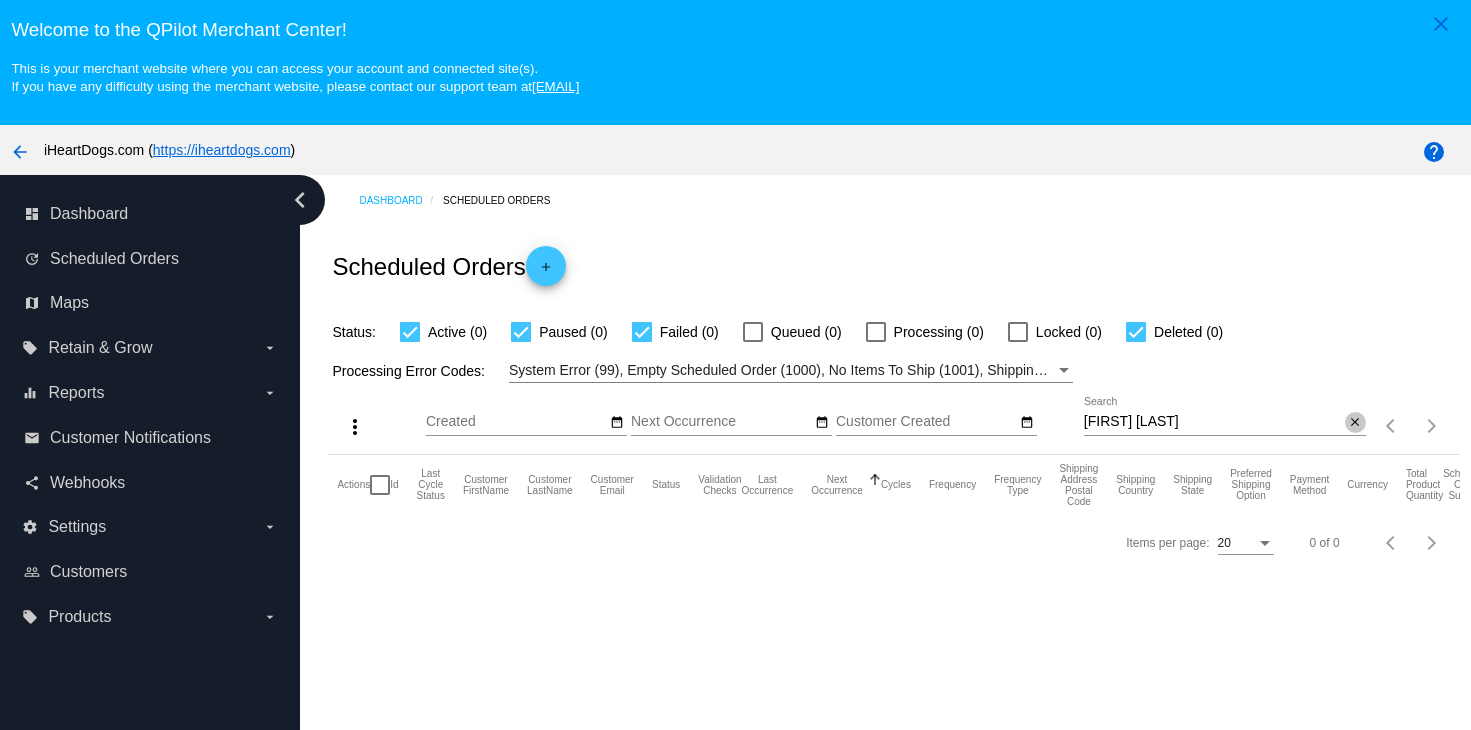 click on "close" at bounding box center (1355, 423) 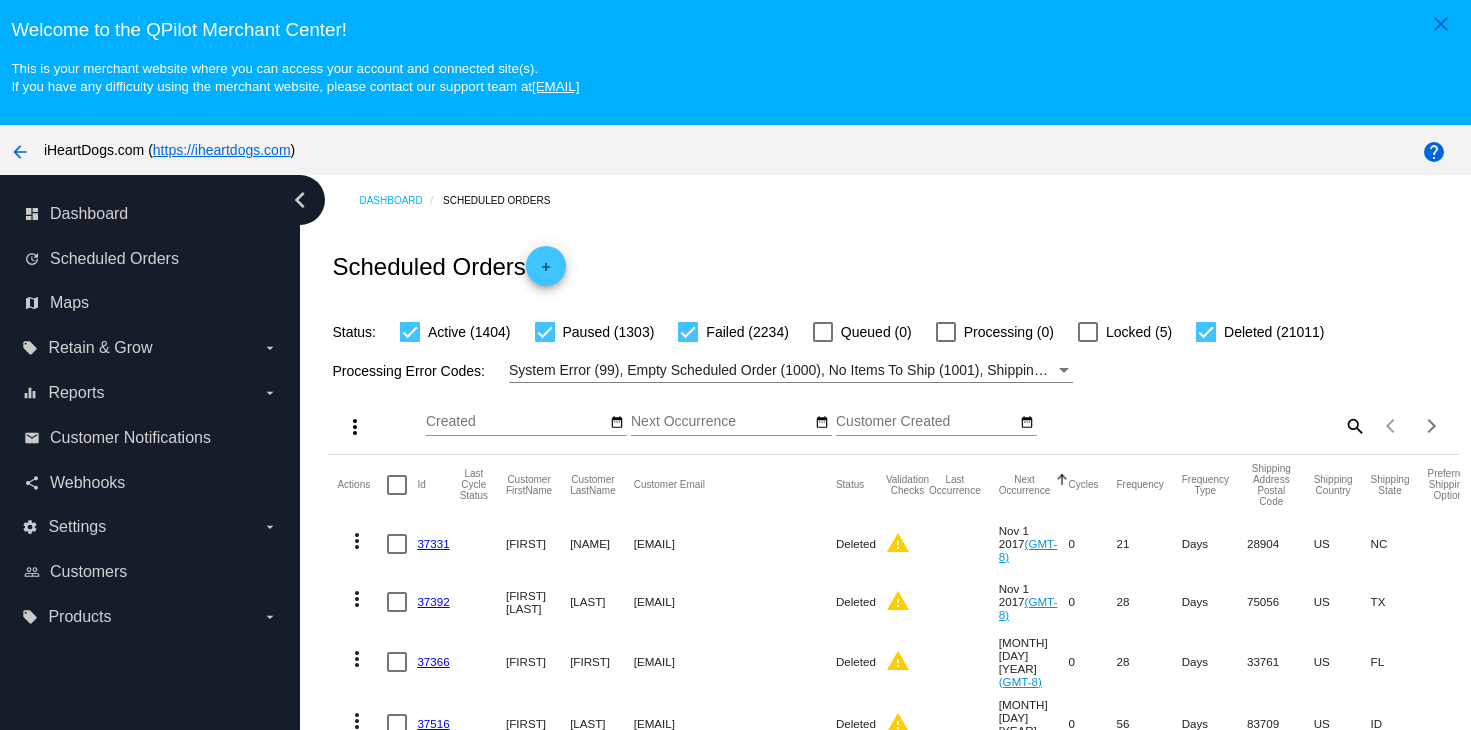 click at bounding box center [545, 332] 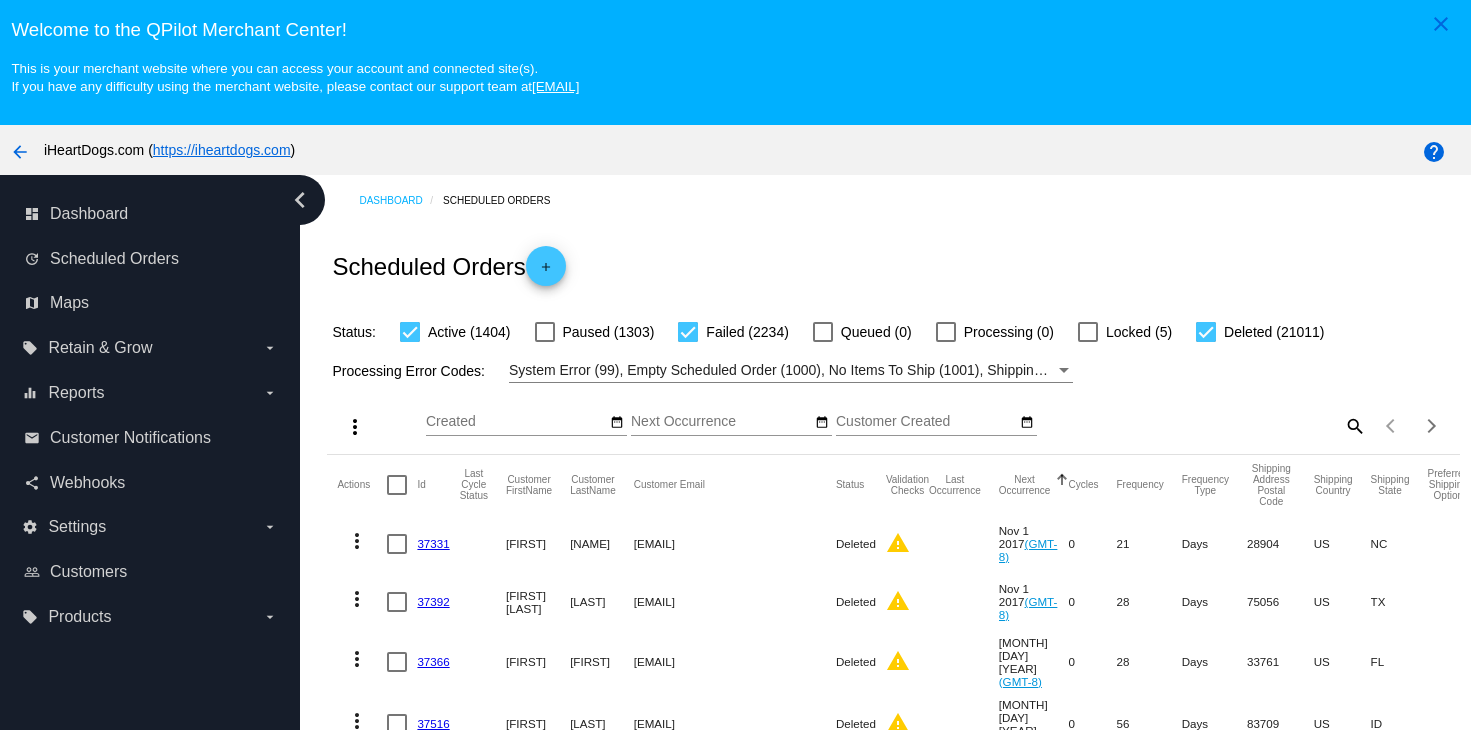 click at bounding box center [688, 332] 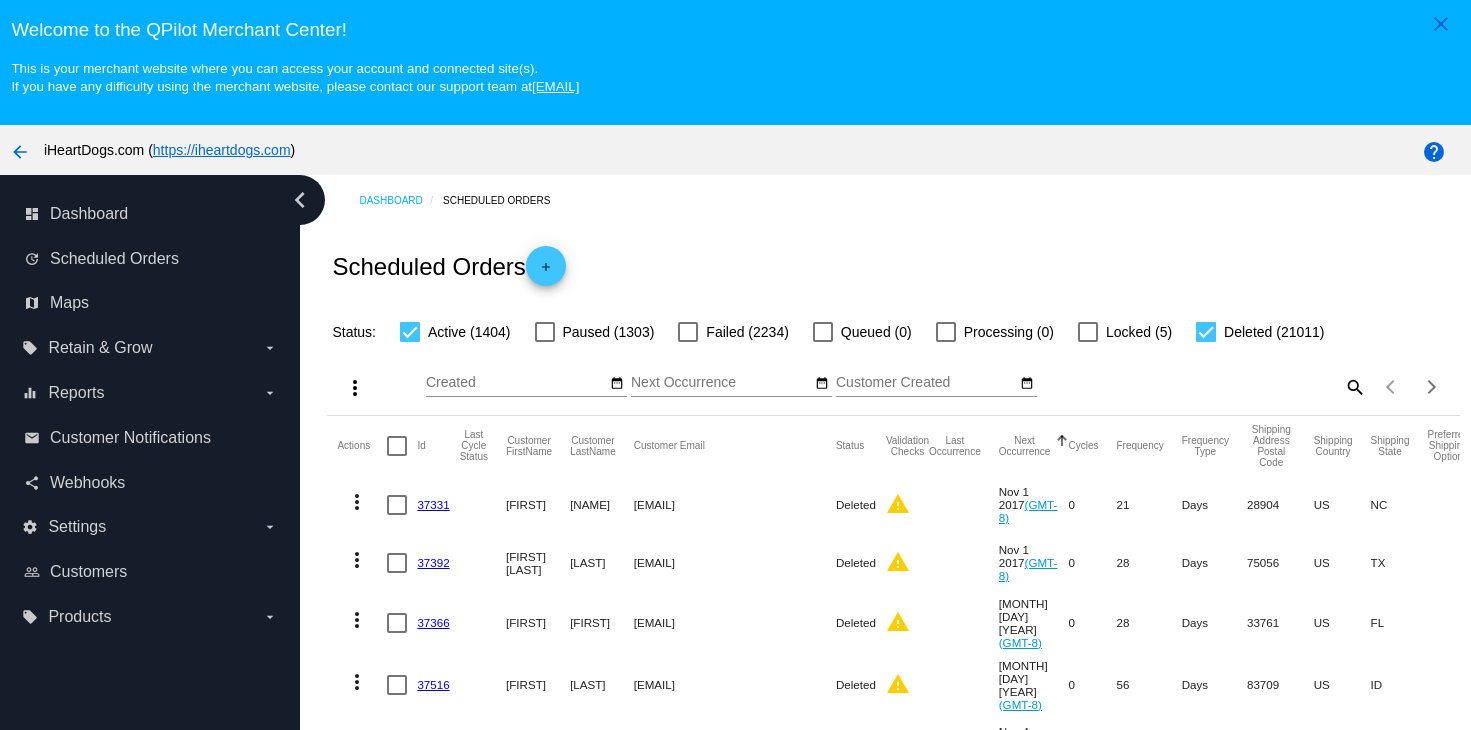 click on "Deleted (21011)" at bounding box center [1260, 332] 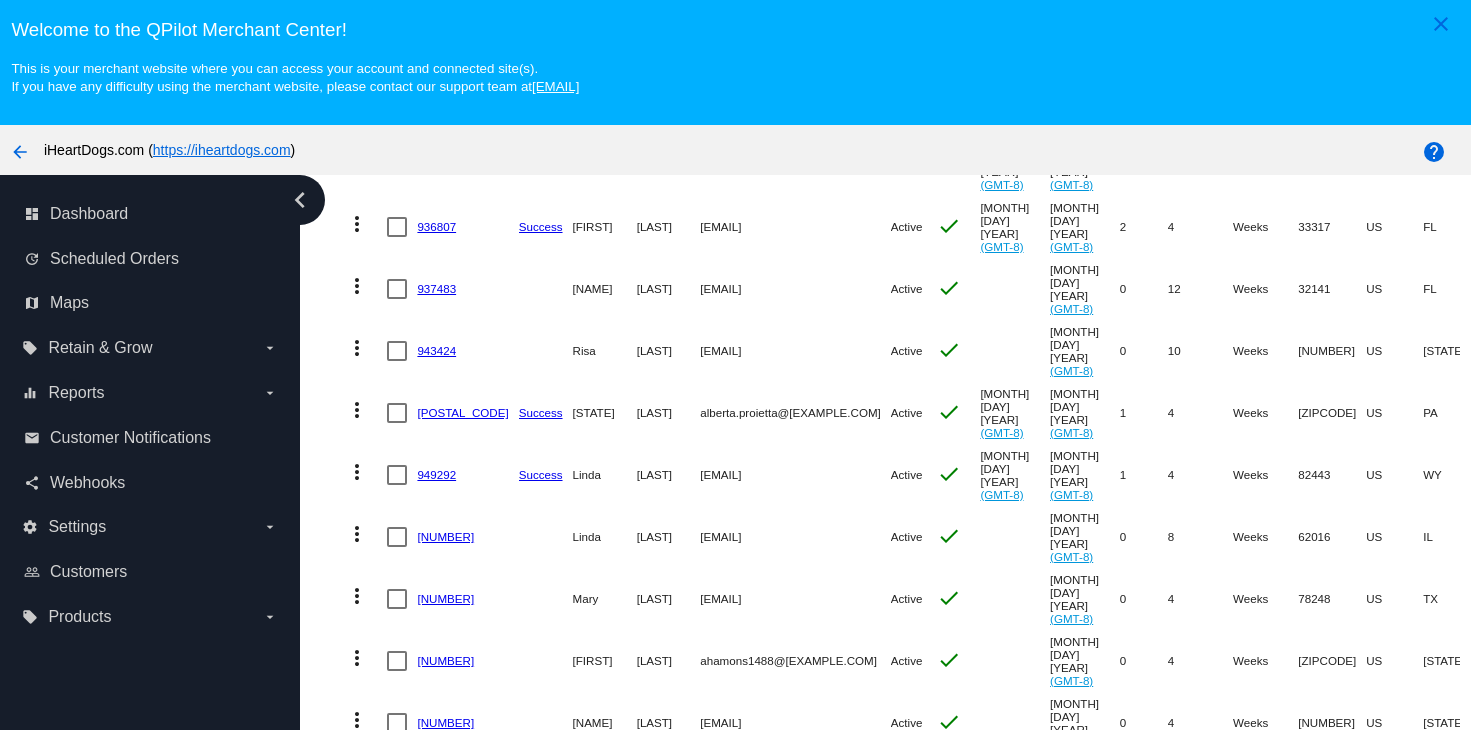 scroll, scrollTop: 901, scrollLeft: 0, axis: vertical 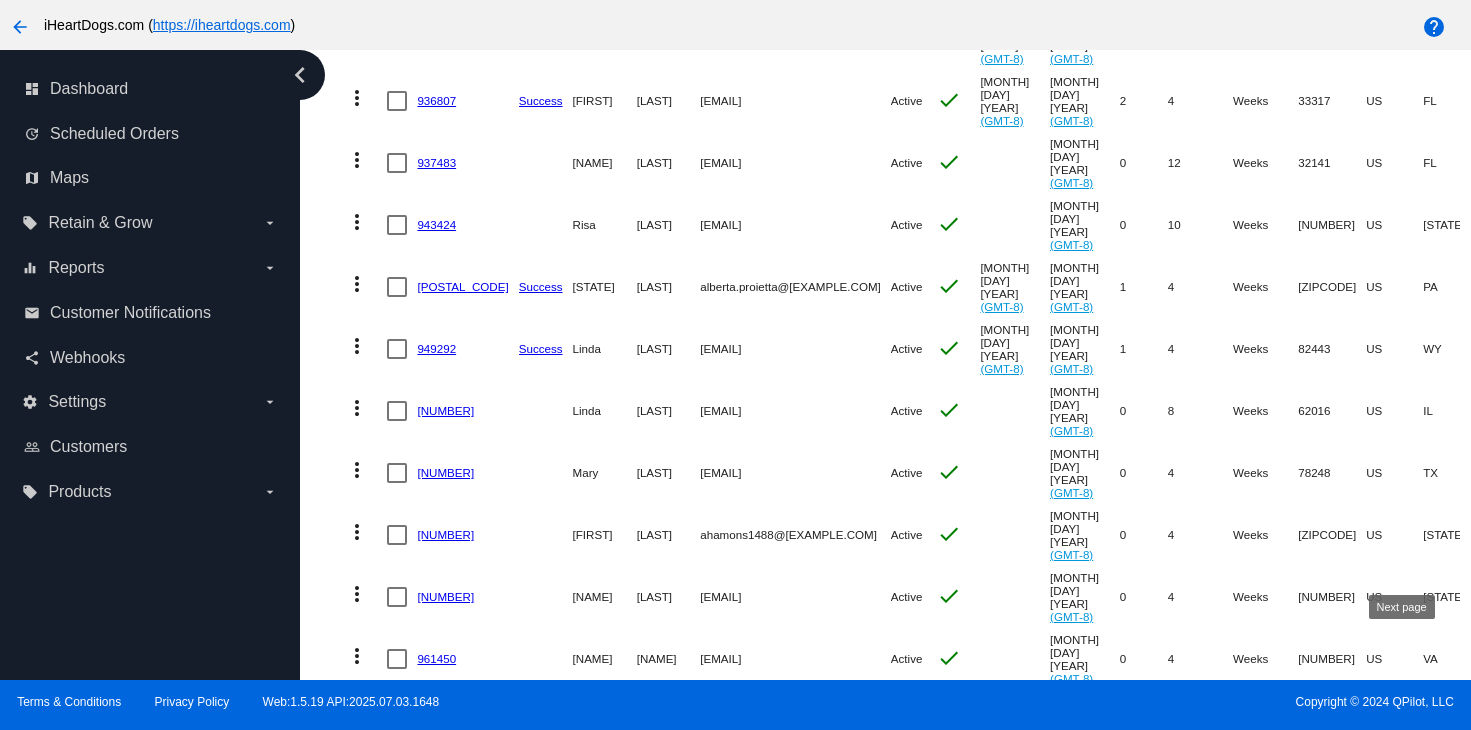 click at bounding box center (1429, 718) 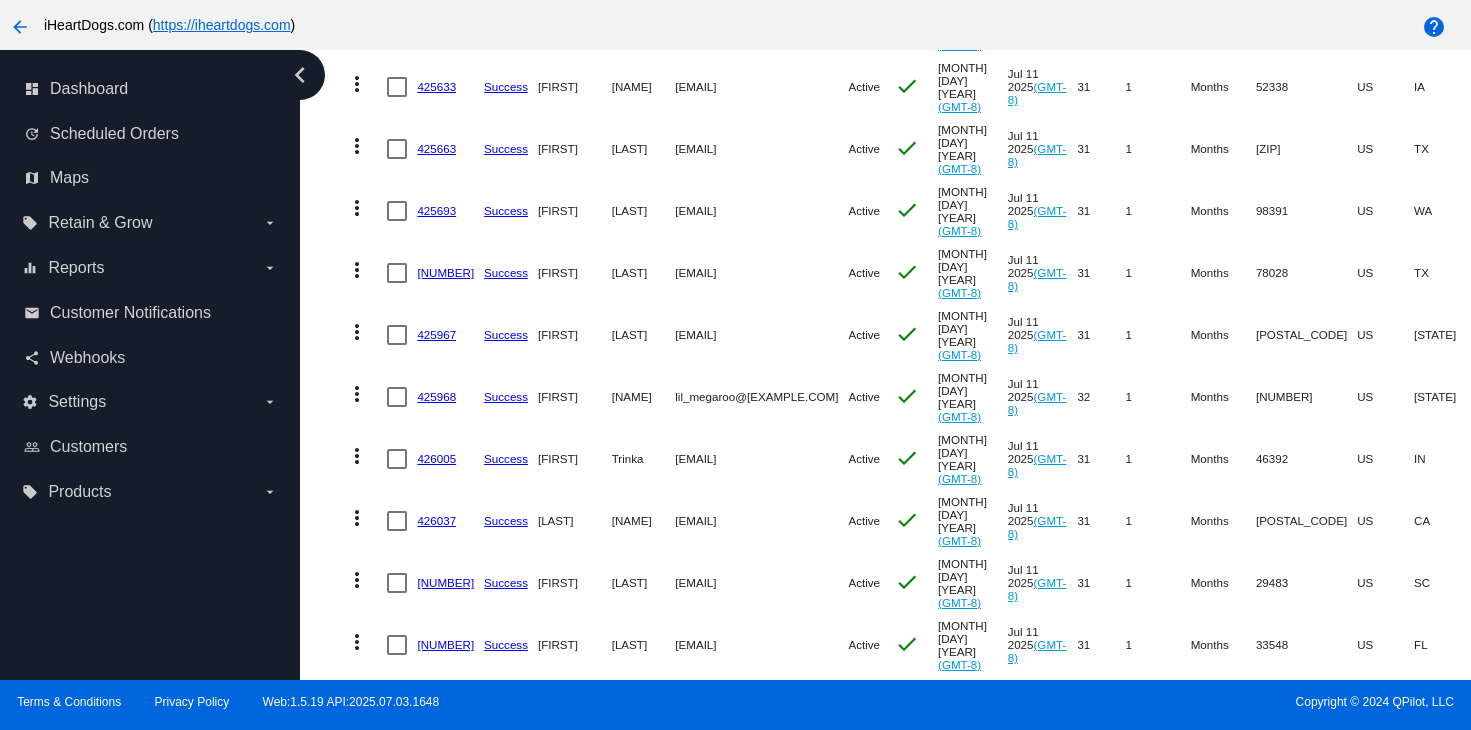 scroll, scrollTop: 901, scrollLeft: 0, axis: vertical 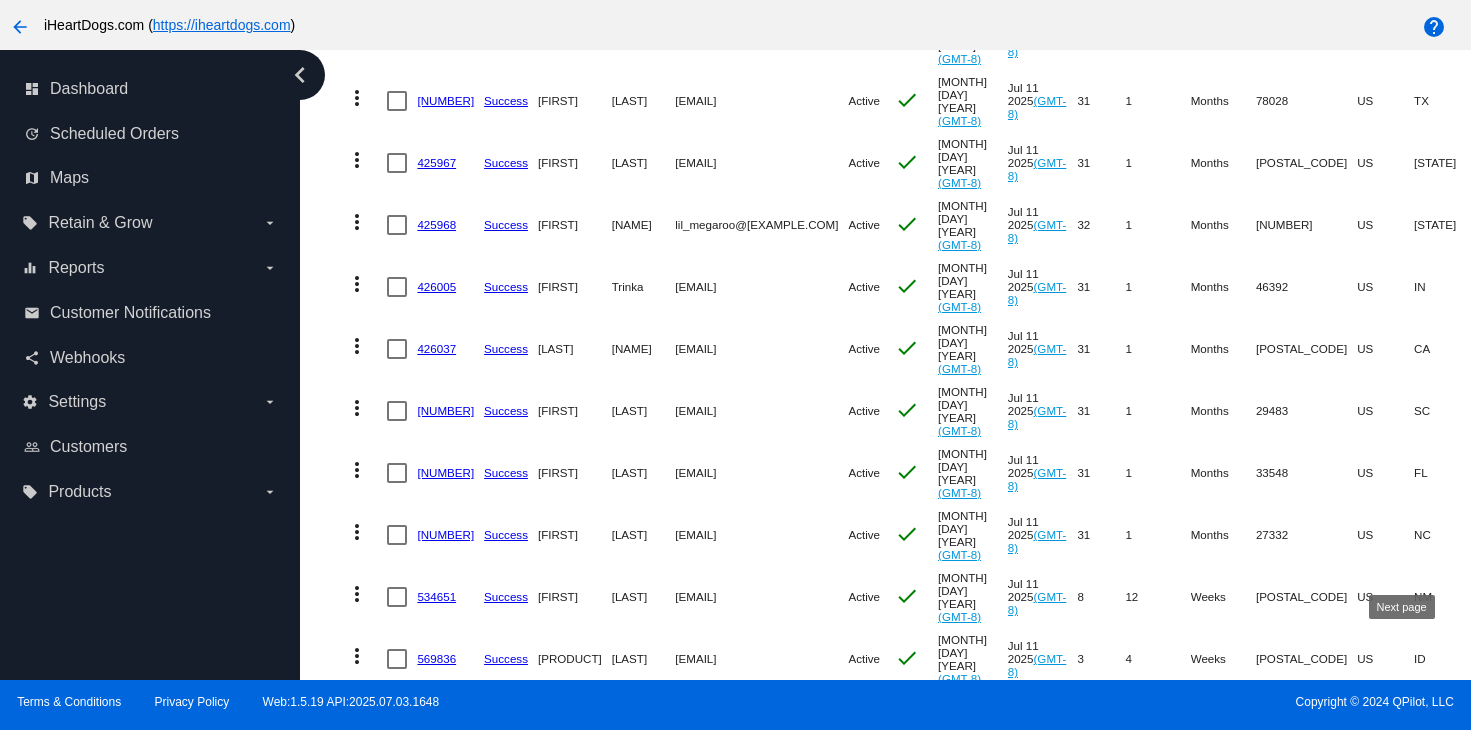 click at bounding box center [1429, 718] 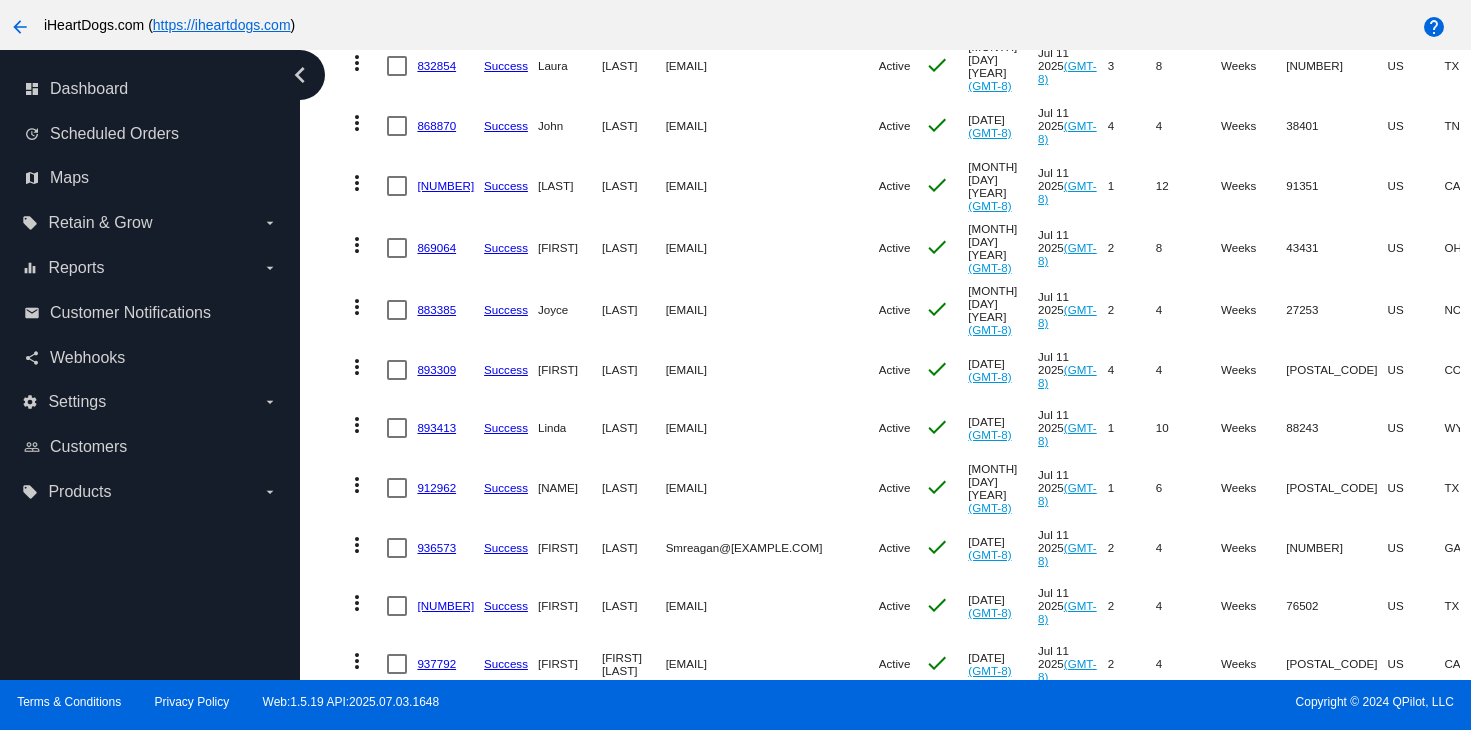 scroll, scrollTop: 901, scrollLeft: 0, axis: vertical 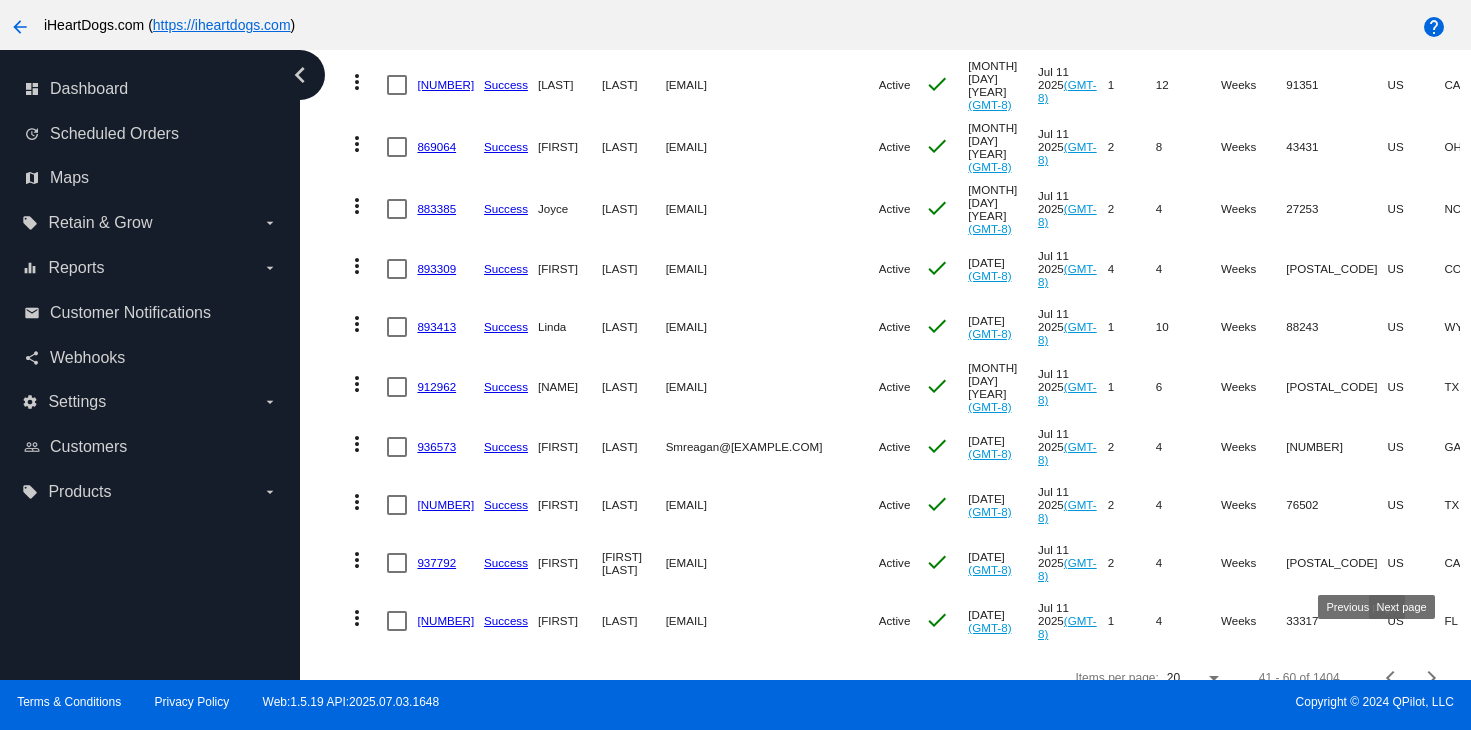 click at bounding box center [1432, 678] 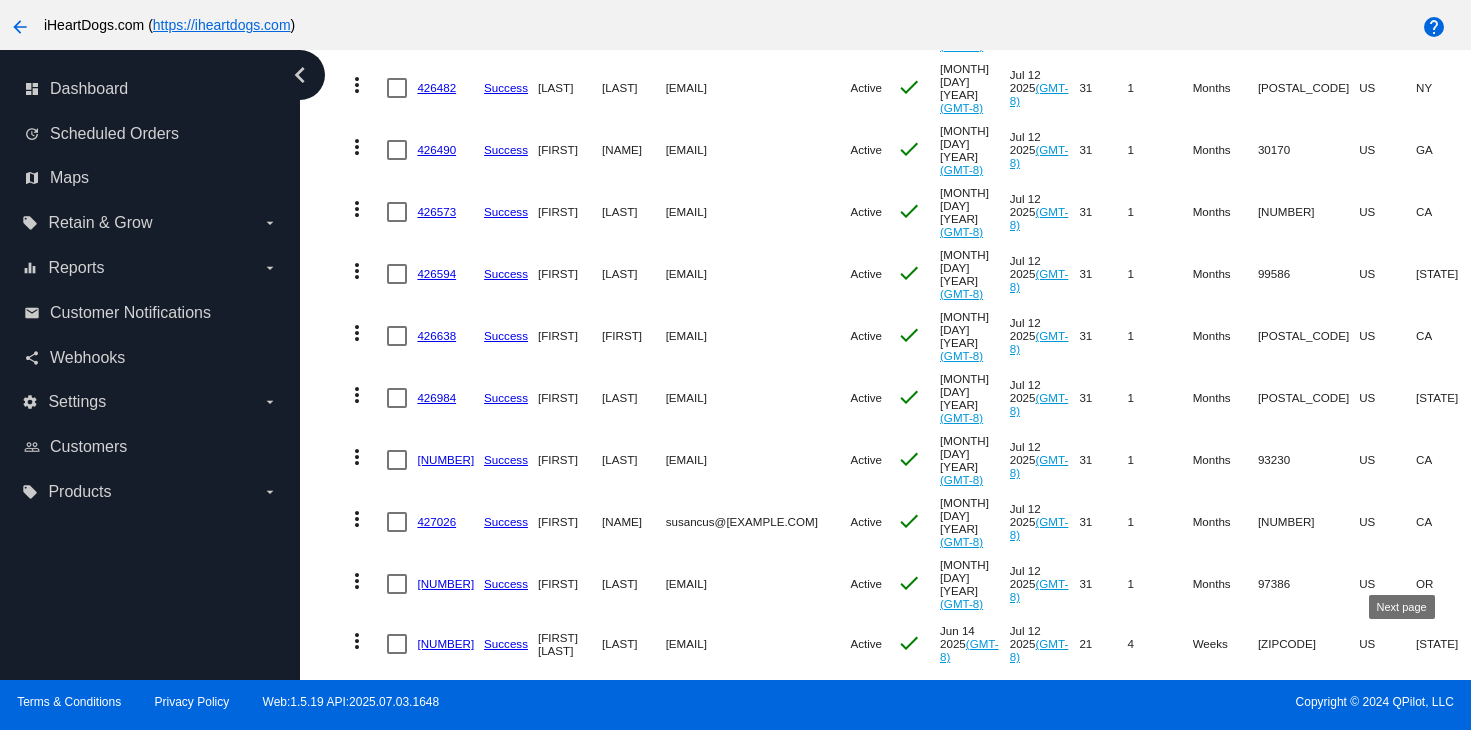 scroll, scrollTop: 901, scrollLeft: 0, axis: vertical 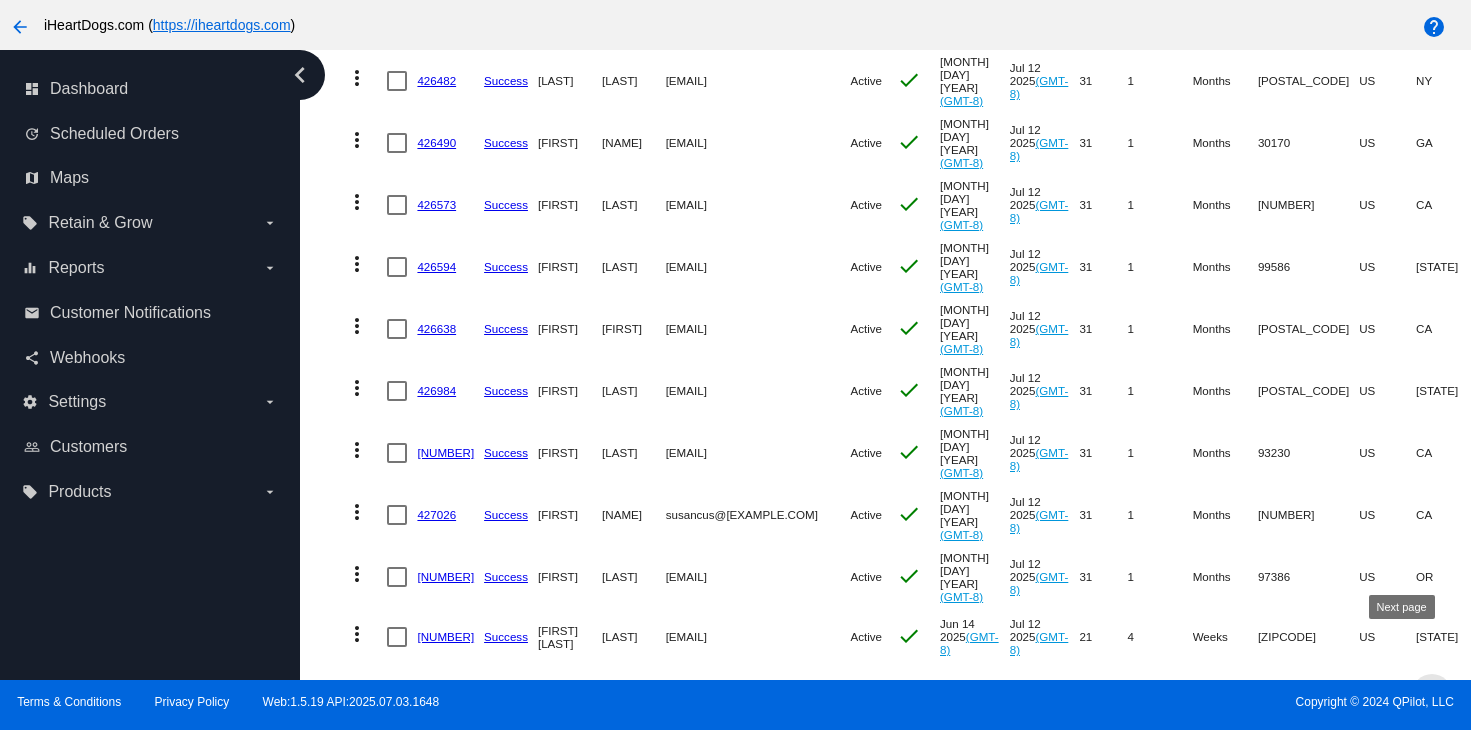 click at bounding box center [1429, 694] 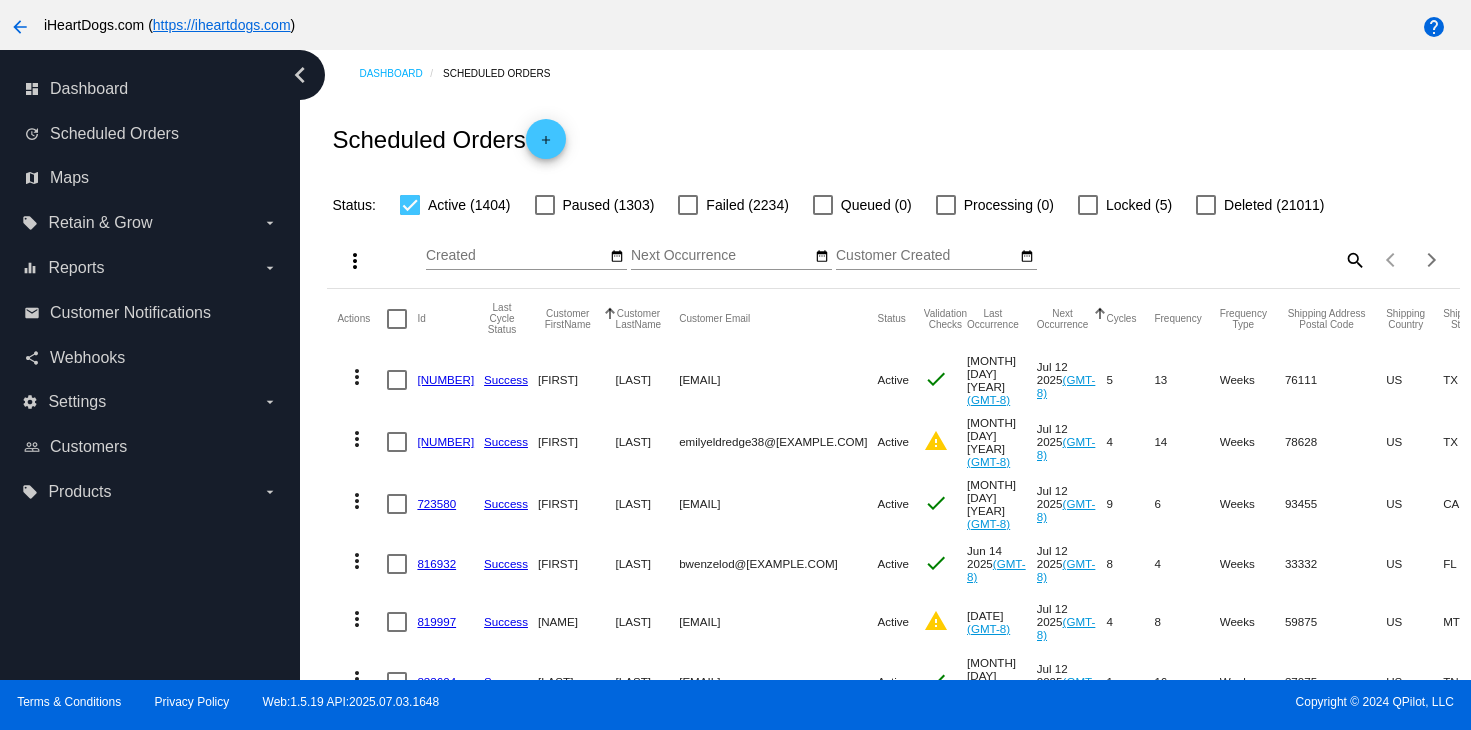 scroll, scrollTop: 0, scrollLeft: 0, axis: both 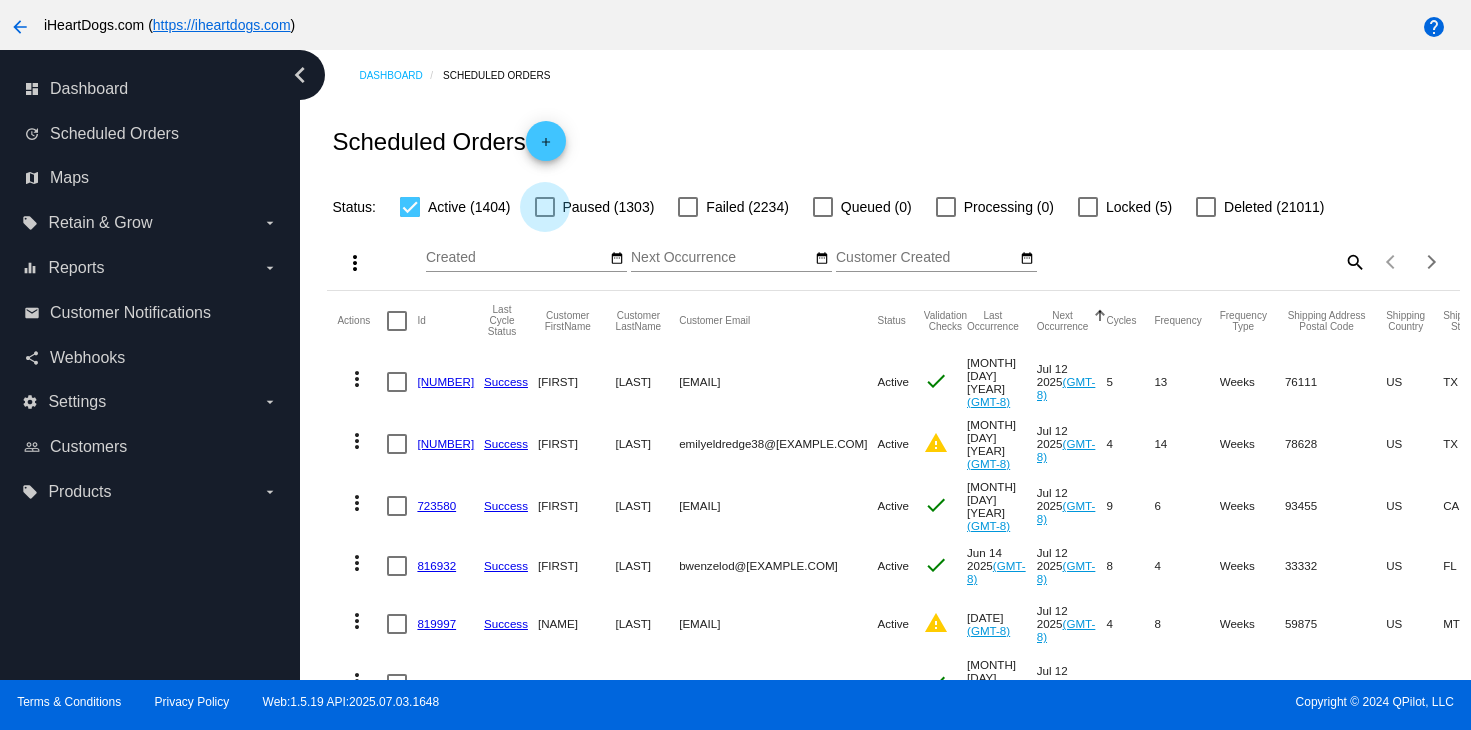 click at bounding box center [545, 207] 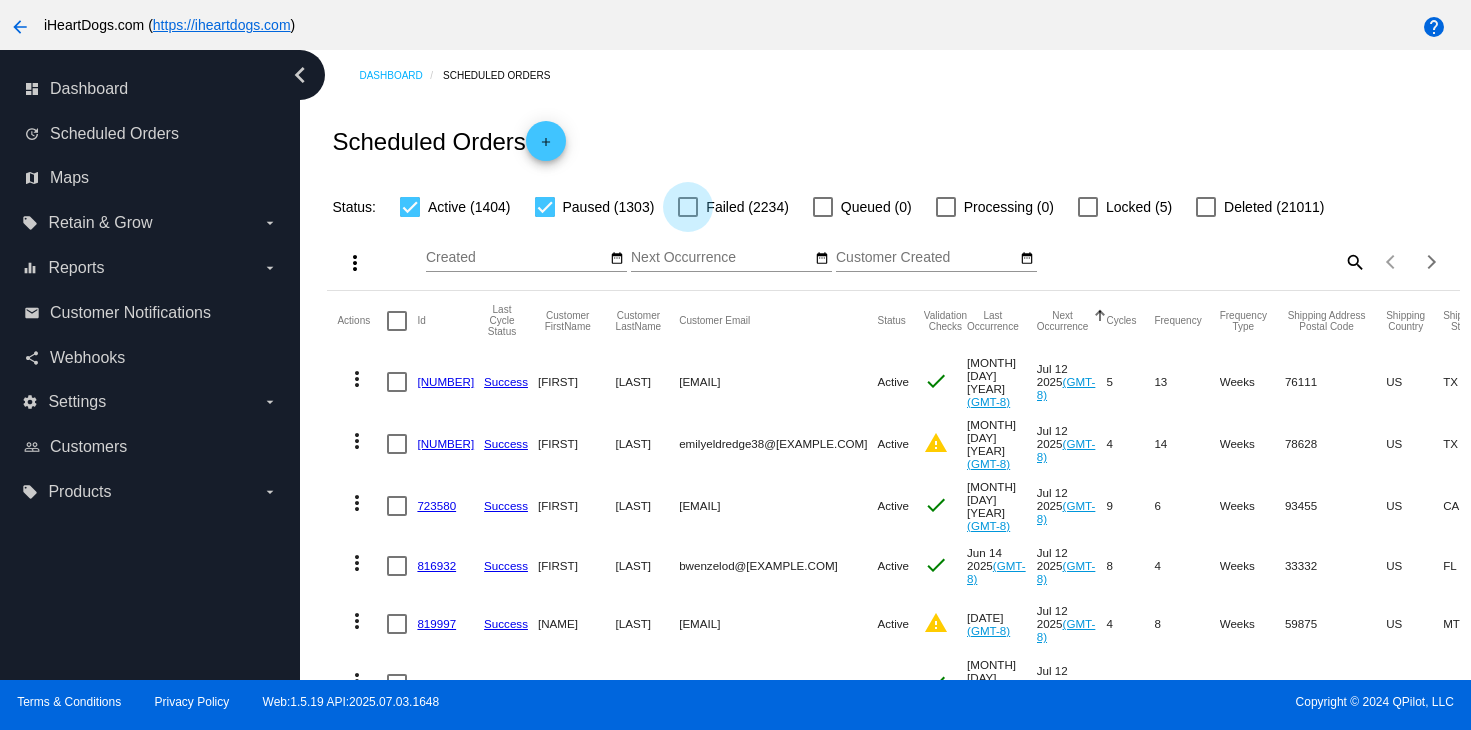 click at bounding box center [688, 207] 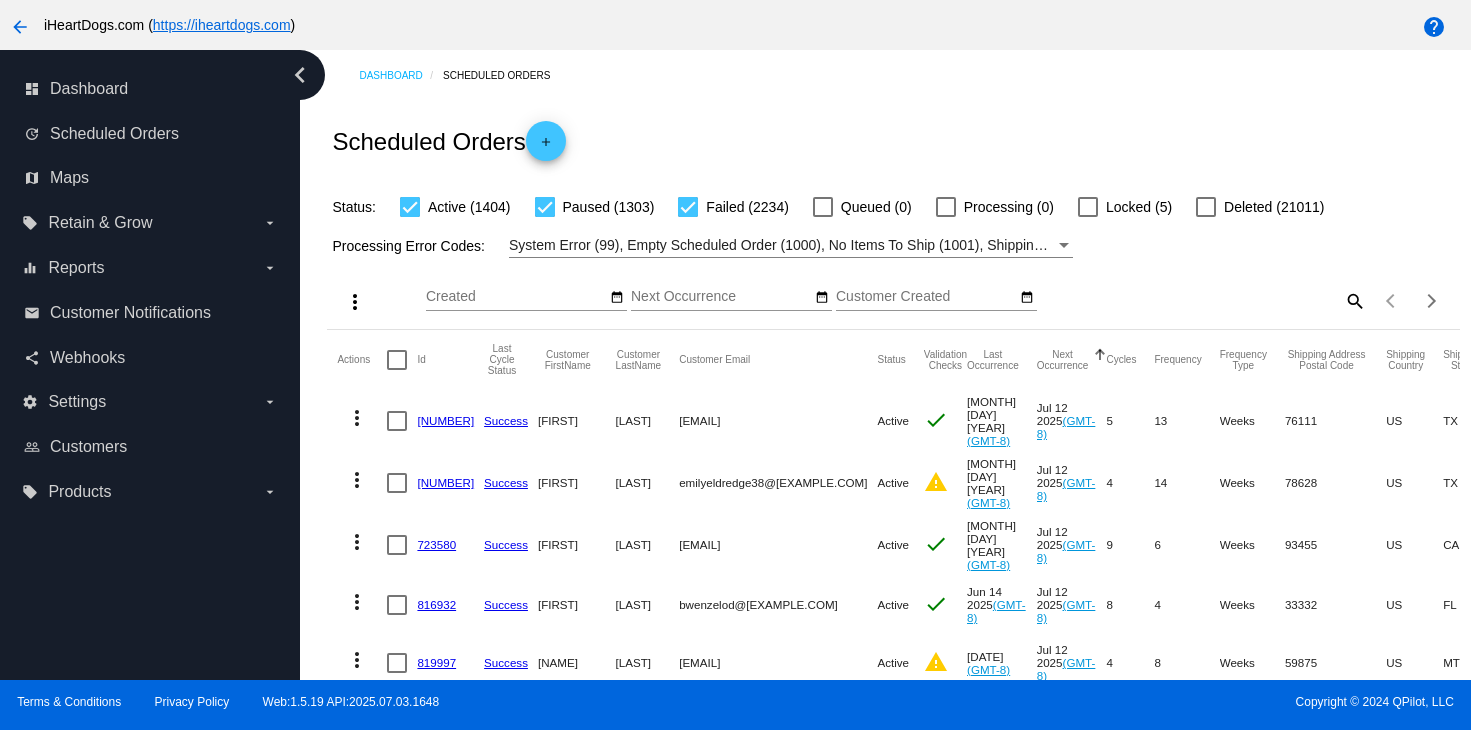 click on "Actions
Id   Last Cycle Status   Customer [FIRST]   Customer [LAST]   Customer [EMAIL]   Status   Validation Checks   Last Occurrence   Next Occurrence   Sorted by NextOccurrenceUtc ascending  Cycles   Frequency   Frequency Type   Shipping Address [POSTAL_CODE]
Shipping Country
Shipping State
Preferred Shipping Option
Payment Method   Currency   Total Product Quantity   Scheduled Order Subtotal
Scheduled Order LTV
more_vert
645542
Success
[FIRST]
[LAST]
[EMAIL]
Active
check
Apr 12 [YEAR]
(GMT-8)
Jul 12 [YEAR]
(GMT-8)
5  13  Weeks  76111  US  TX  Standard  Square  USD  1  28.49  157.44
more_vert" at bounding box center (893, 956) 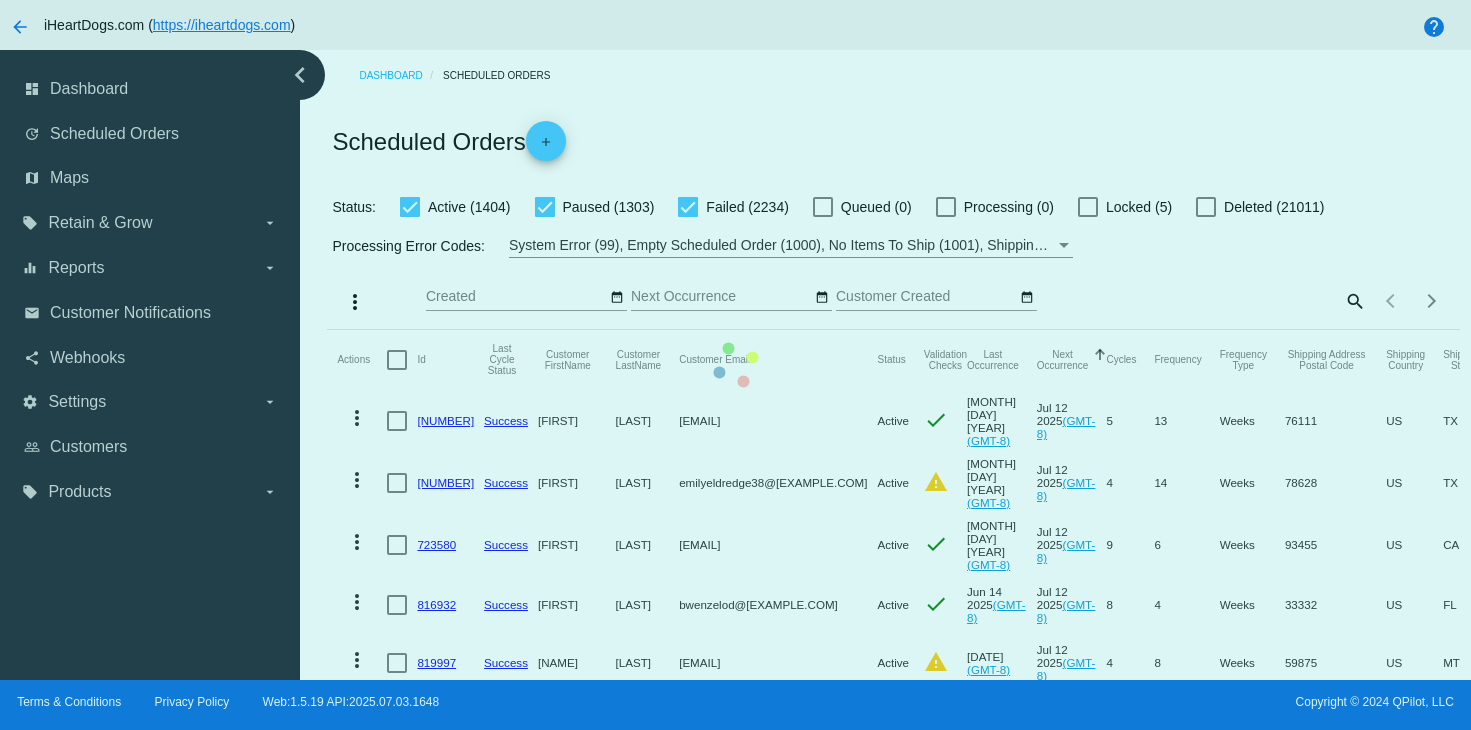 click on "Actions
Id   Last Cycle Status   Customer [FIRST]   Customer [LAST]   Customer [EMAIL]   Status   Validation Checks   Last Occurrence   Next Occurrence   Sorted by NextOccurrenceUtc ascending  Cycles   Frequency   Frequency Type   Shipping Address [POSTAL_CODE]
Shipping Country
Shipping State
Preferred Shipping Option
Payment Method   Currency   Total Product Quantity   Scheduled Order Subtotal
Scheduled Order LTV
more_vert
645542
Success
[FIRST]
[LAST]
[EMAIL]
Active
check
Apr 12 [YEAR]
(GMT-8)
Jul 12 [YEAR]
(GMT-8)
5  13  Weeks  76111  US  TX  Standard  Square  USD  1  28.49  157.44
more_vert" at bounding box center [893, 956] 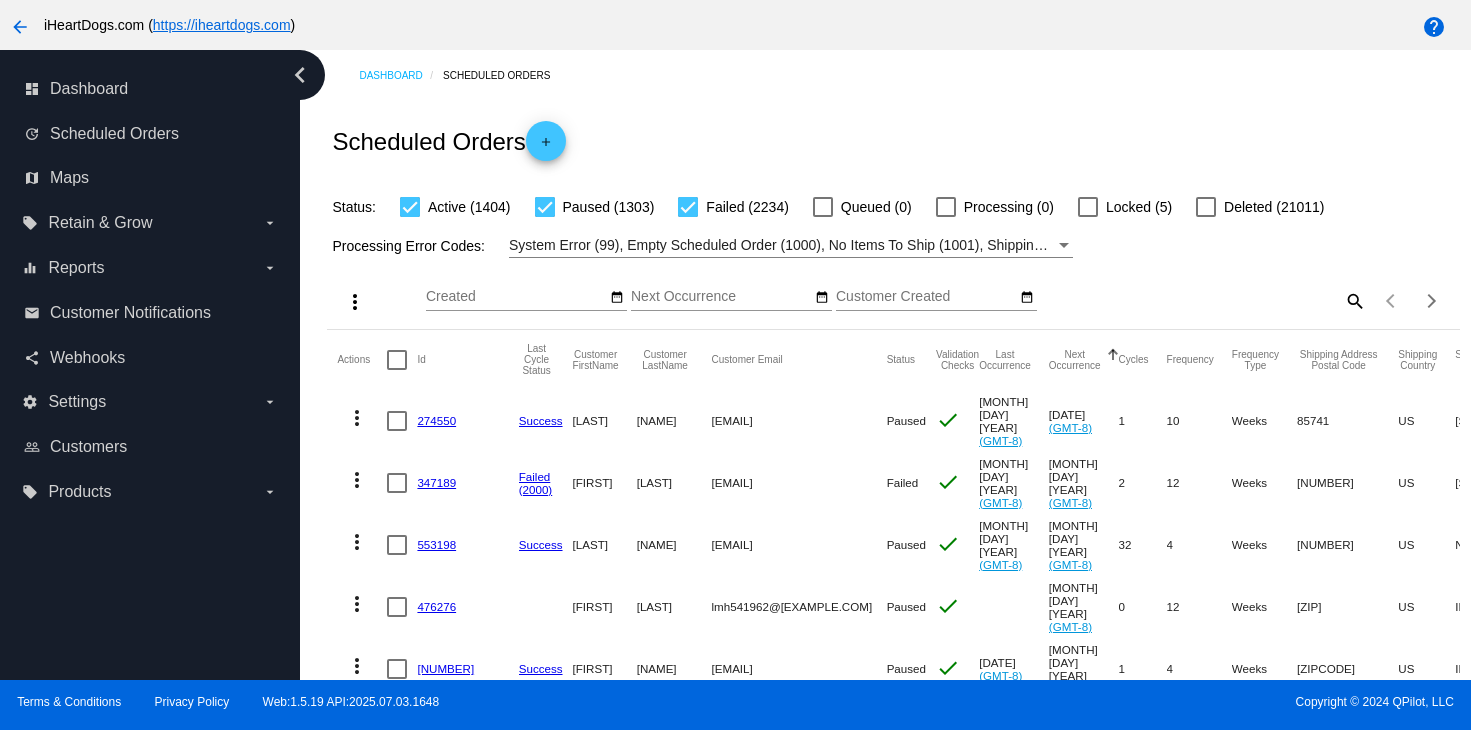 click at bounding box center [1206, 207] 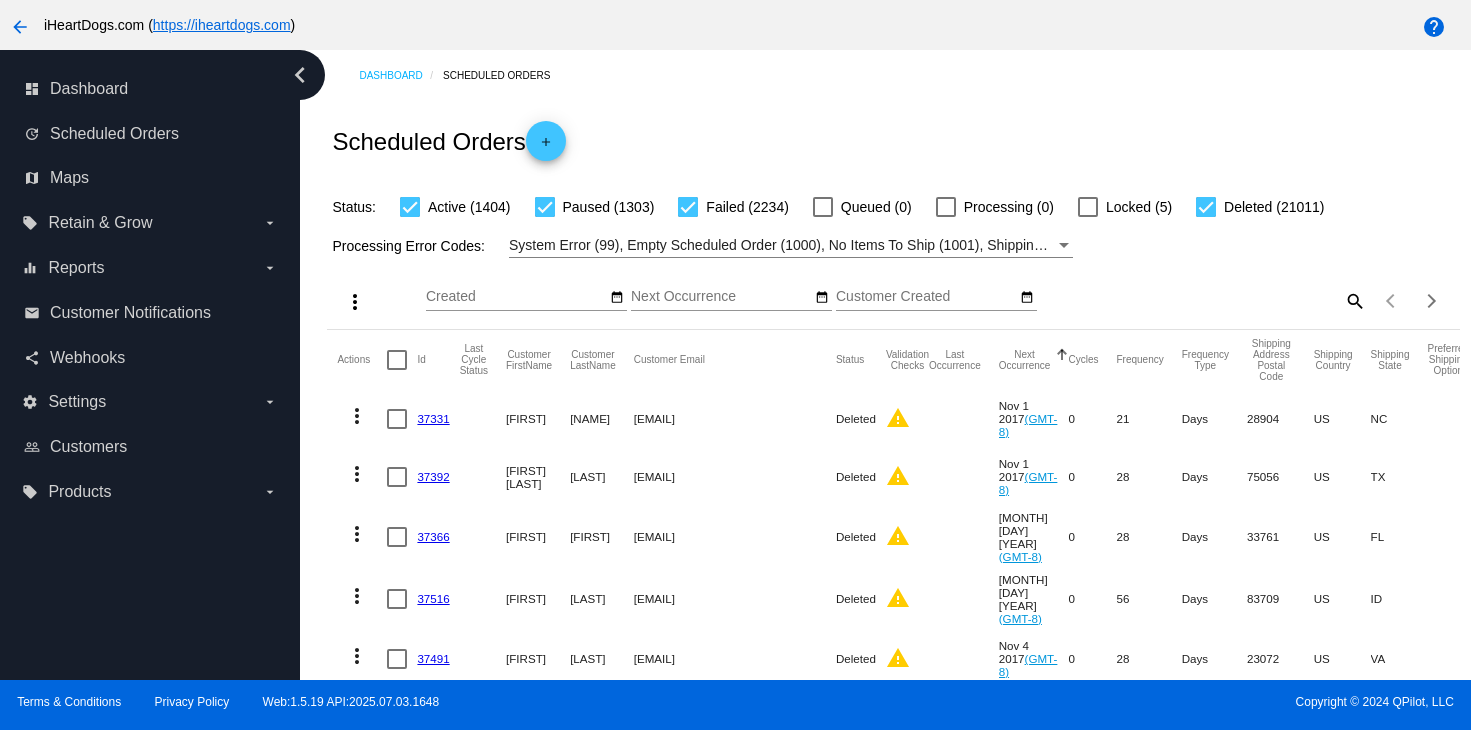 click on "search" at bounding box center (1354, 300) 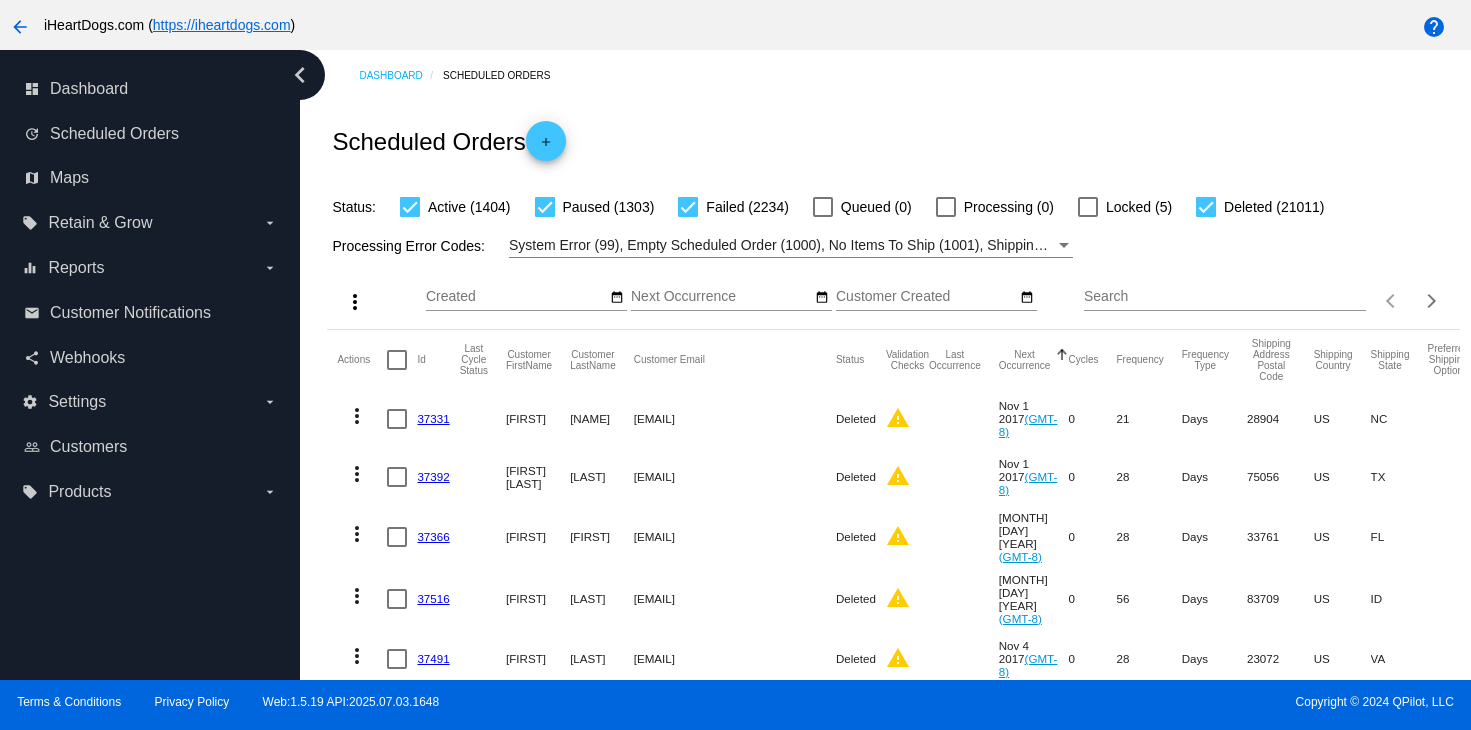 click on "Search" at bounding box center (1225, 297) 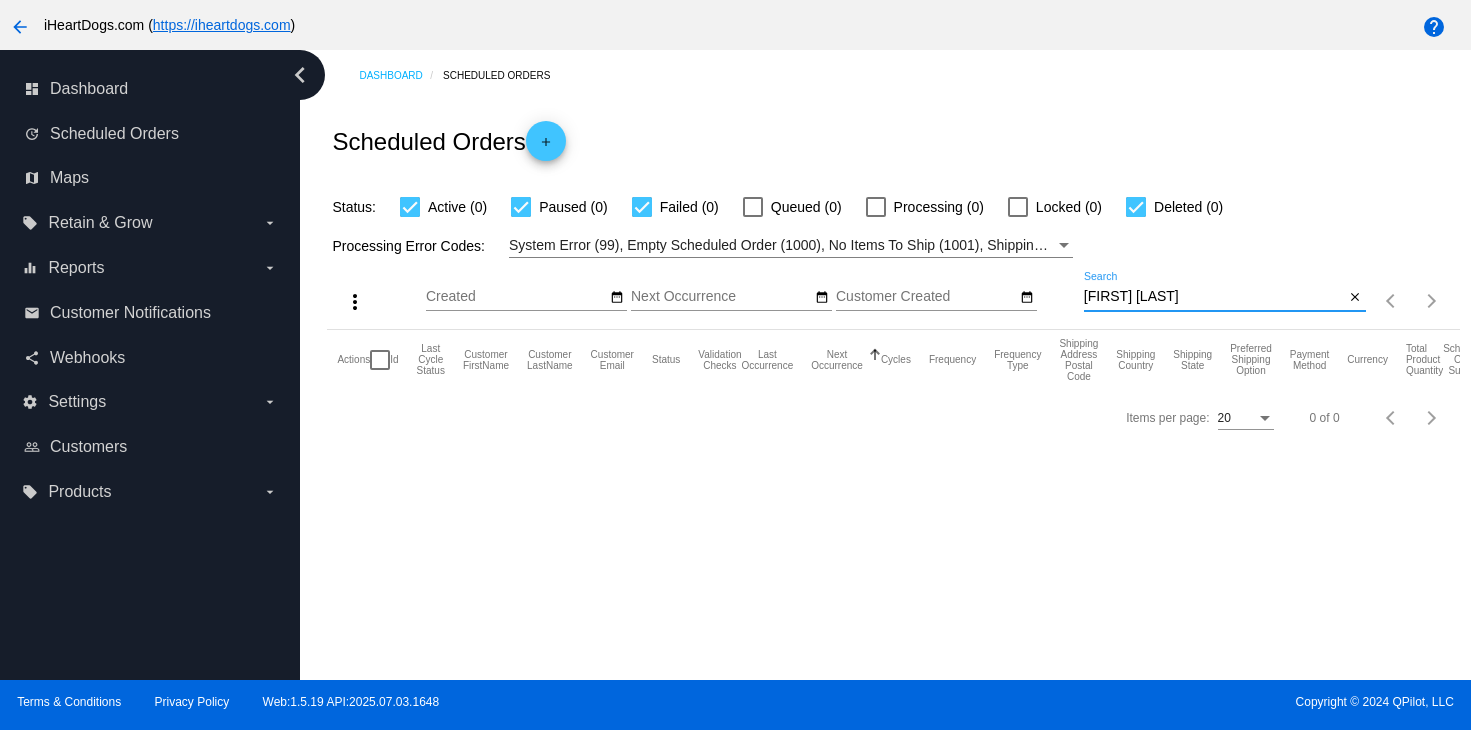 click on "[FIRST] [LAST]" at bounding box center (1214, 297) 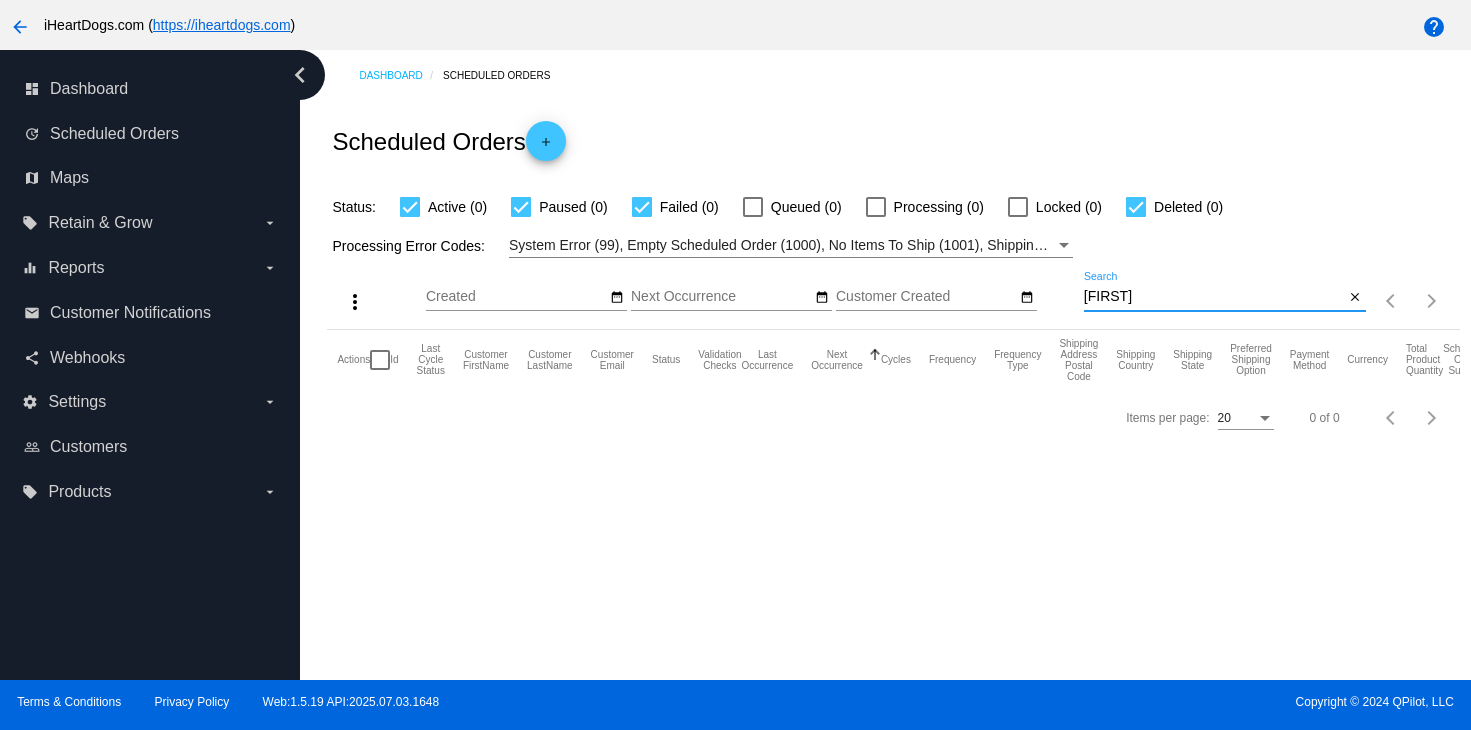 type on "[FIRST]" 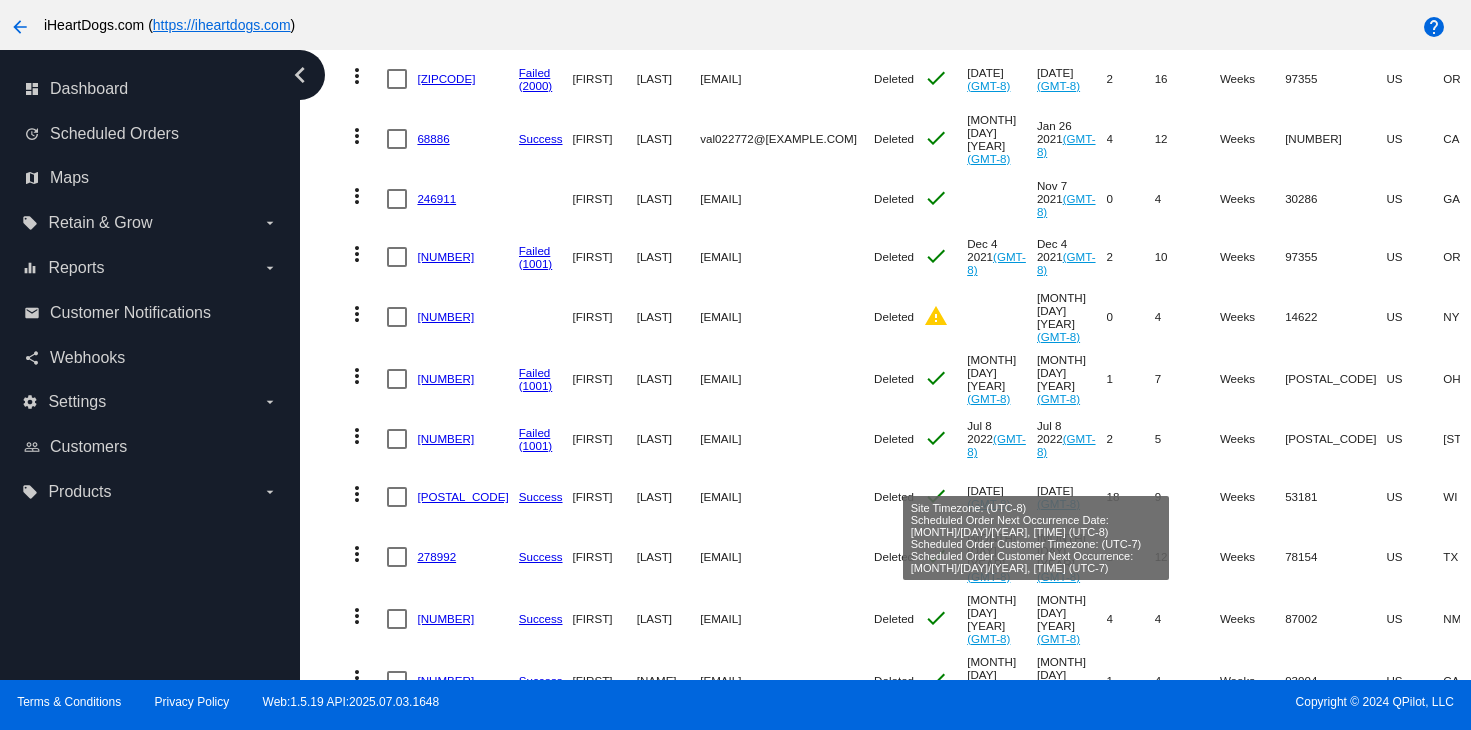 scroll, scrollTop: 940, scrollLeft: 0, axis: vertical 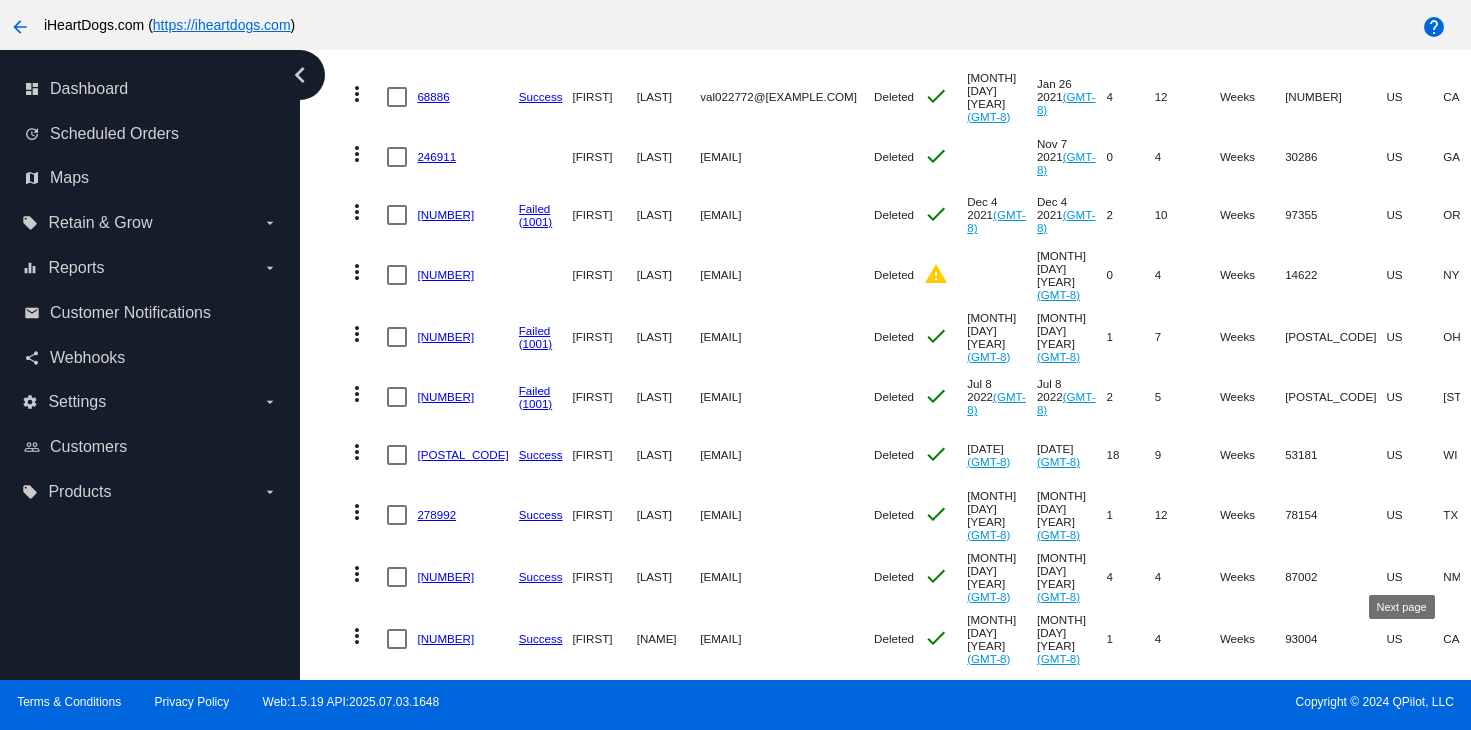 click at bounding box center (1429, 698) 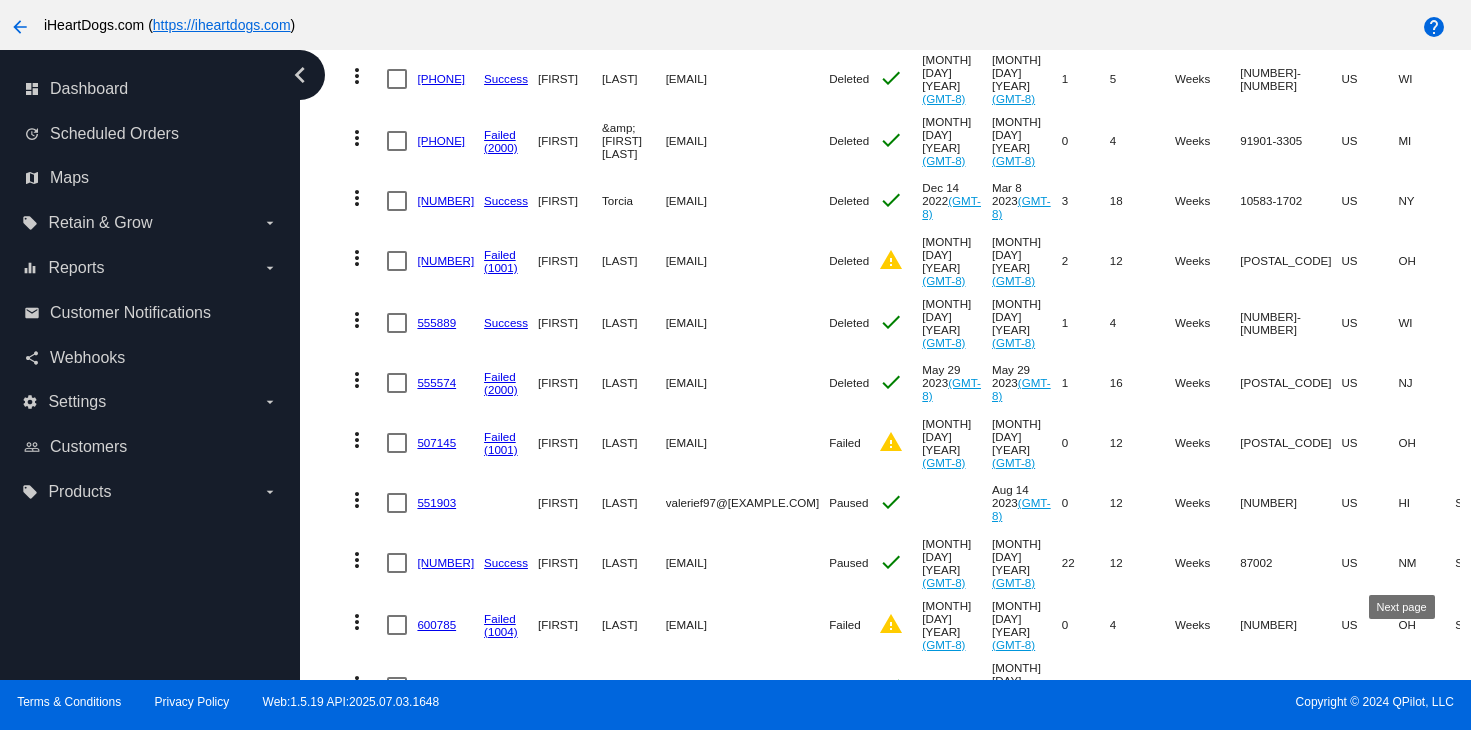 scroll, scrollTop: 940, scrollLeft: 0, axis: vertical 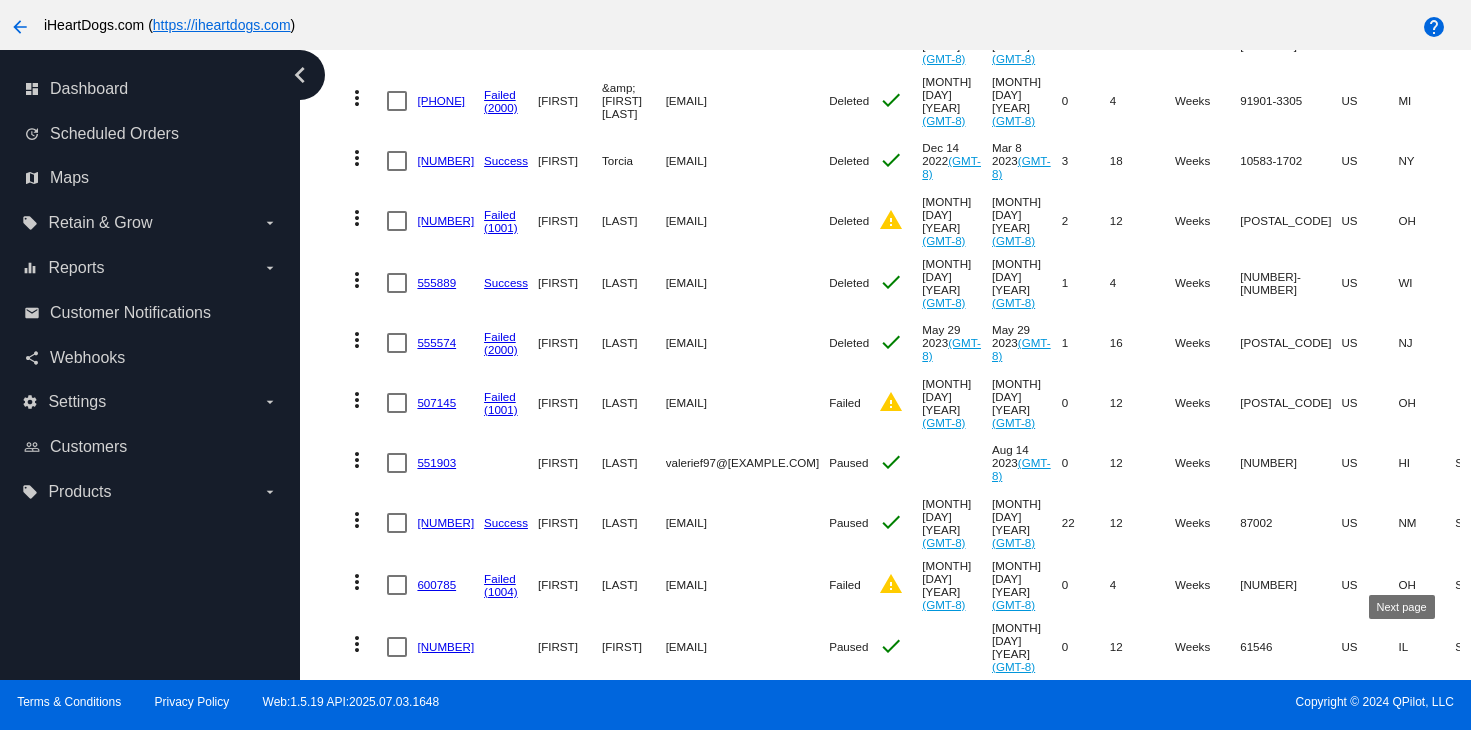 click at bounding box center (1429, 706) 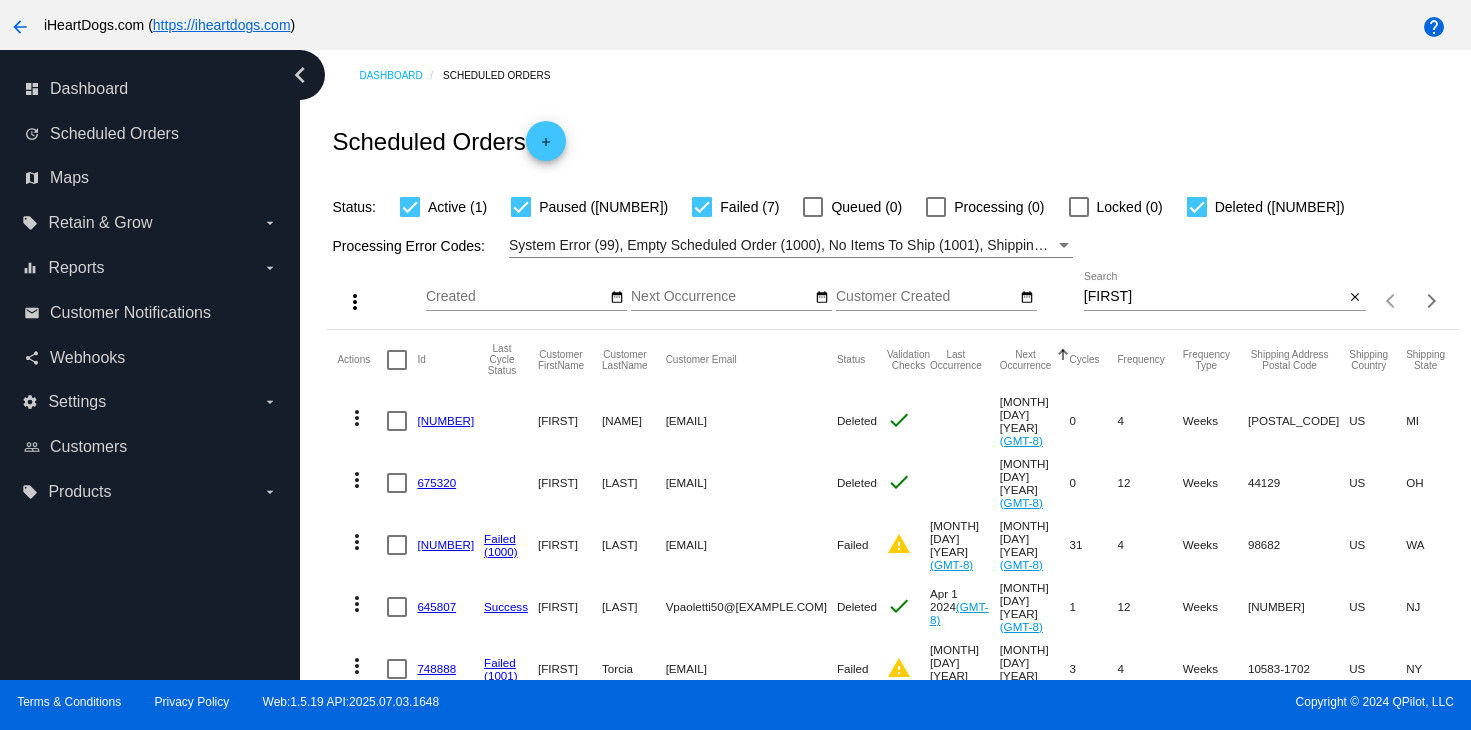 scroll, scrollTop: 302, scrollLeft: 0, axis: vertical 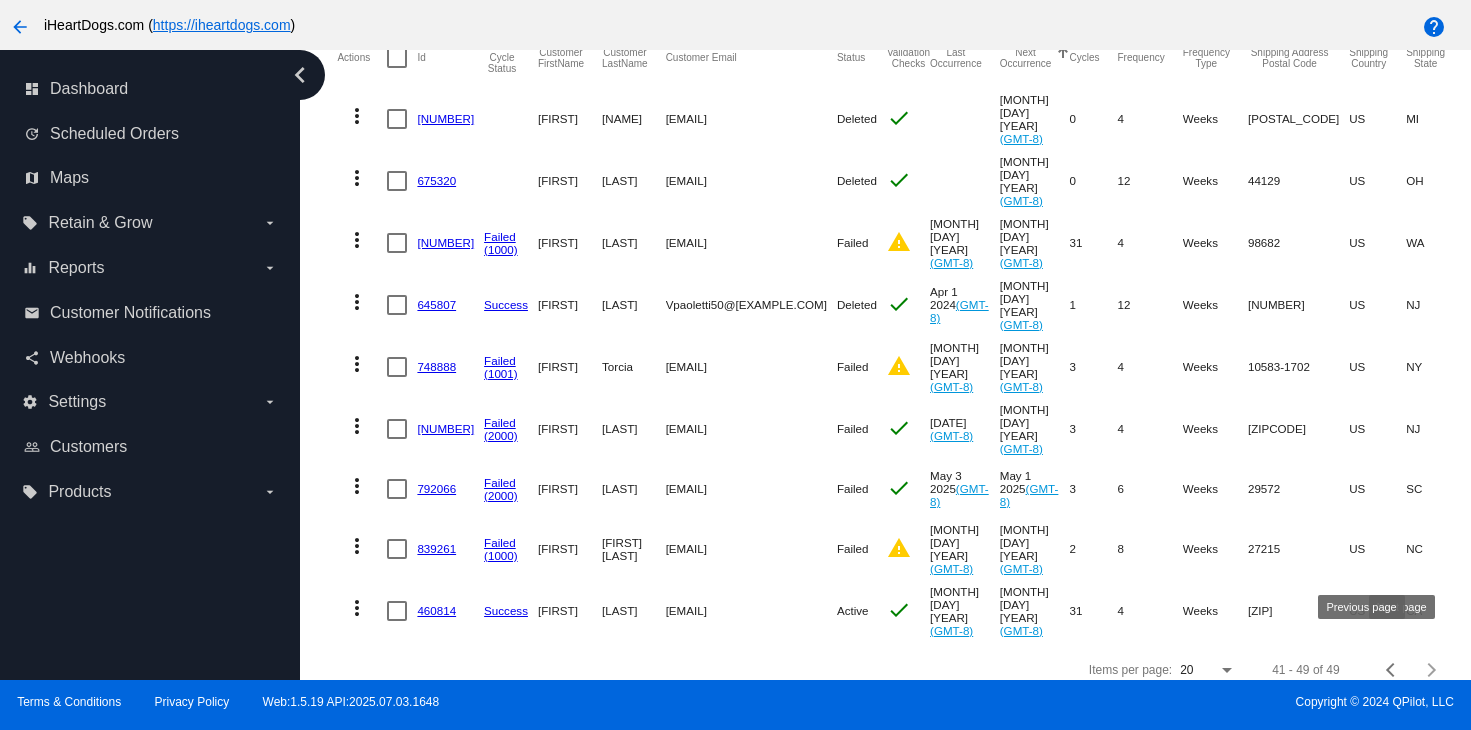 click at bounding box center [1392, 670] 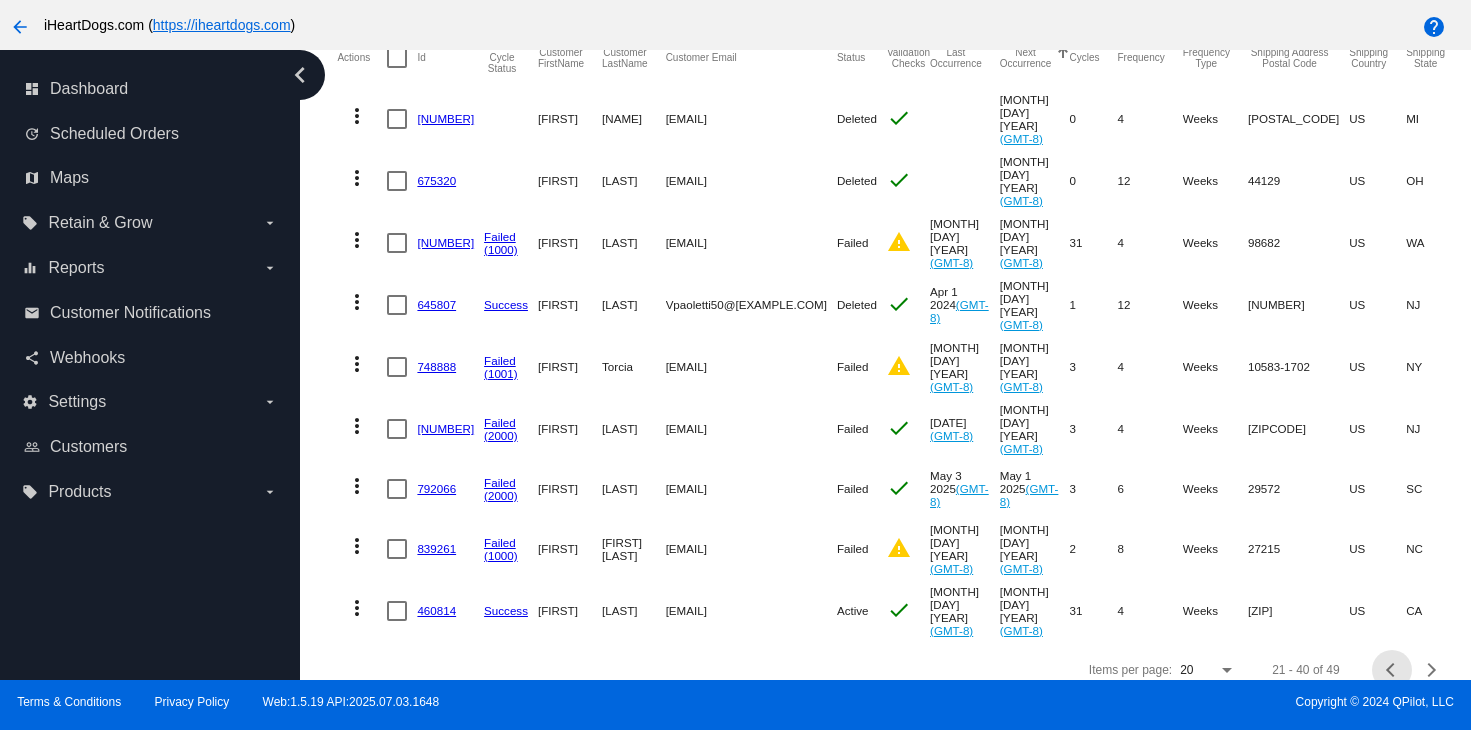 click at bounding box center (1393, 670) 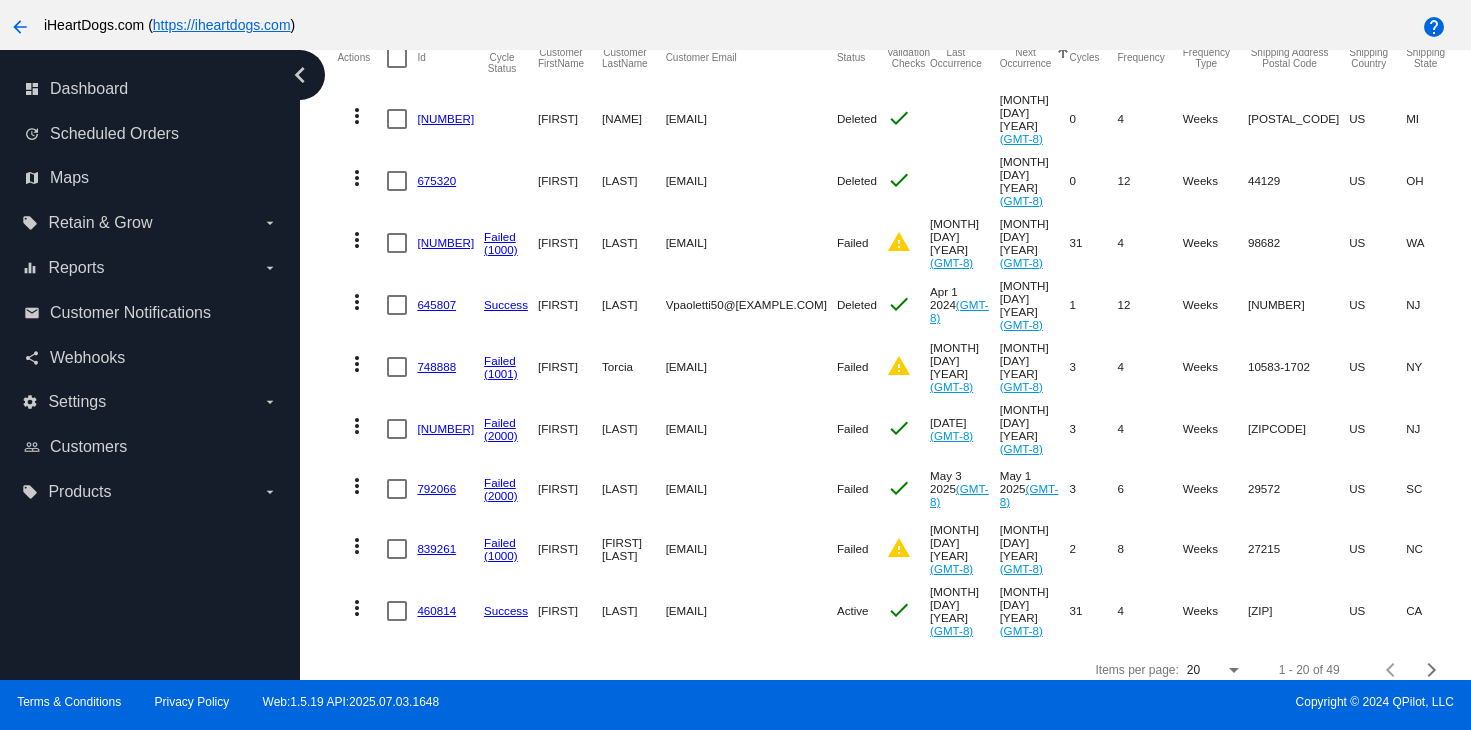scroll, scrollTop: 0, scrollLeft: 0, axis: both 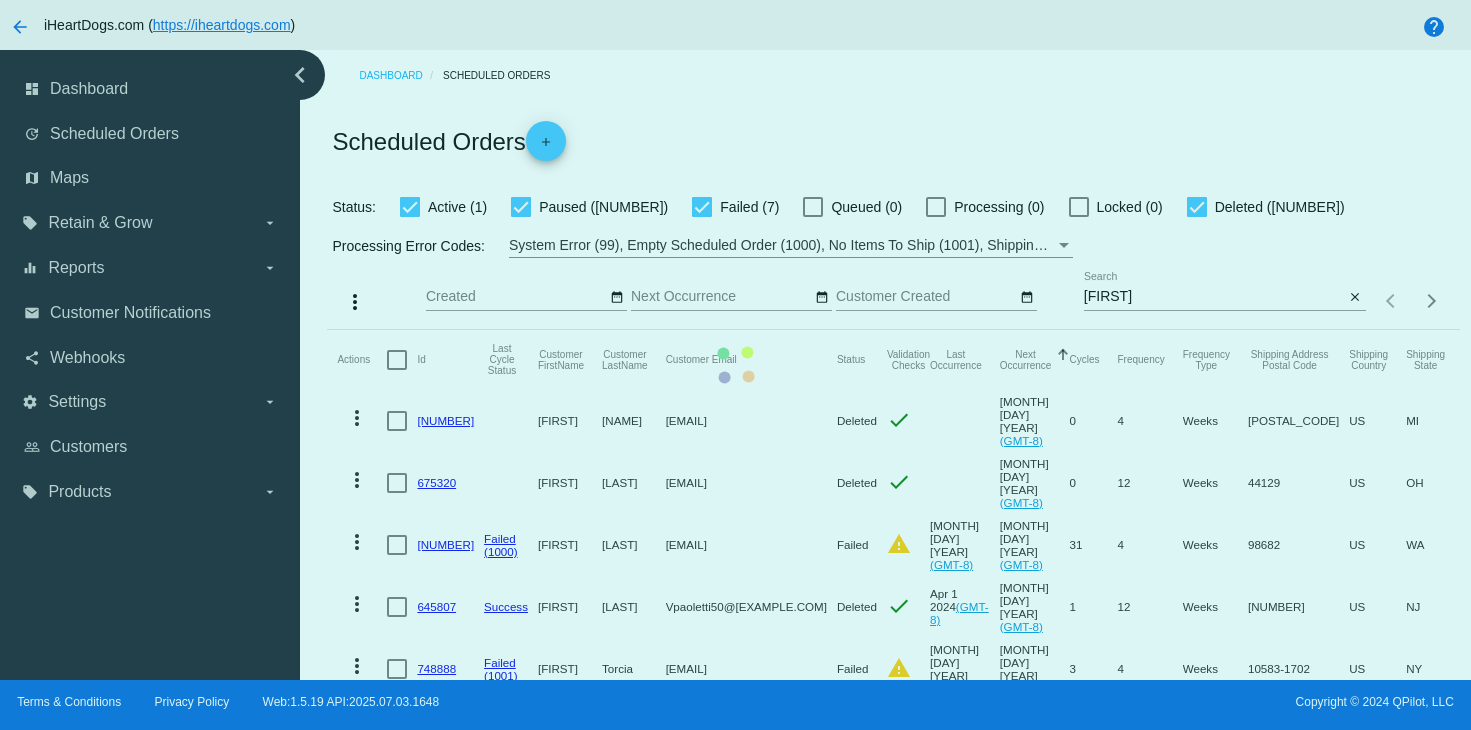 click on "Actions
Id   Last Cycle Status   Customer FirstName   Customer LastName   Customer Email   Status   Validation Checks   Last Occurrence   Next Occurrence   Sorted by NextOccurrenceUtc ascending  Cycles   Frequency   Frequency Type   Shipping Address Postal Code
Shipping Country
Shipping State
Preferred Shipping Option
Payment Method   Currency   Total Product Quantity   Scheduled Order Subtotal
Scheduled Order LTV
more_vert
669614
[FIRST]
[LAST]
fornor@[EXAMPLE.COM]
Deleted
check
Mar 20 2024
(GMT-8)
0  4  Weeks  49426  US  MI    Square  USD  1  39.99  TBD
more_vert
675320" at bounding box center [893, 637] 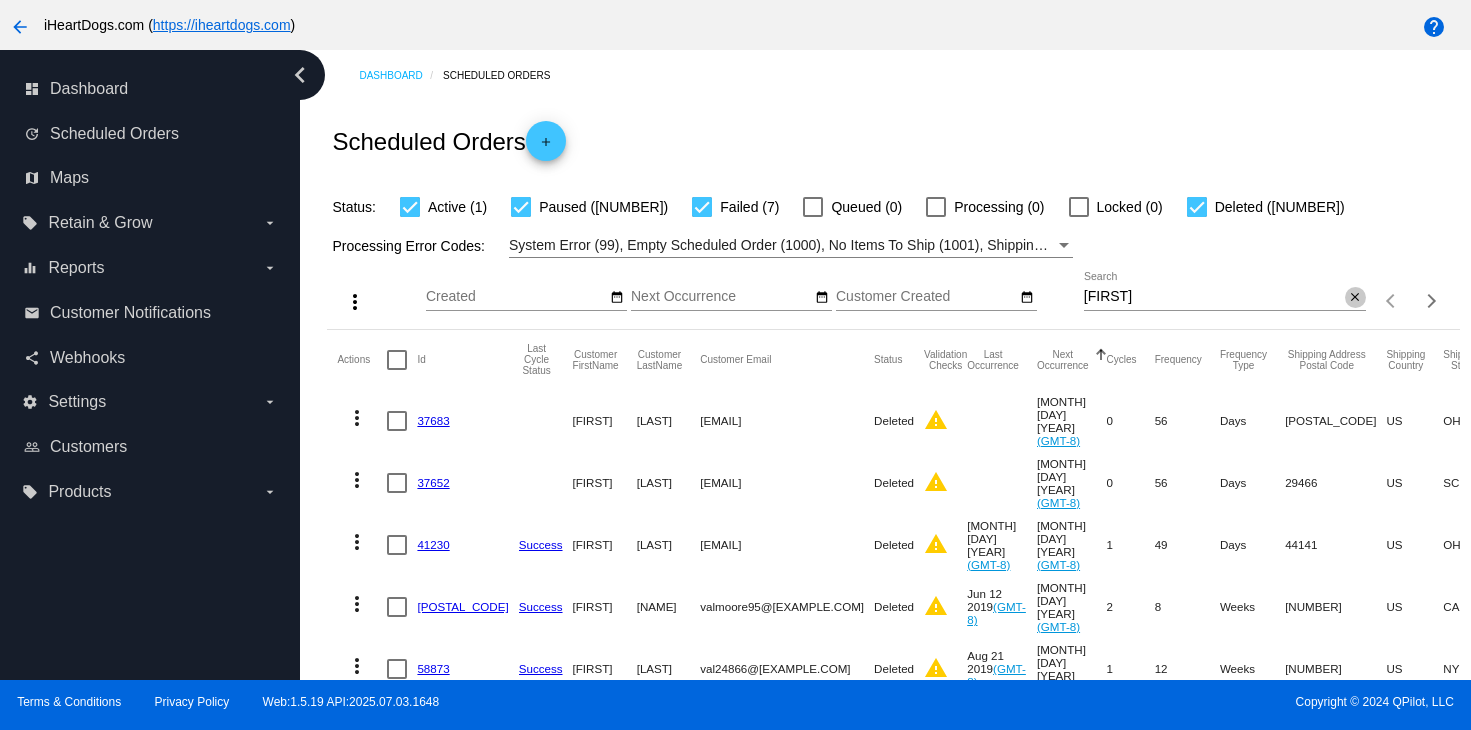 click on "close" at bounding box center (1355, 298) 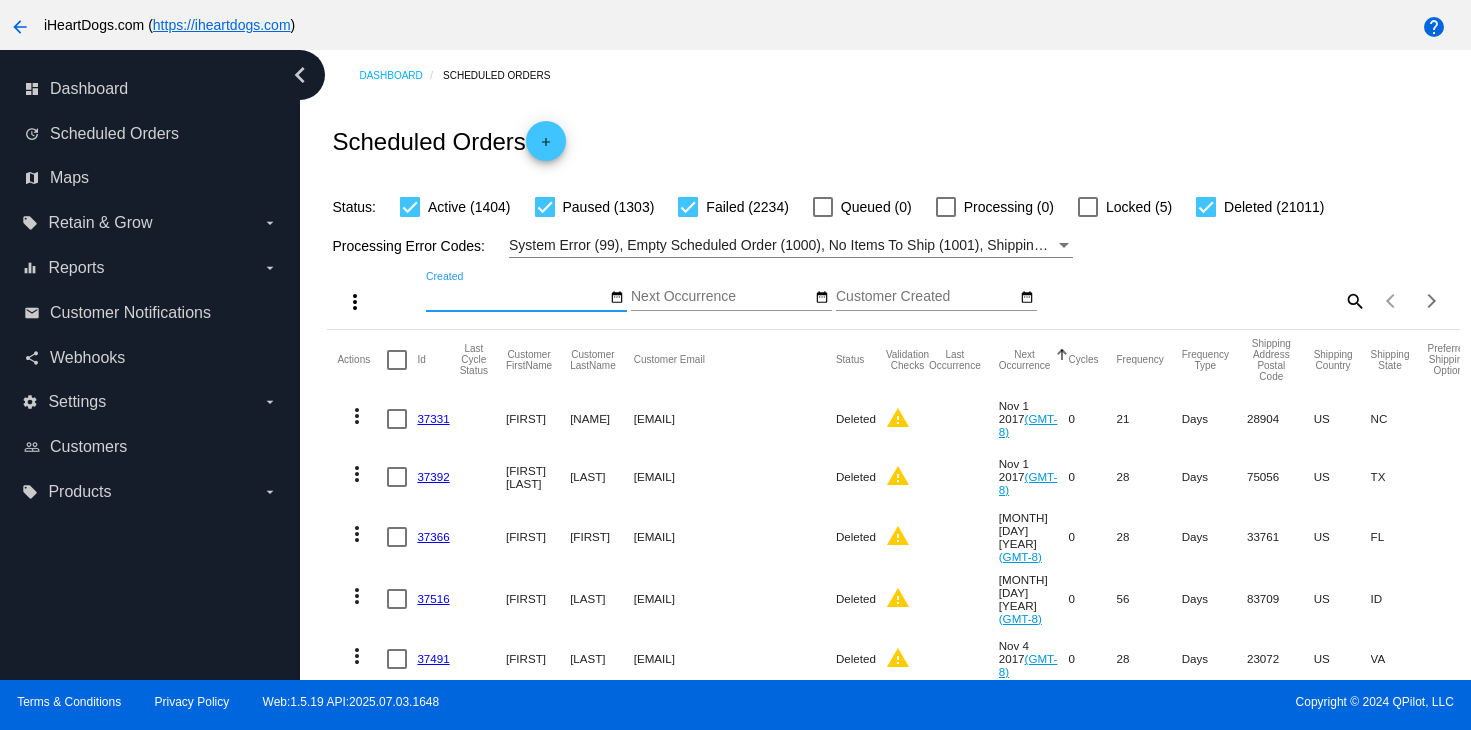 click on "Created" at bounding box center (516, 297) 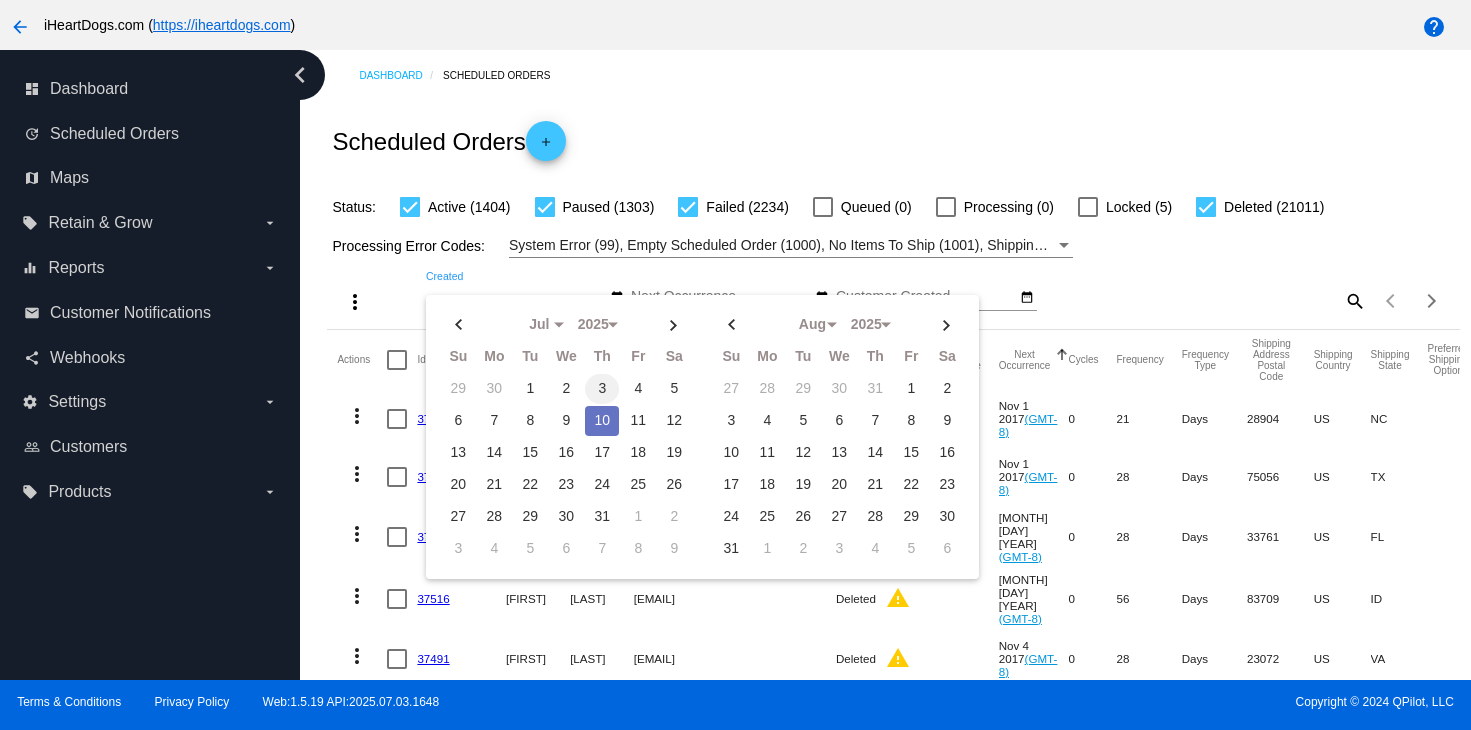 click on "3" at bounding box center [602, 389] 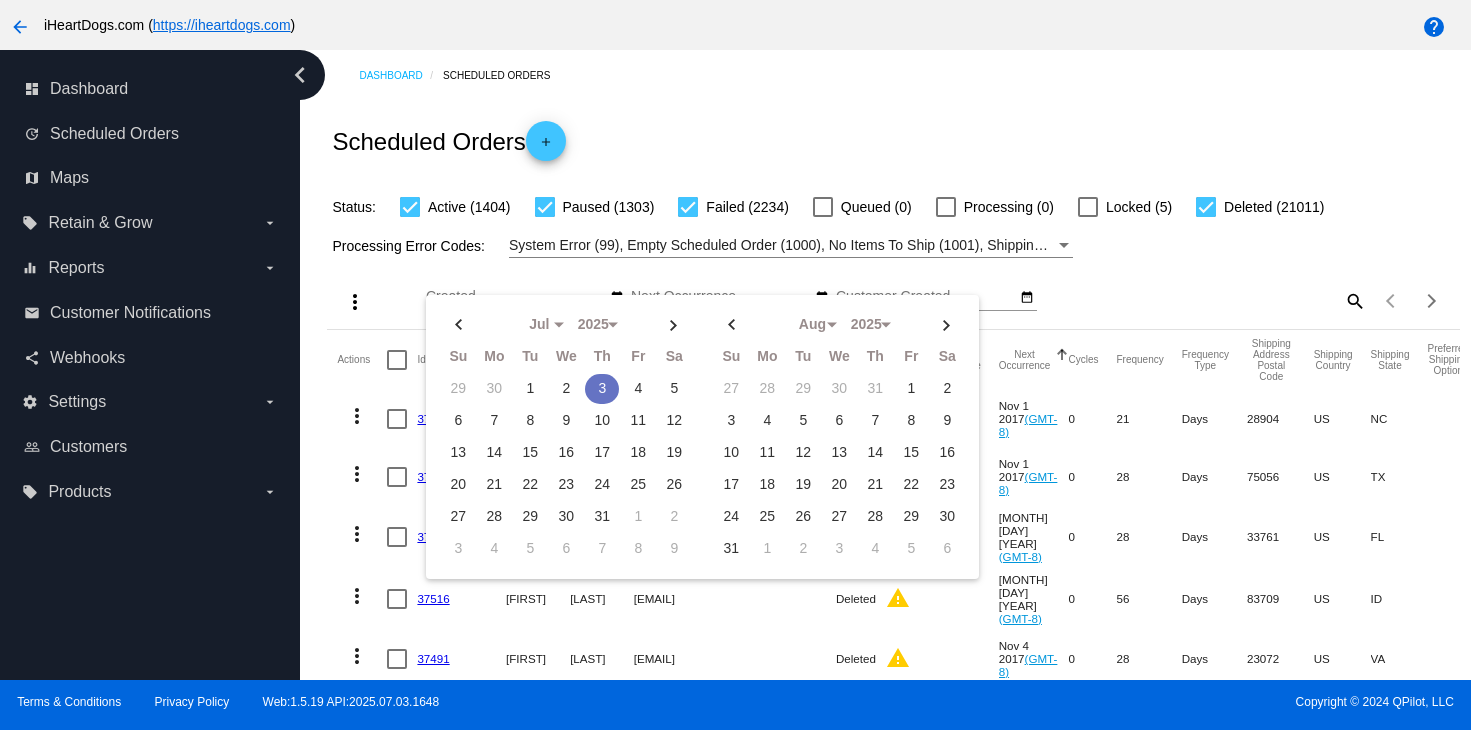 click on "3" at bounding box center [602, 389] 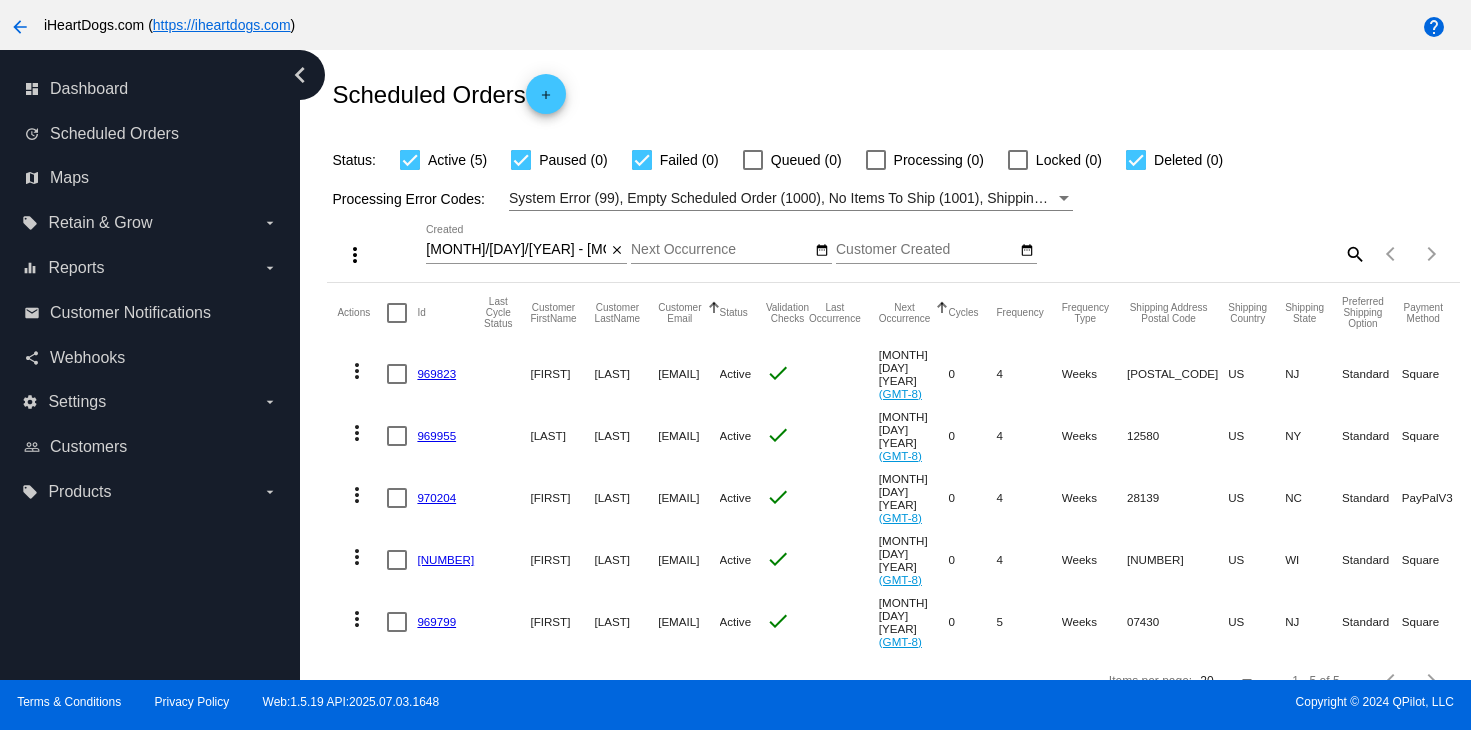 scroll, scrollTop: 70, scrollLeft: 0, axis: vertical 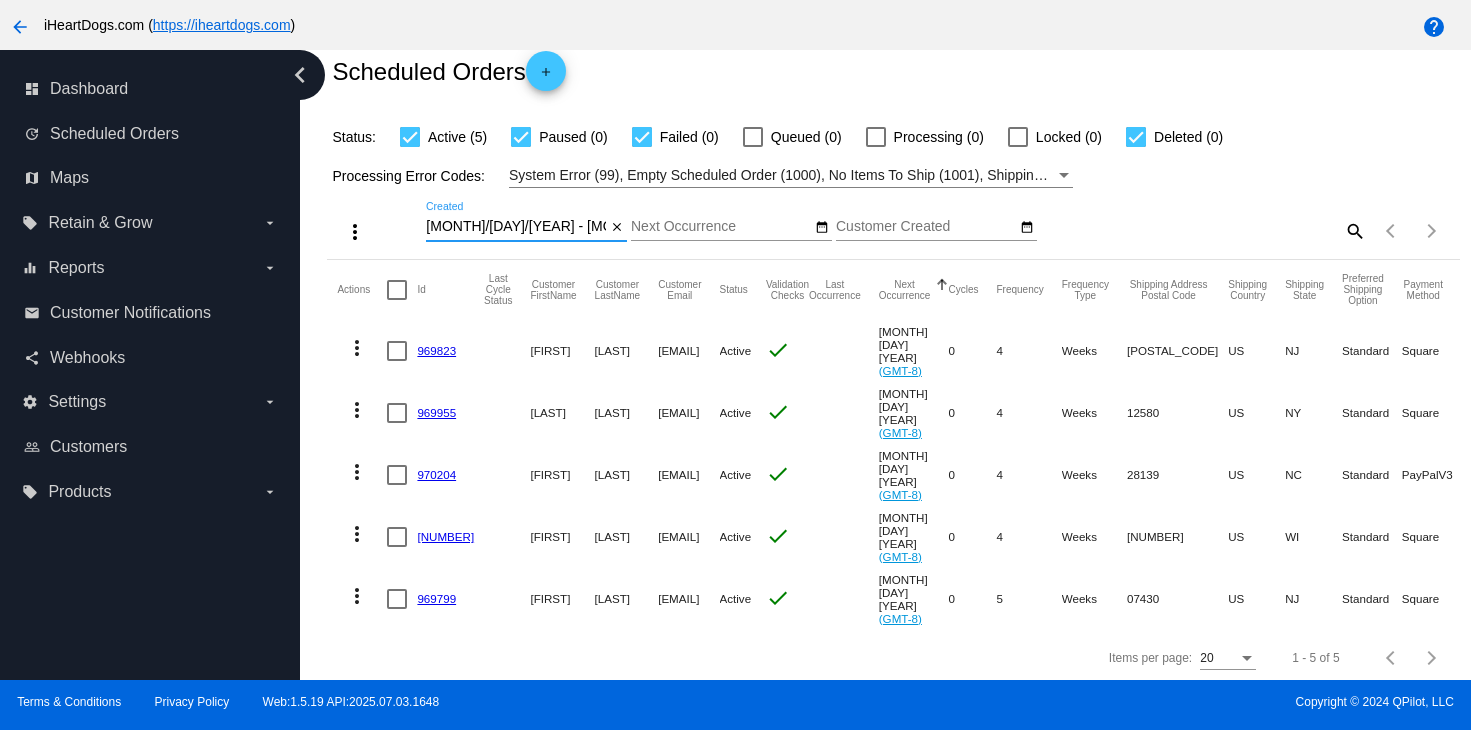 click on "[MONTH]/[DAY]/[YEAR] - [MONTH]/[DAY]/[YEAR]" at bounding box center (516, 227) 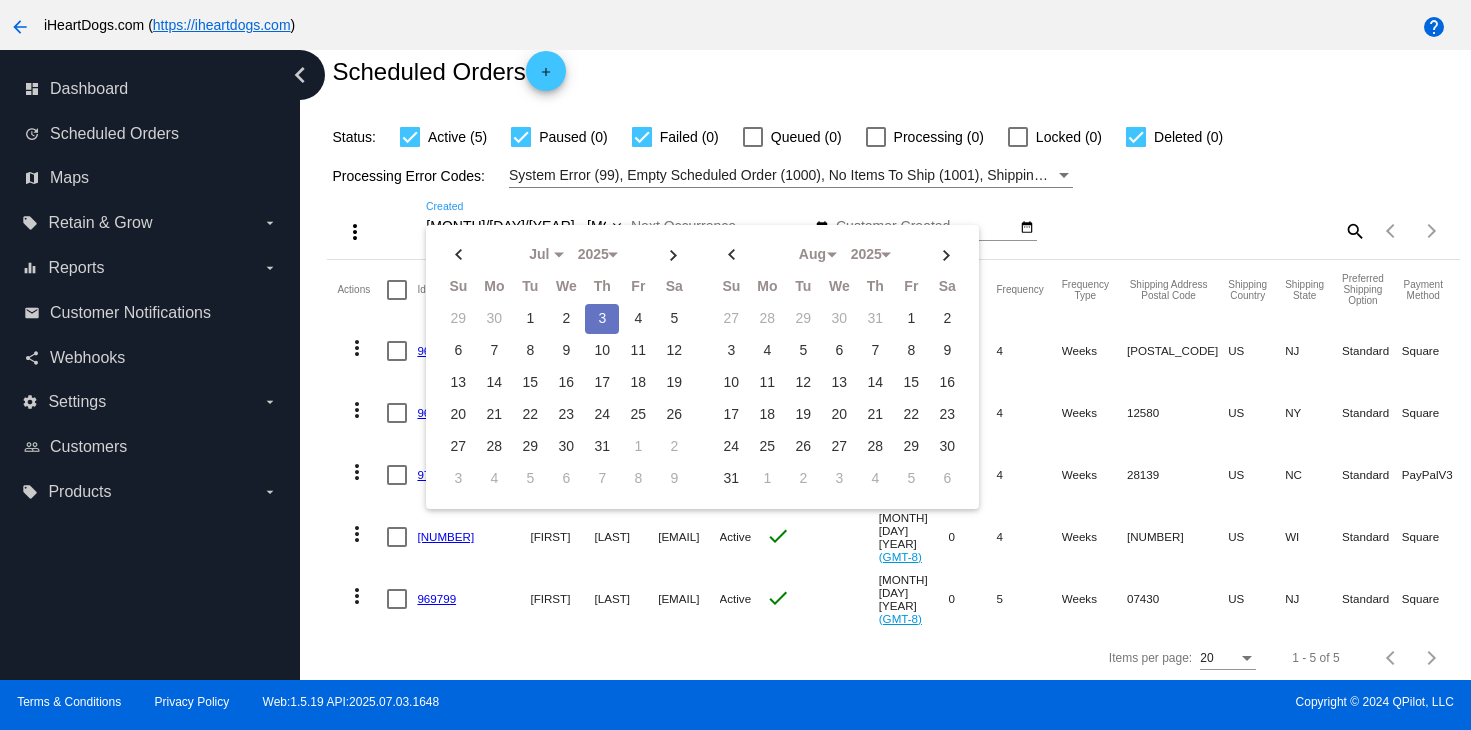 click on "3" at bounding box center (602, 319) 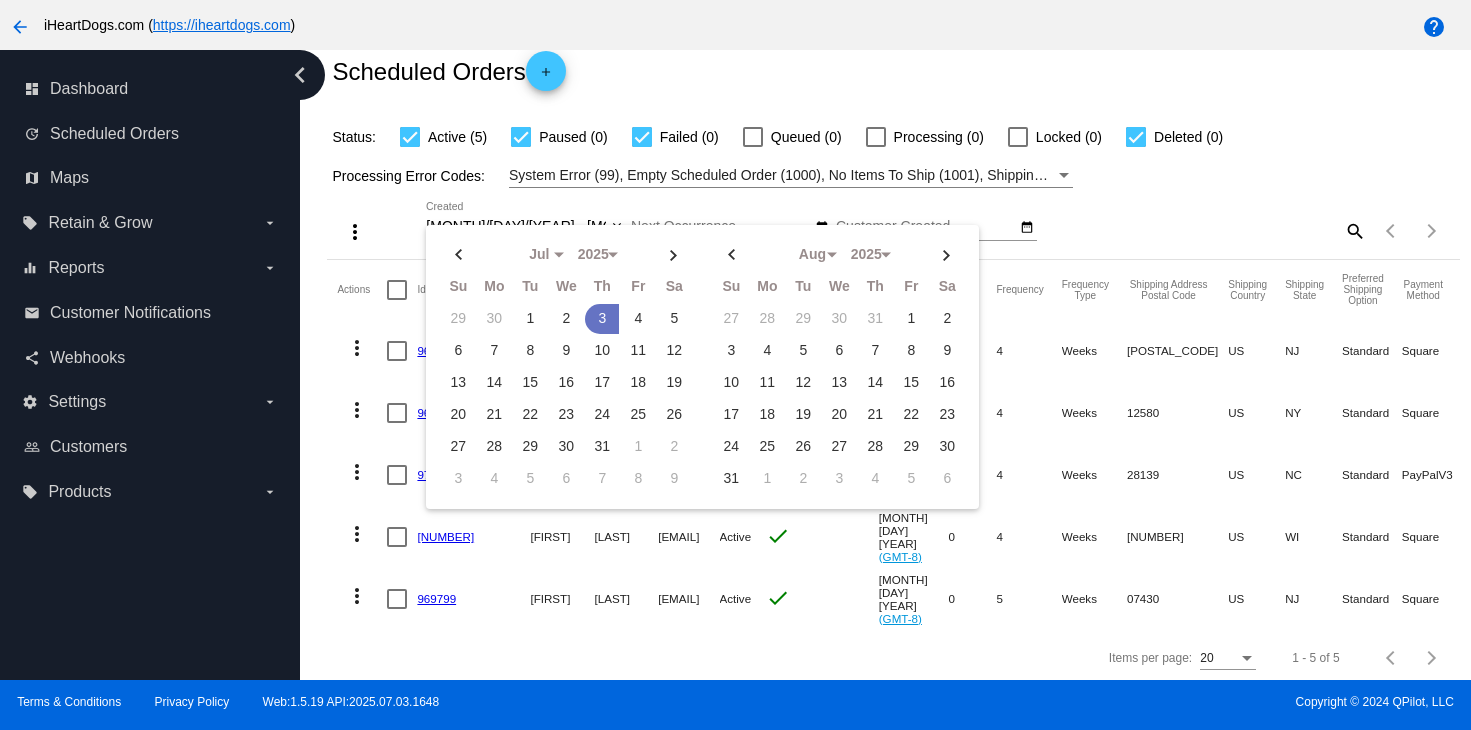 click on "more_vert
07/03/[YEAR] - 07/03/[YEAR]
Jul
Jan
Feb
Mar
Apr
Su" at bounding box center (893, 223) 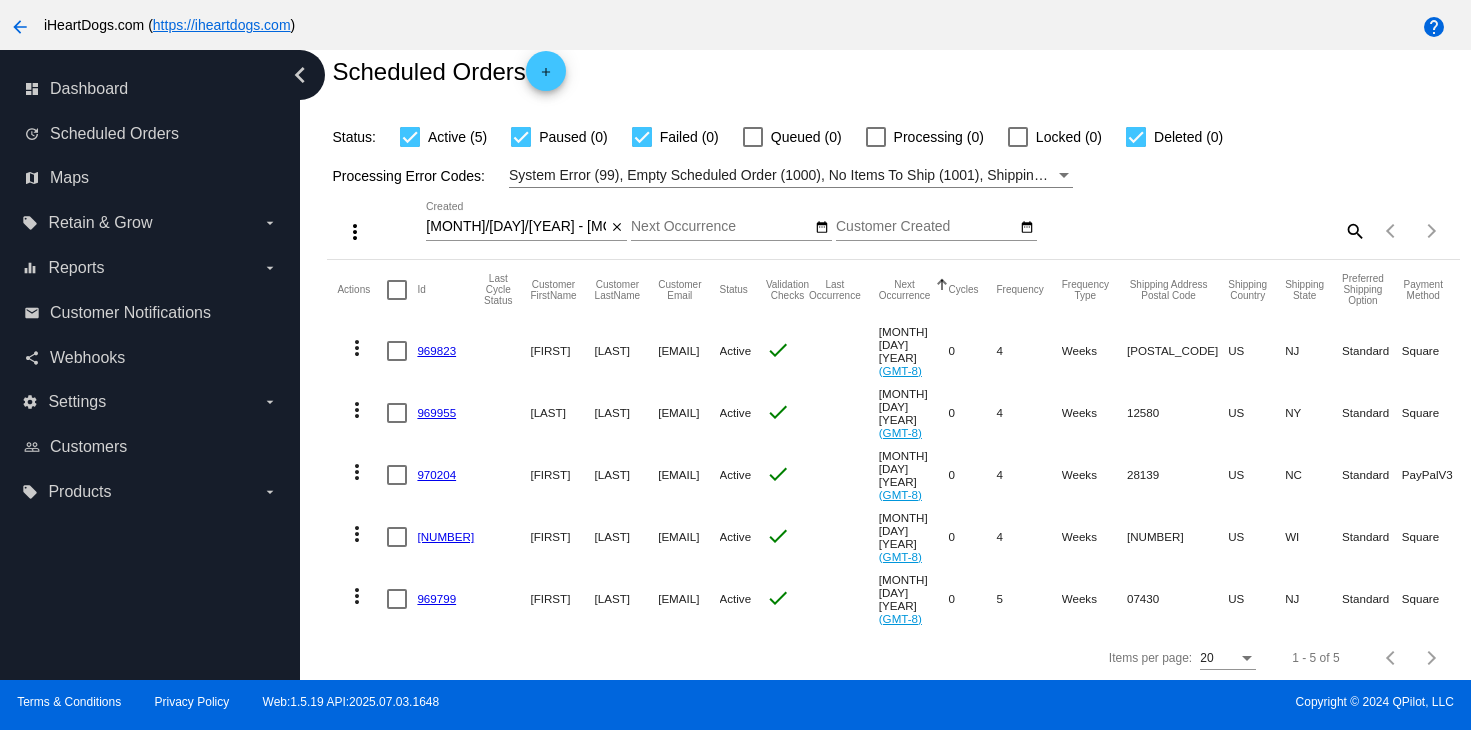 click on "Next Occurrence" at bounding box center (721, 227) 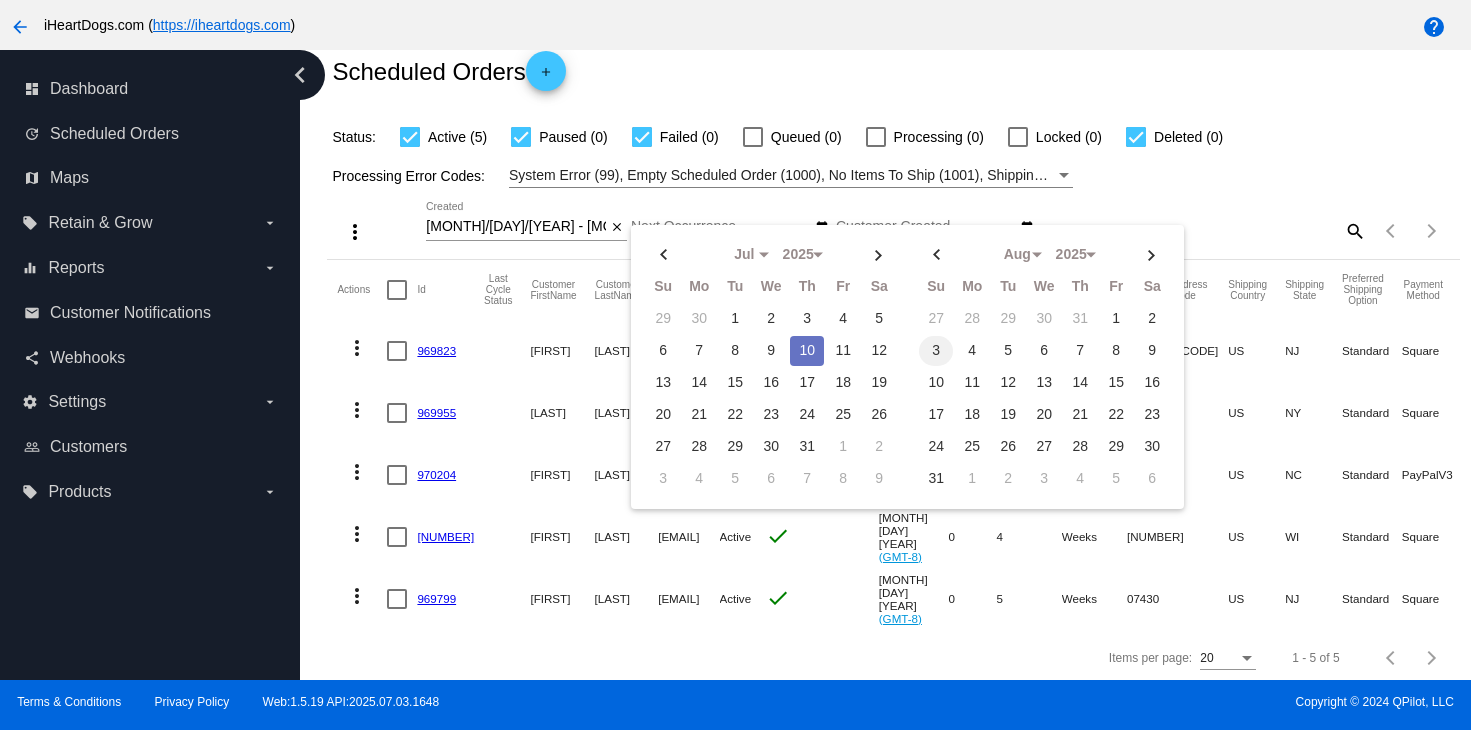 click on "3" at bounding box center [936, 319] 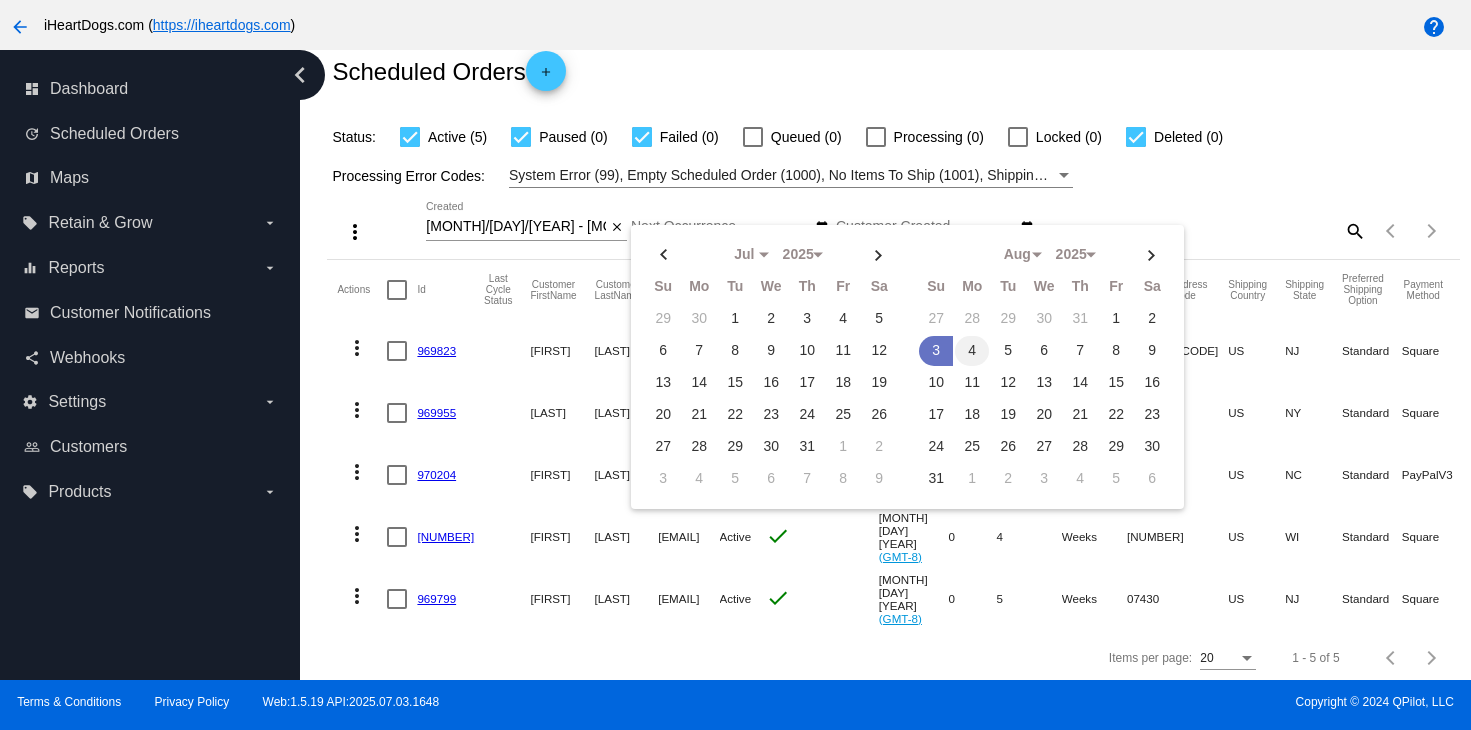 click on "4" at bounding box center (972, 319) 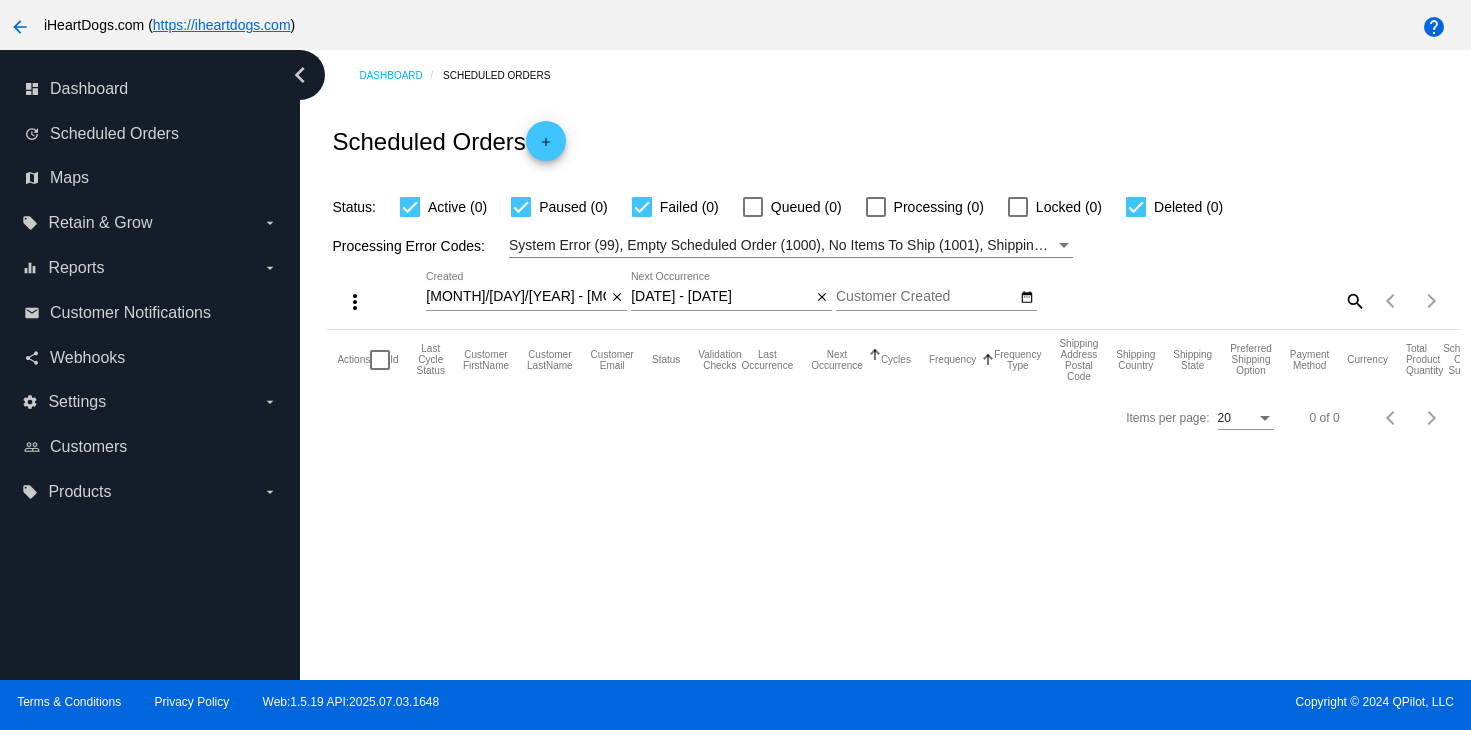 scroll, scrollTop: 0, scrollLeft: 0, axis: both 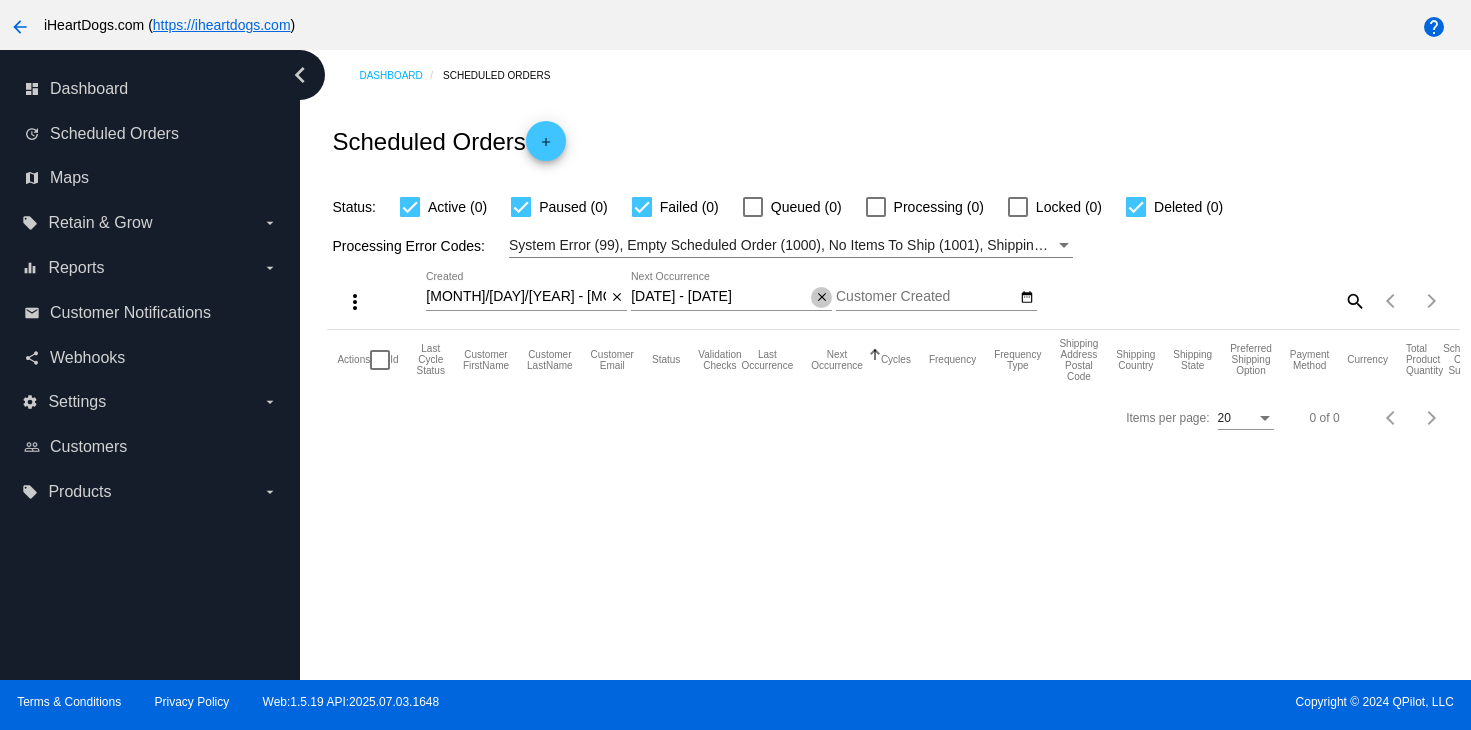 click on "close" at bounding box center (822, 298) 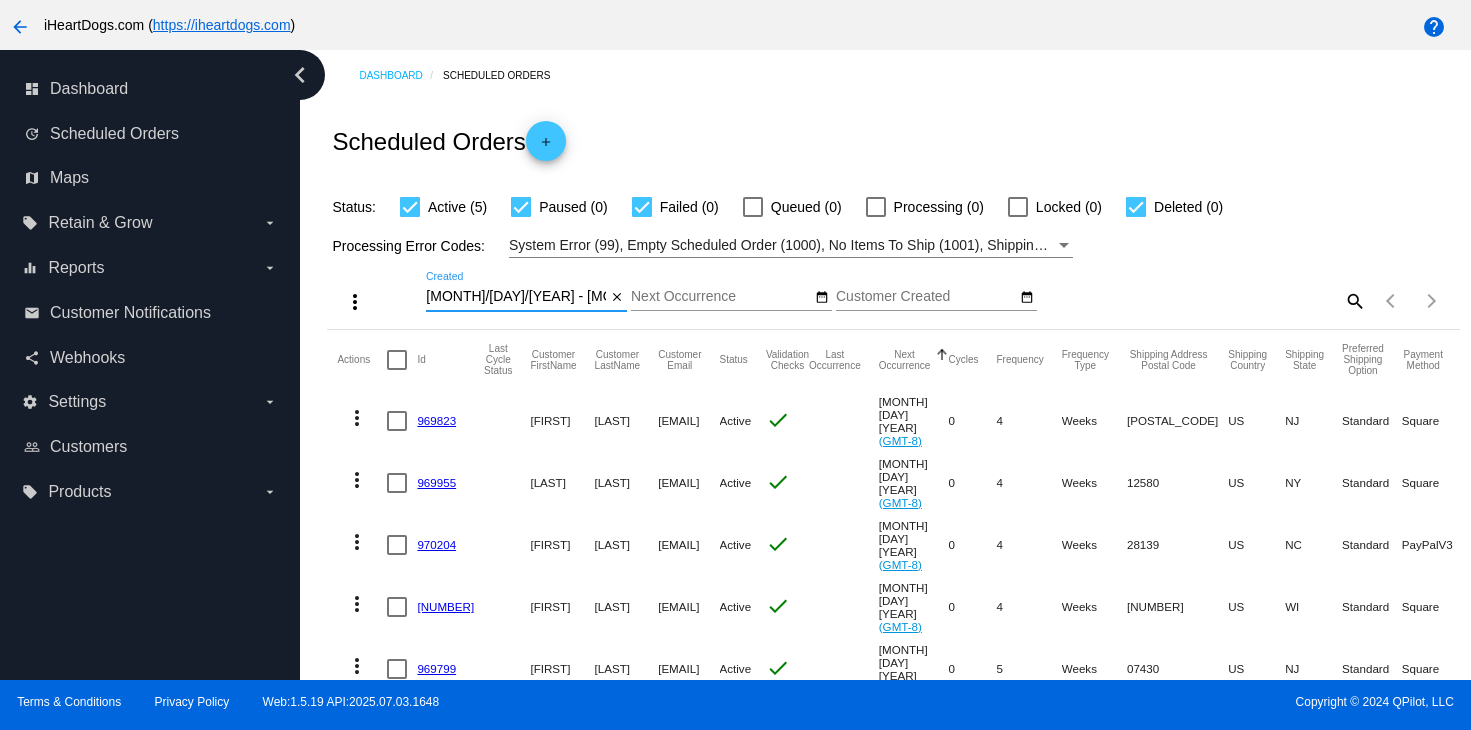 click on "[MONTH]/[DAY]/[YEAR] - [MONTH]/[DAY]/[YEAR]" at bounding box center (516, 297) 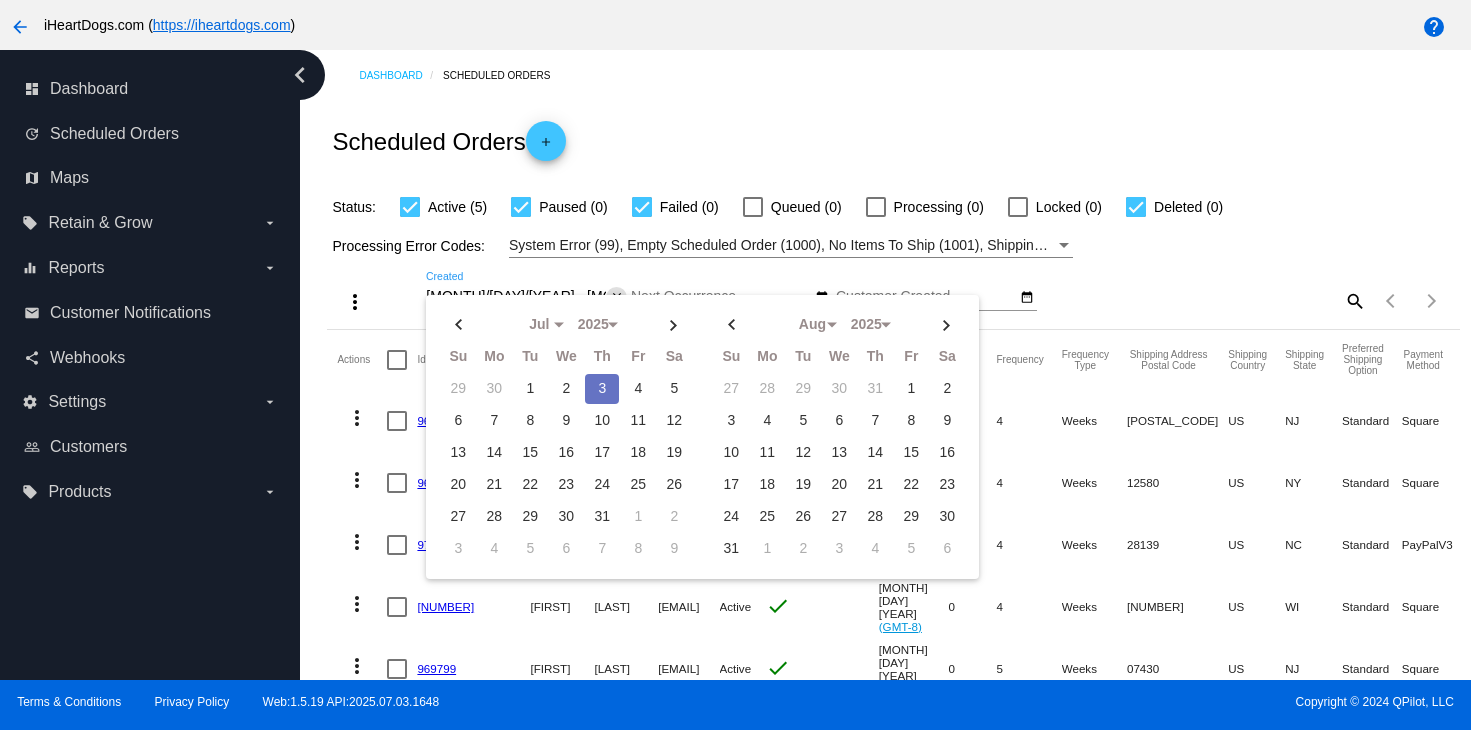 click on "close" at bounding box center [617, 296] 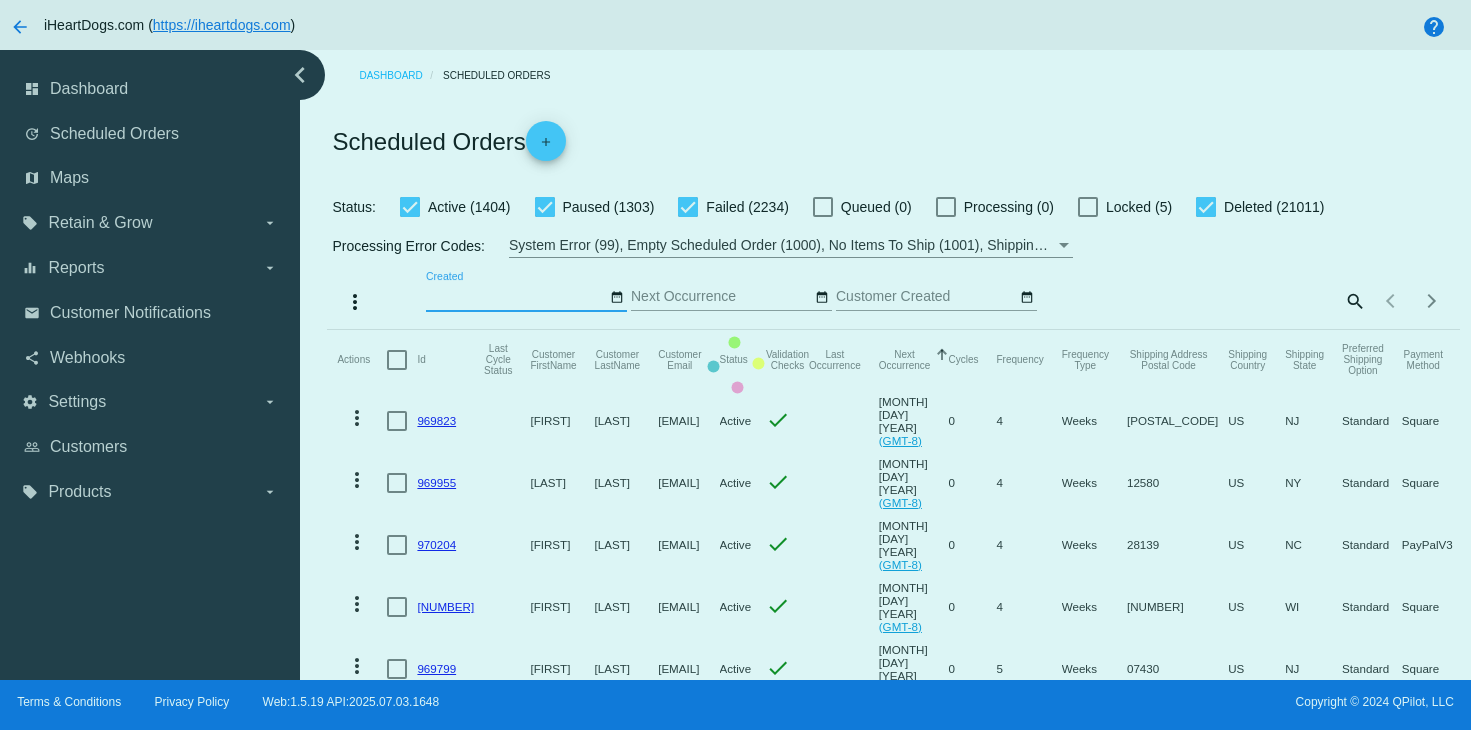 click on "Actions
Id   Last Cycle Status   Customer FirstName   Customer LastName   Customer Email   Status   Validation Checks   Last Occurrence   Next Occurrence   Sorted by NextOccurrenceUtc ascending  Cycles   Frequency   Frequency Type   Shipping Address Postal Code
Shipping Country
Shipping State
Preferred Shipping Option
Payment Method   Currency   Total Product Quantity   Scheduled Order Subtotal
Scheduled Order LTV
more_vert
[NUMBER]
[FIRST]
[LAST]
[EMAIL]
Active
check
[DATE]
(GMT-8)
0  4  Weeks  [POSTAL_CODE]  US  NJ  Standard  Square  USD  1  39.99  TBD
more_vert
0" at bounding box center (893, 515) 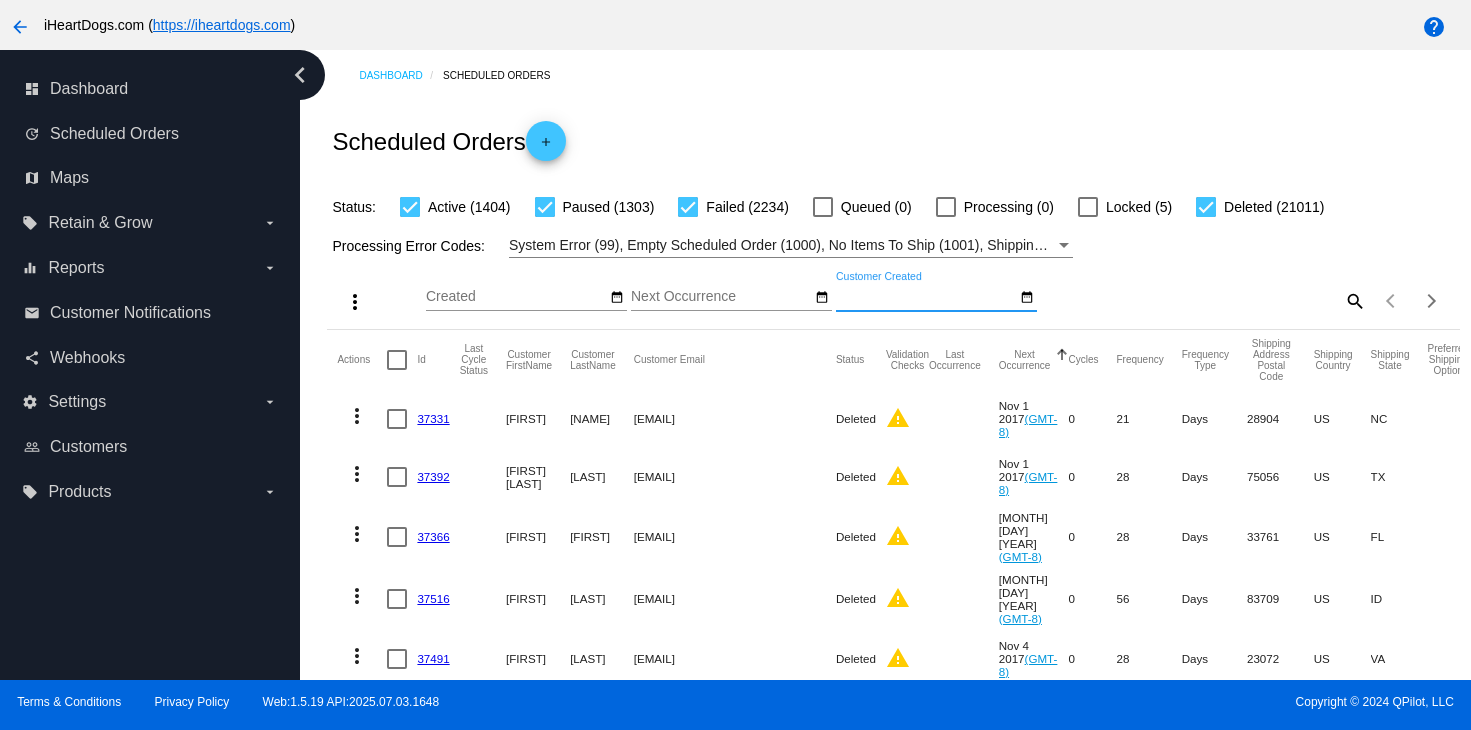 click on "Customer Created" at bounding box center (926, 297) 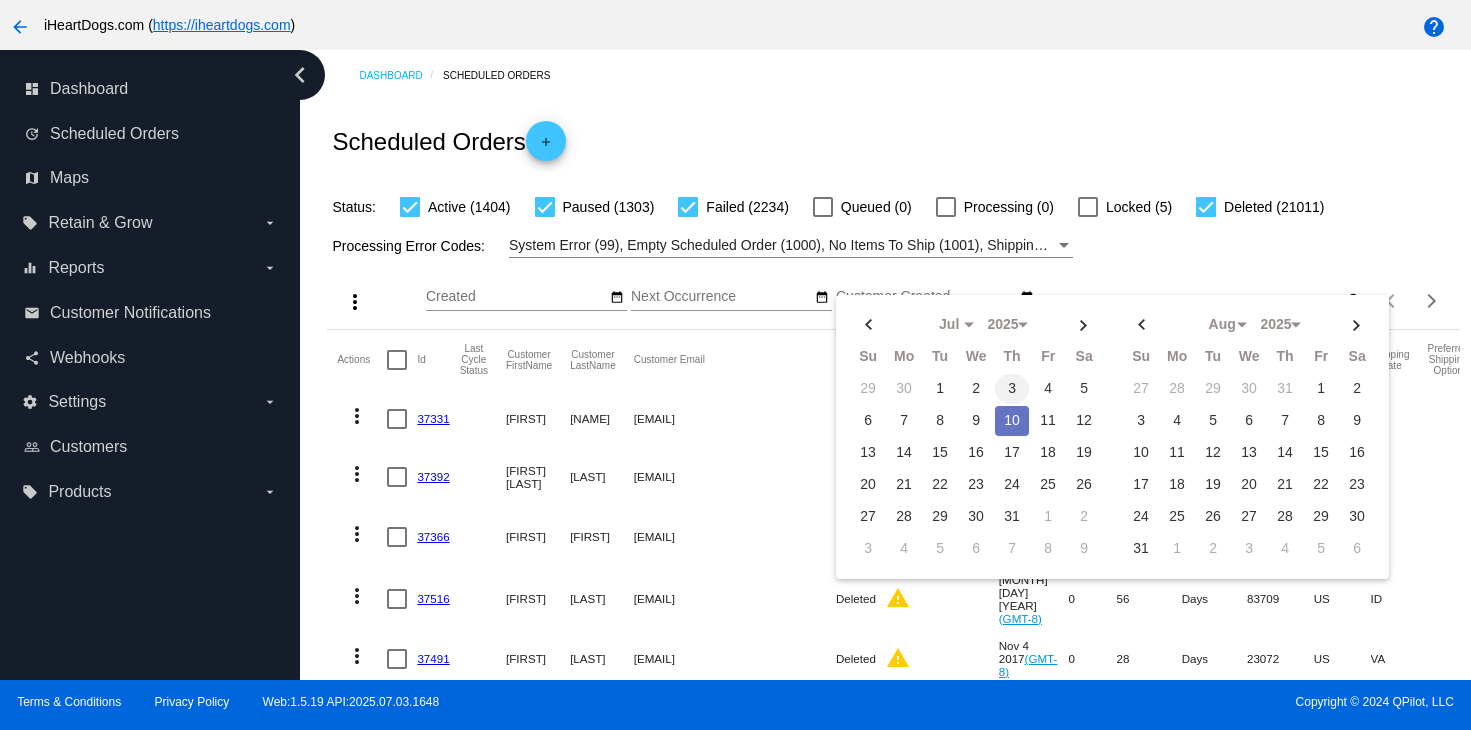 click on "3" at bounding box center [1012, 389] 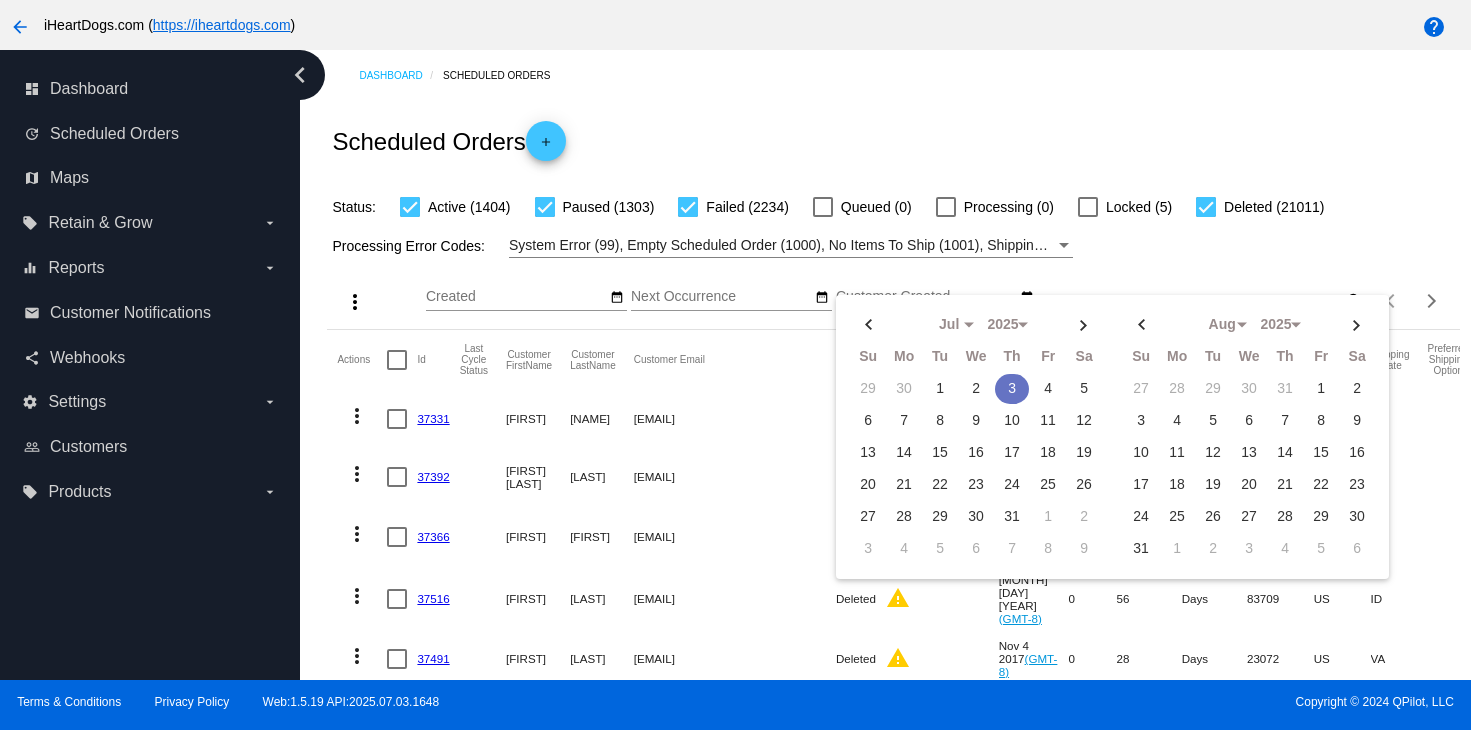 click on "3" at bounding box center [1012, 389] 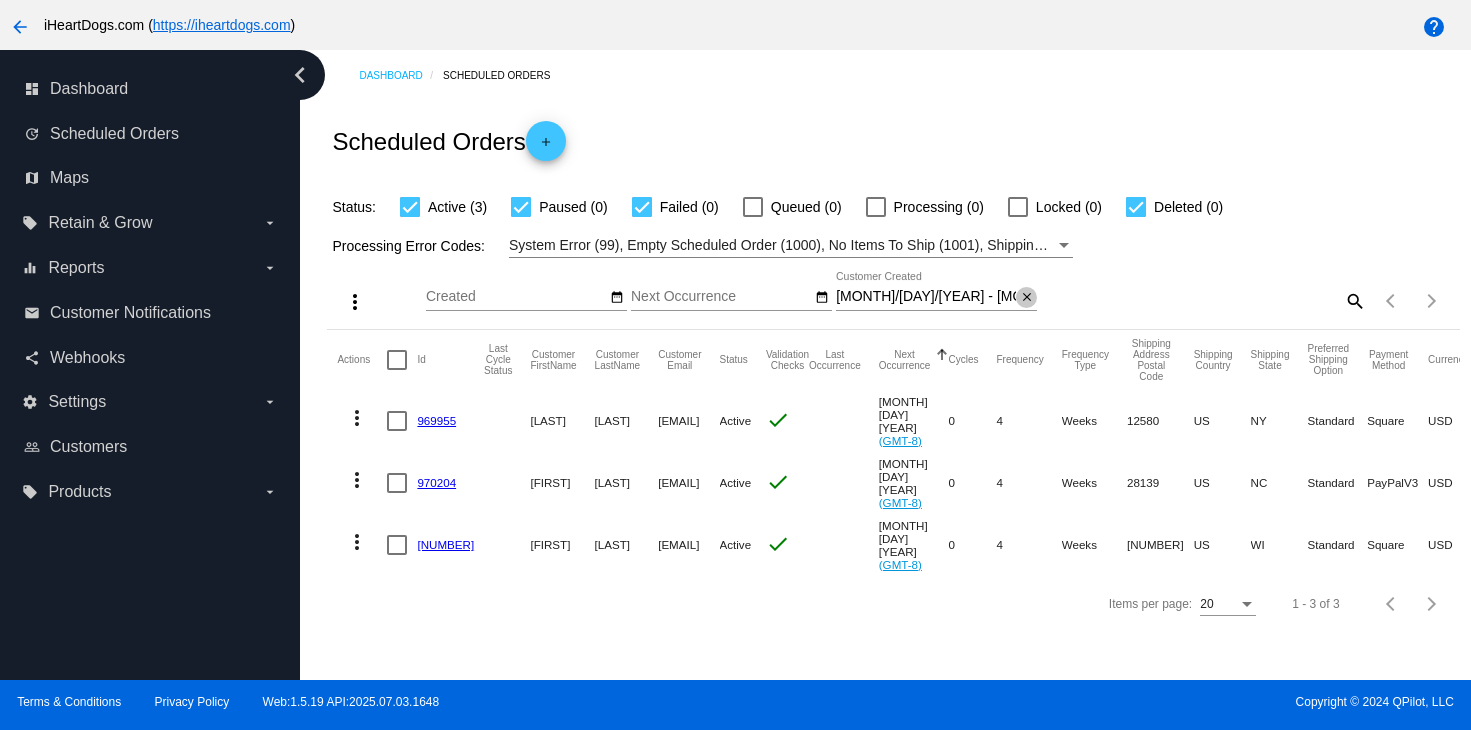 click on "close" at bounding box center (1027, 298) 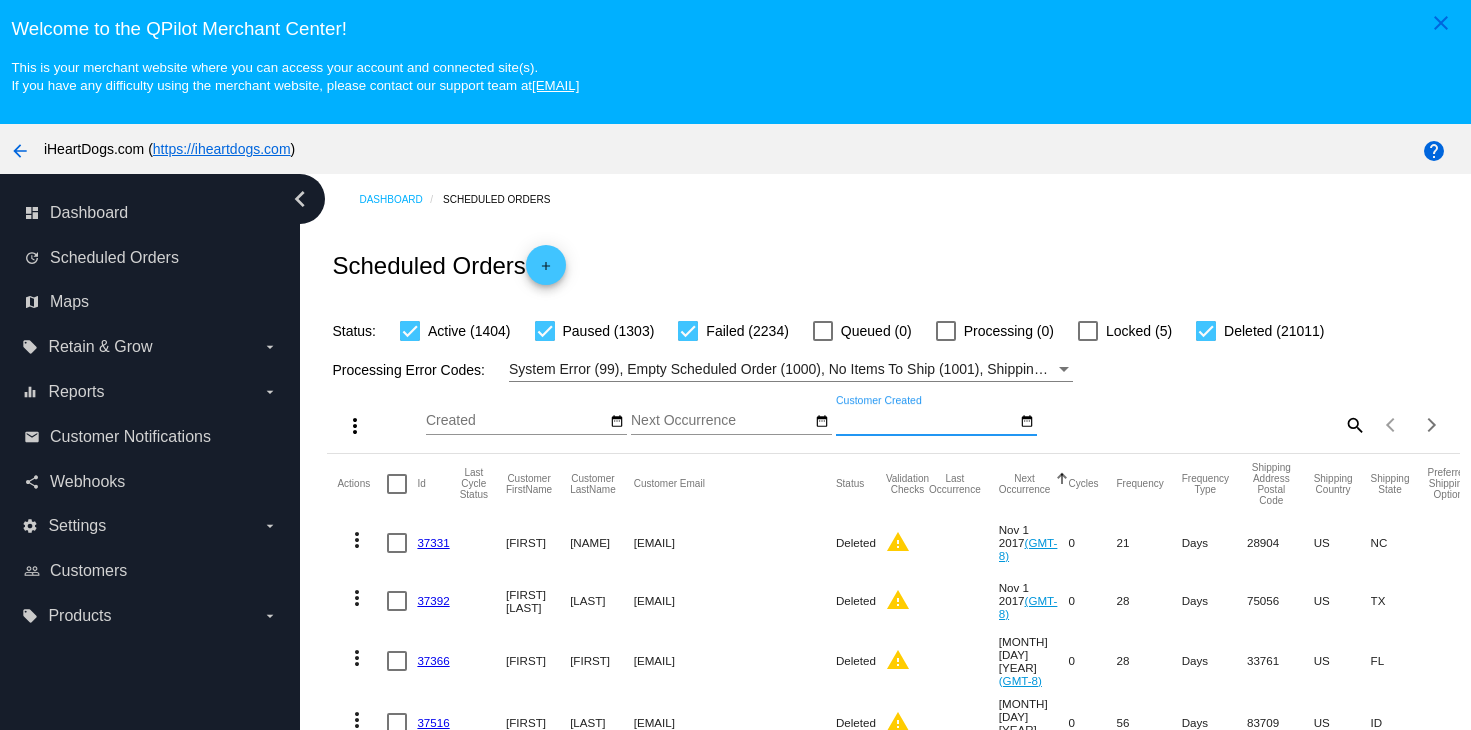 scroll, scrollTop: 0, scrollLeft: 0, axis: both 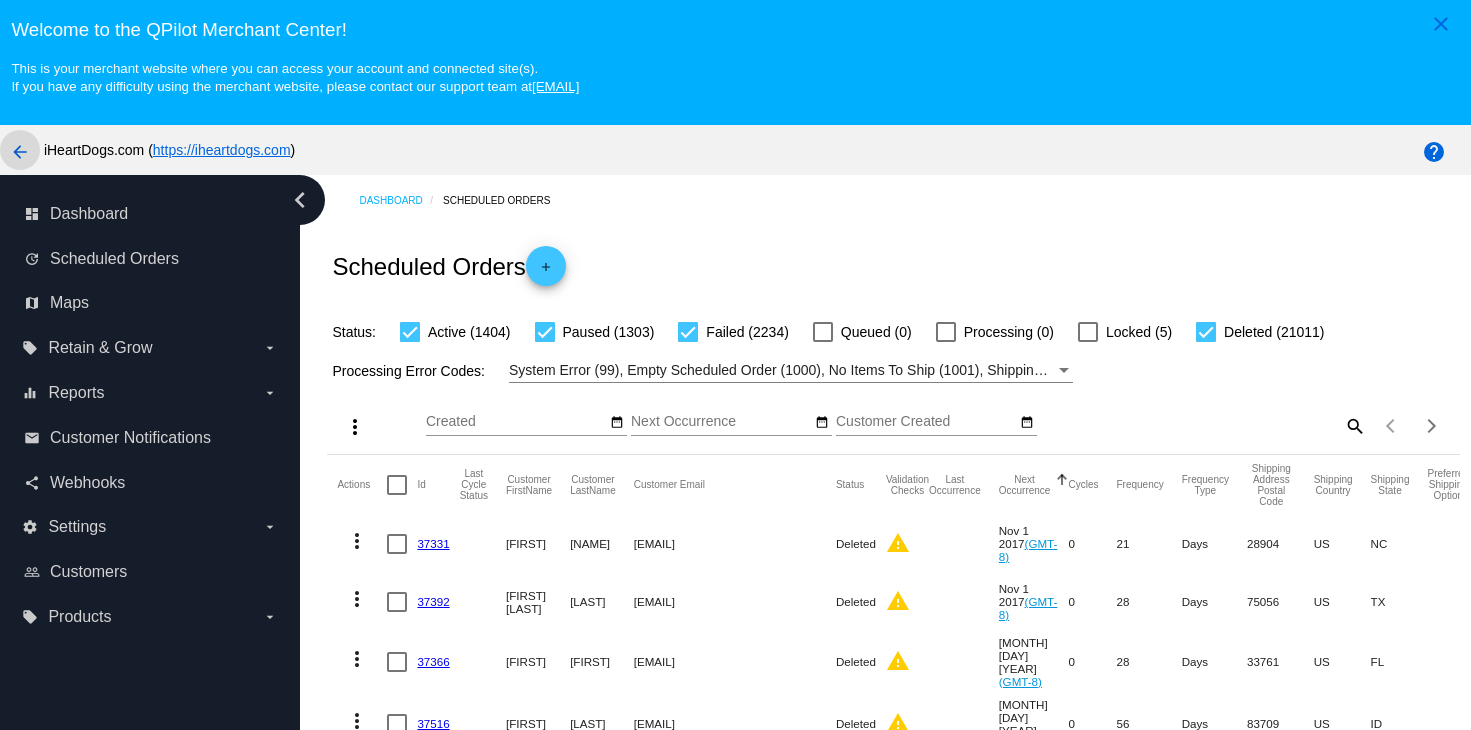 click on "arrow_back" at bounding box center (20, 152) 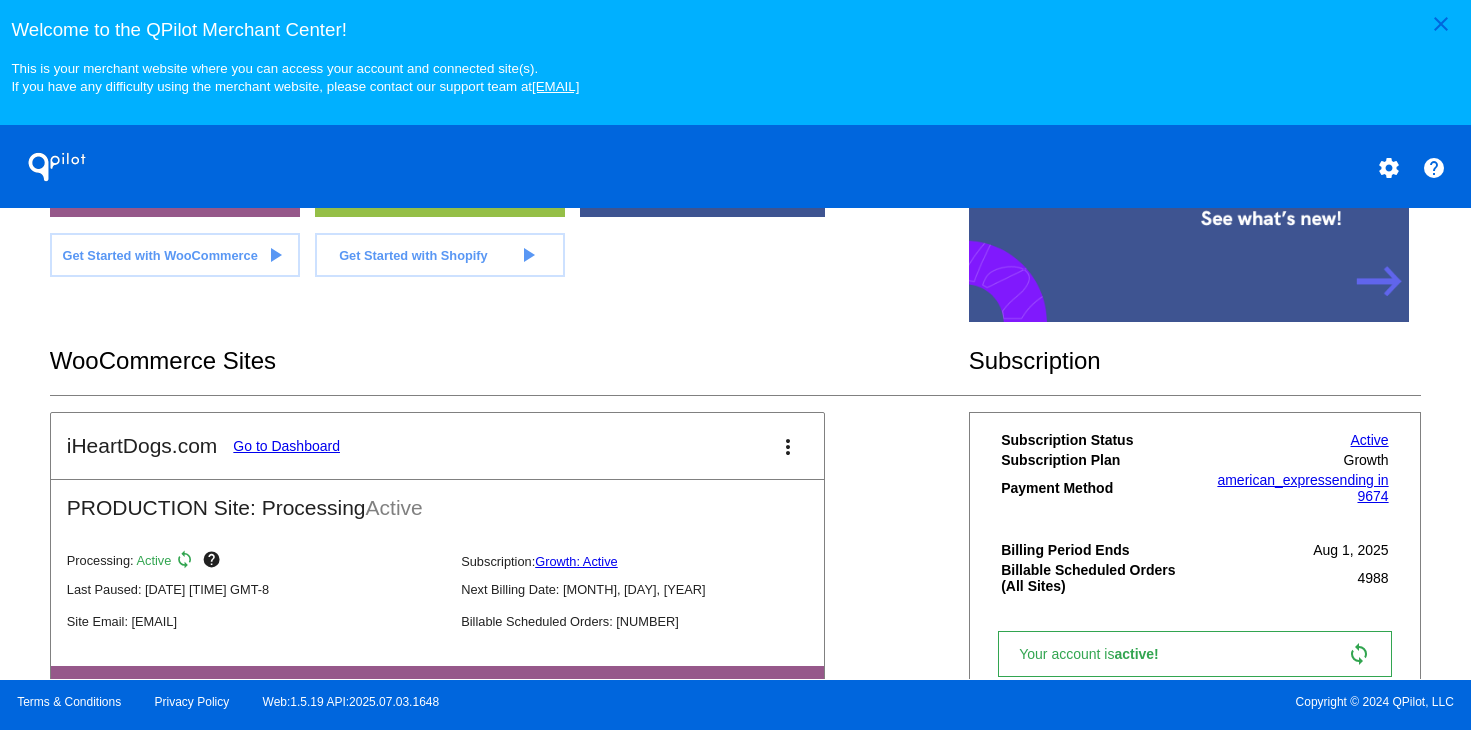 scroll, scrollTop: 496, scrollLeft: 0, axis: vertical 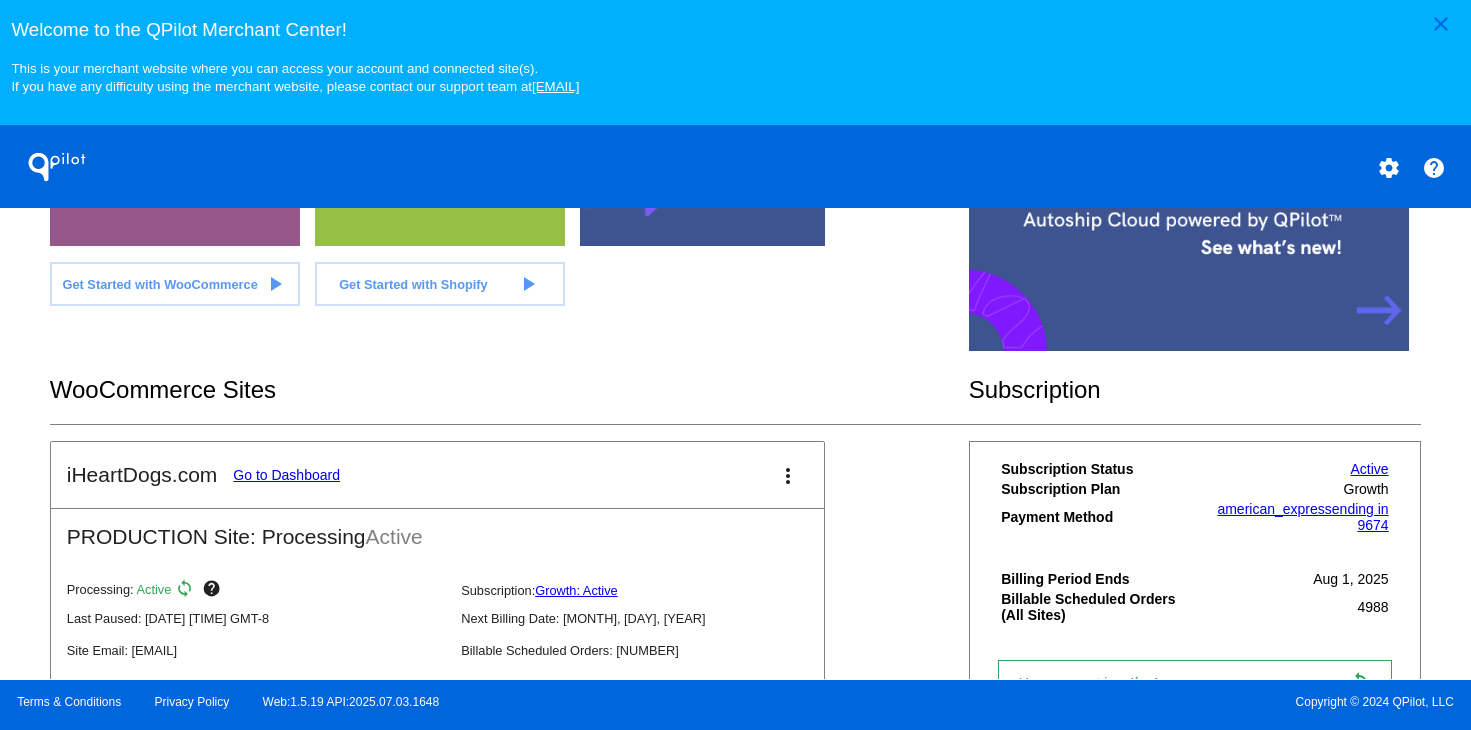 click on "iHeartDogs.com
Go to Dashboard" at bounding box center (203, 475) 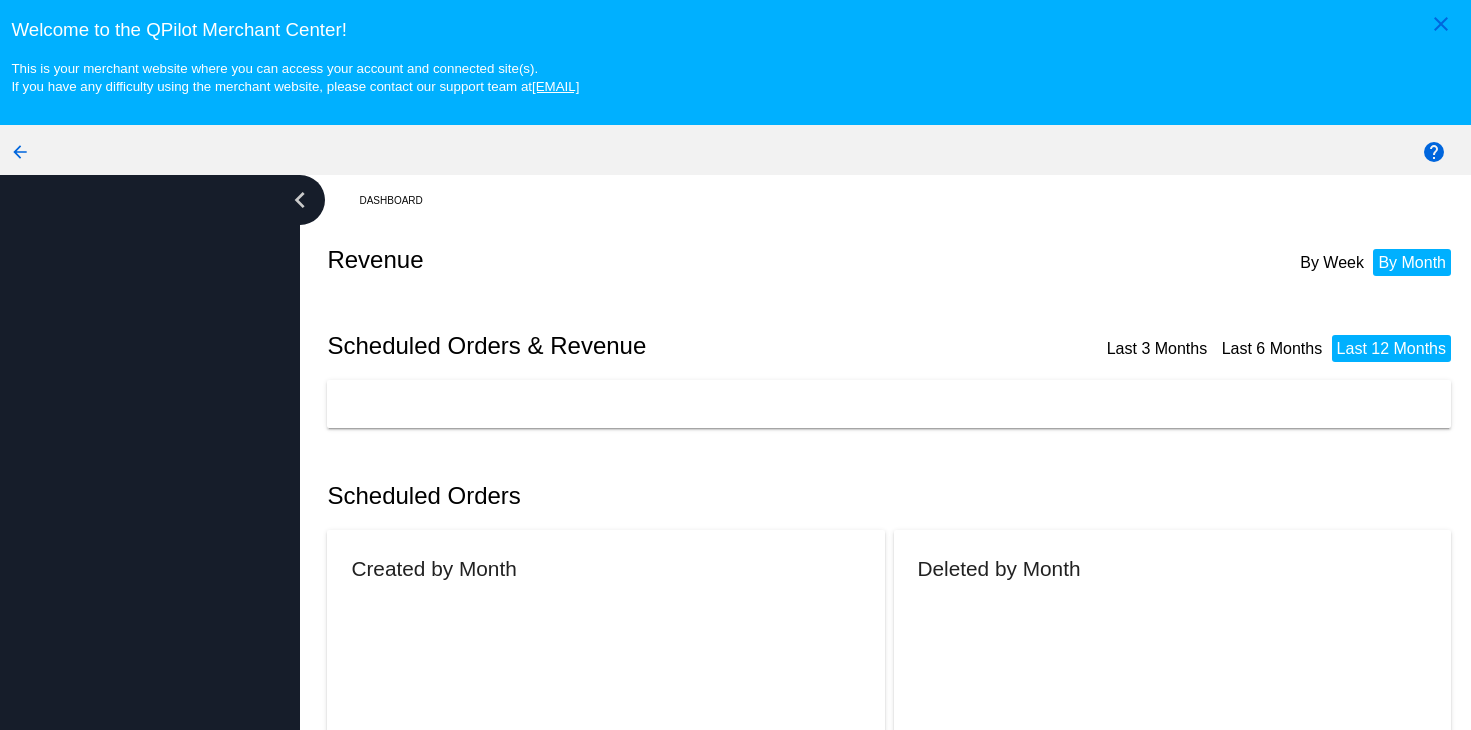 click on "chevron_left" at bounding box center [150, 490] 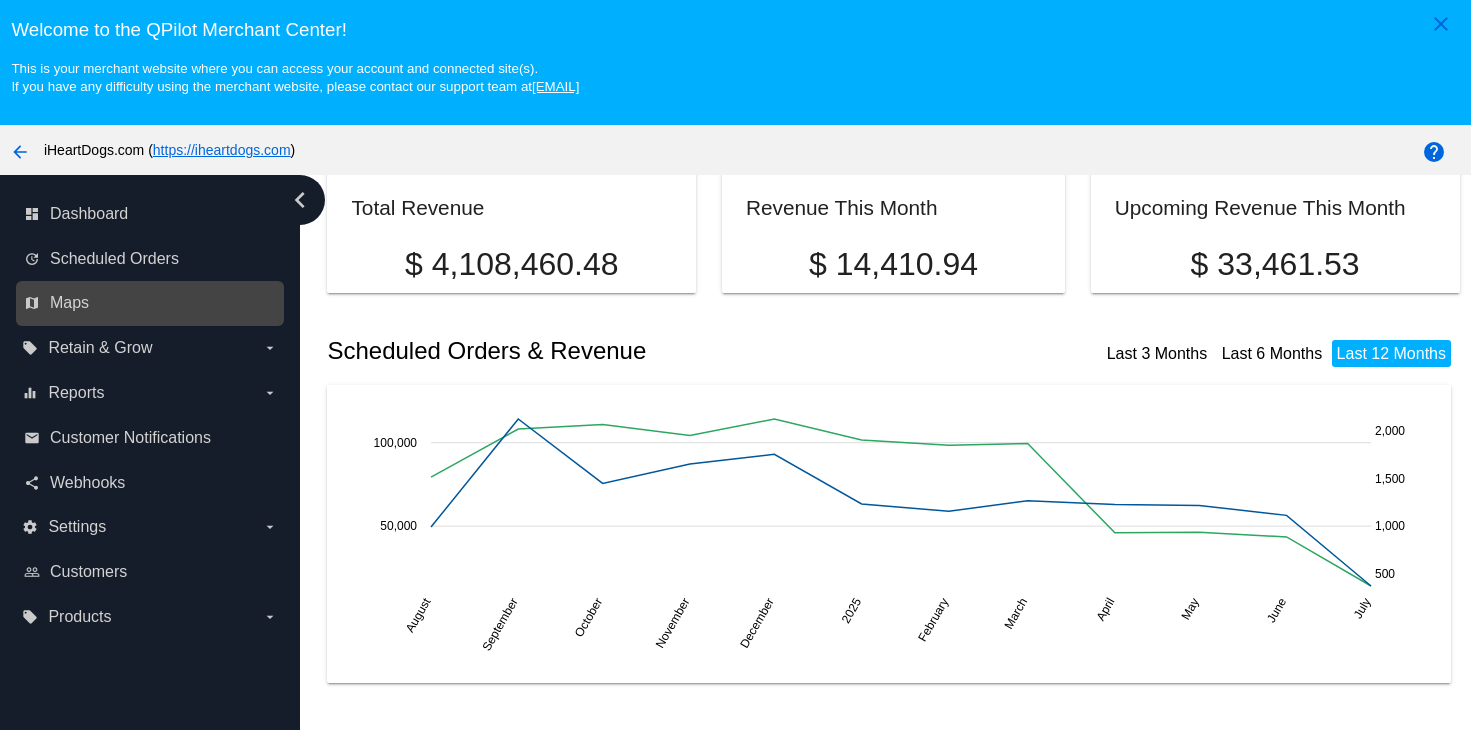 scroll, scrollTop: 0, scrollLeft: 0, axis: both 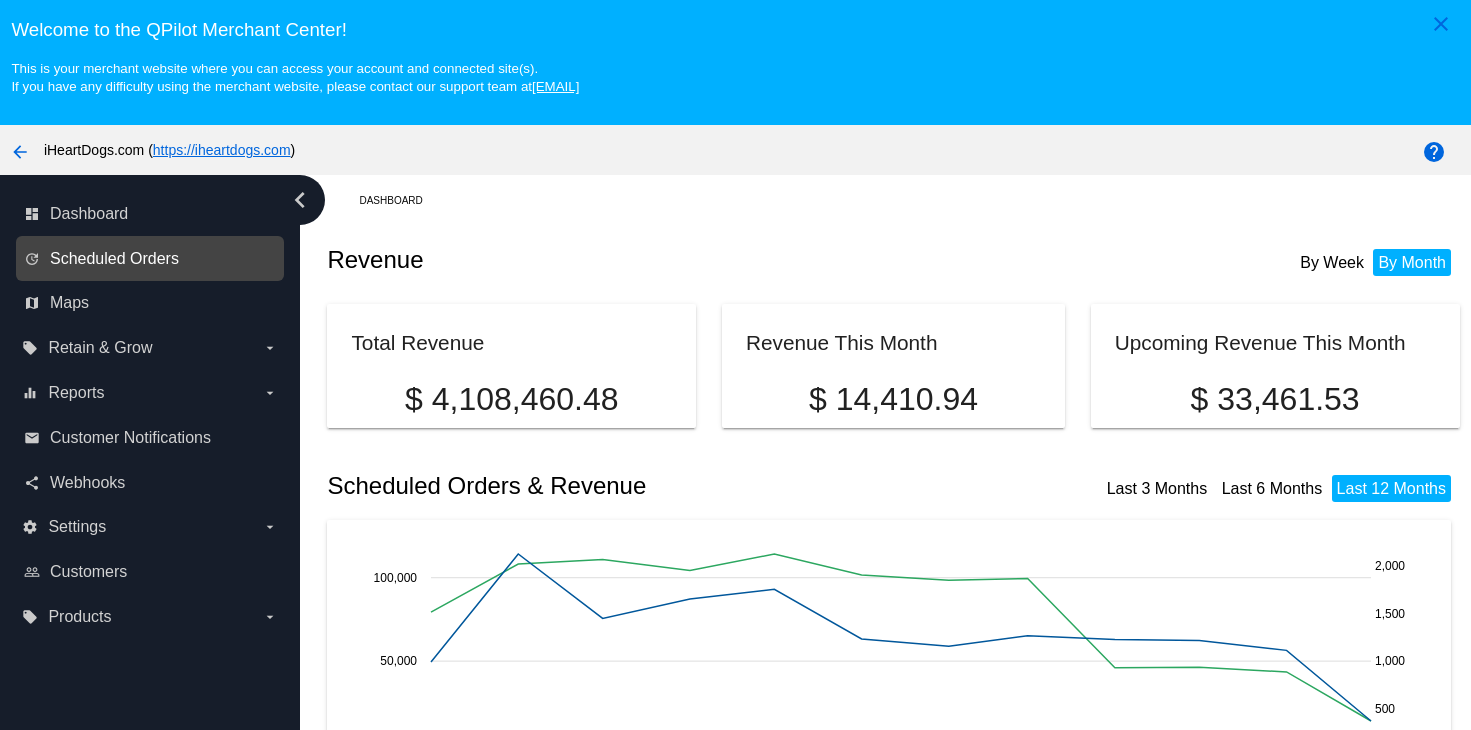 click on "Scheduled Orders" at bounding box center [114, 259] 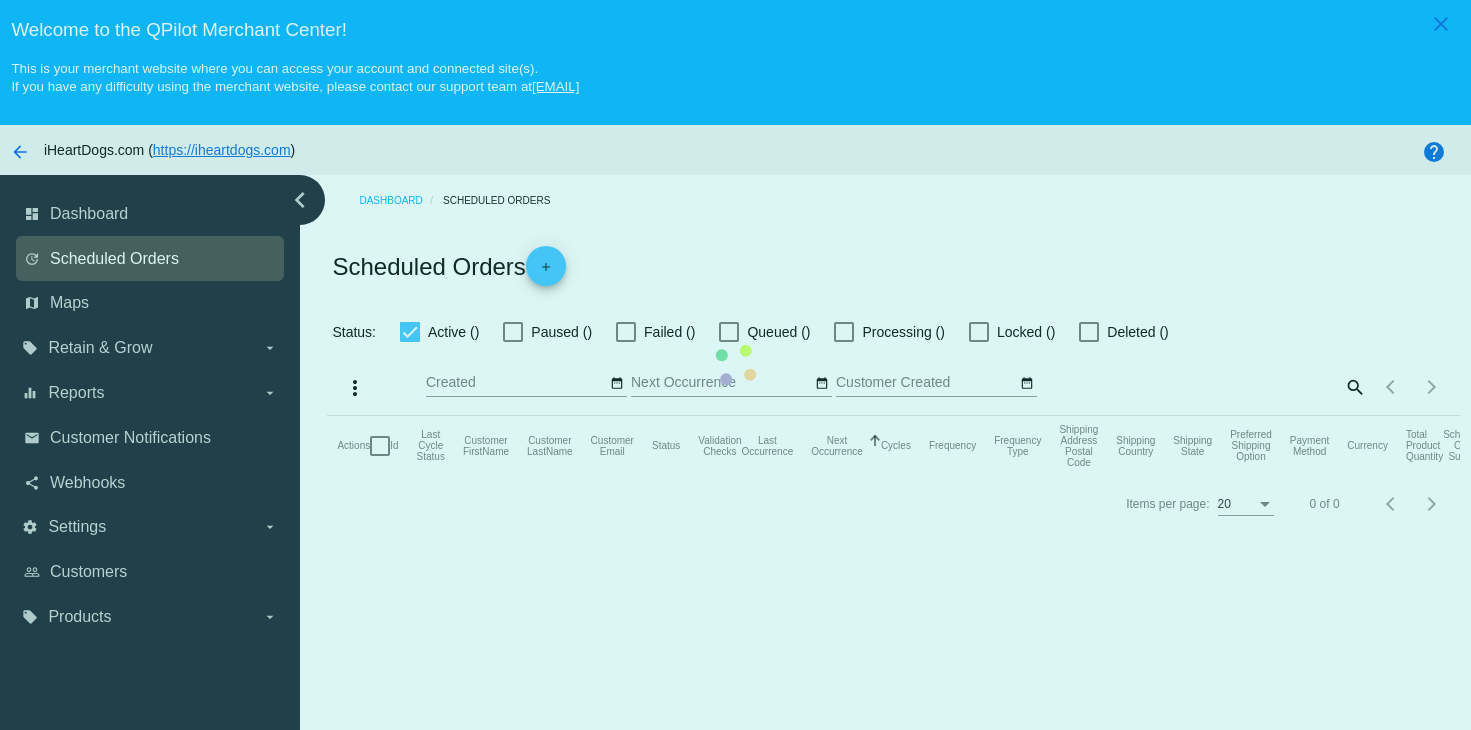click on "Actions
Id   Last Cycle Status   Customer FirstName   Customer LastName   Customer Email   Status   Validation Checks   Last Occurrence   Next Occurrence   Sorted by NextOccurrenceUtc ascending  Cycles   Frequency   Frequency Type   Shipping Address Postal Code
Shipping Country
Shipping State
Preferred Shipping Option
Payment Method   Currency   Total Product Quantity   Scheduled Order Subtotal
Scheduled Order LTV" at bounding box center (893, 446) 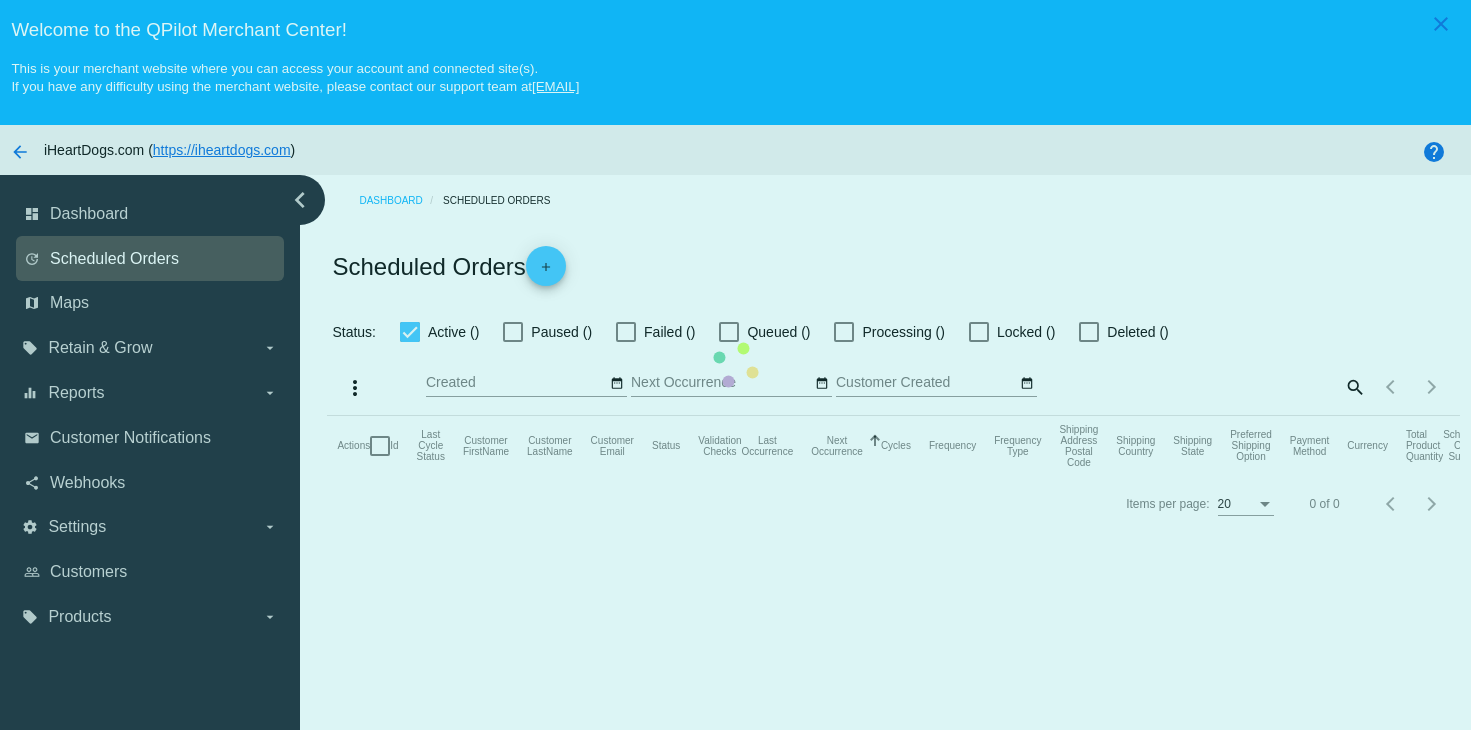 click on "Actions
Id   Last Cycle Status   Customer FirstName   Customer LastName   Customer Email   Status   Validation Checks   Last Occurrence   Next Occurrence   Sorted by NextOccurrenceUtc ascending  Cycles   Frequency   Frequency Type   Shipping Address Postal Code
Shipping Country
Shipping State
Preferred Shipping Option
Payment Method   Currency   Total Product Quantity   Scheduled Order Subtotal
Scheduled Order LTV" at bounding box center [893, 446] 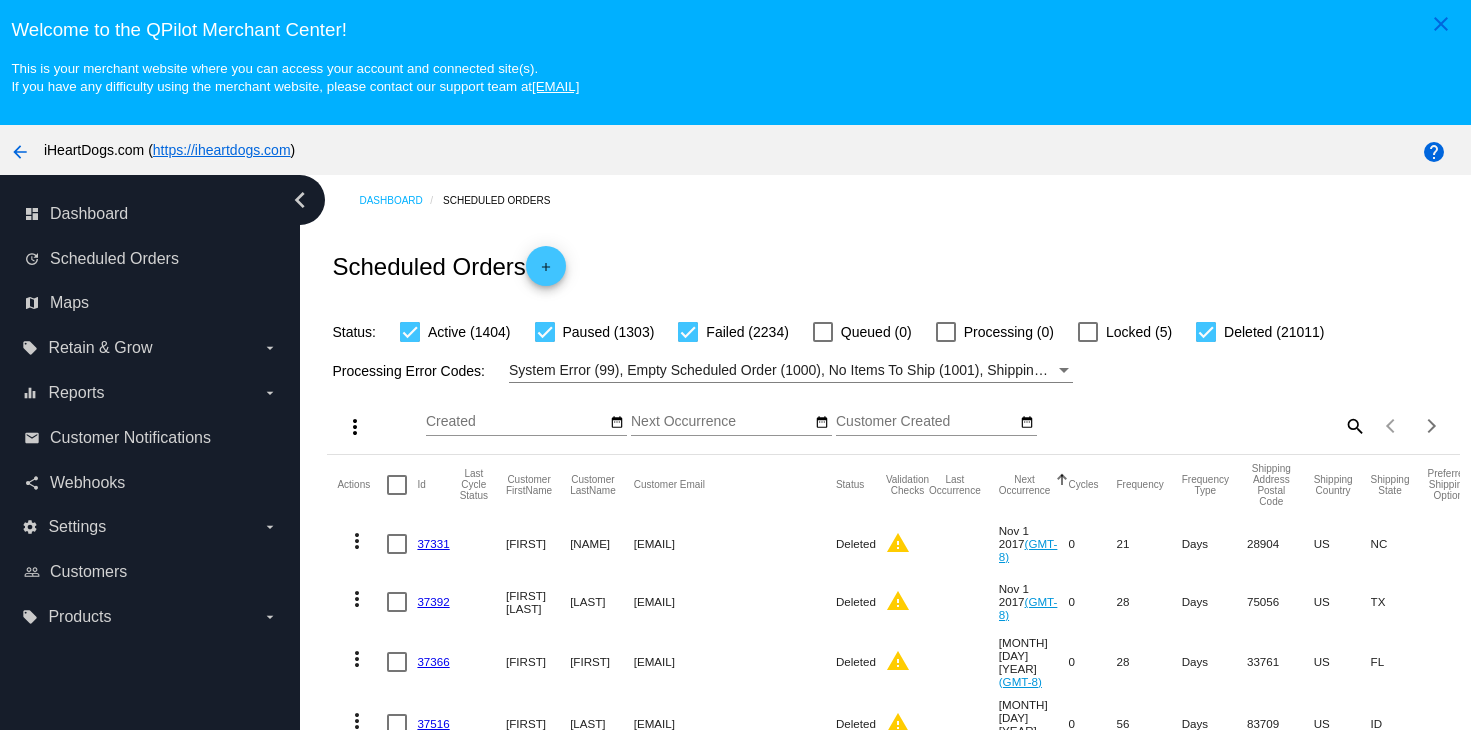 click on "search" at bounding box center (1354, 425) 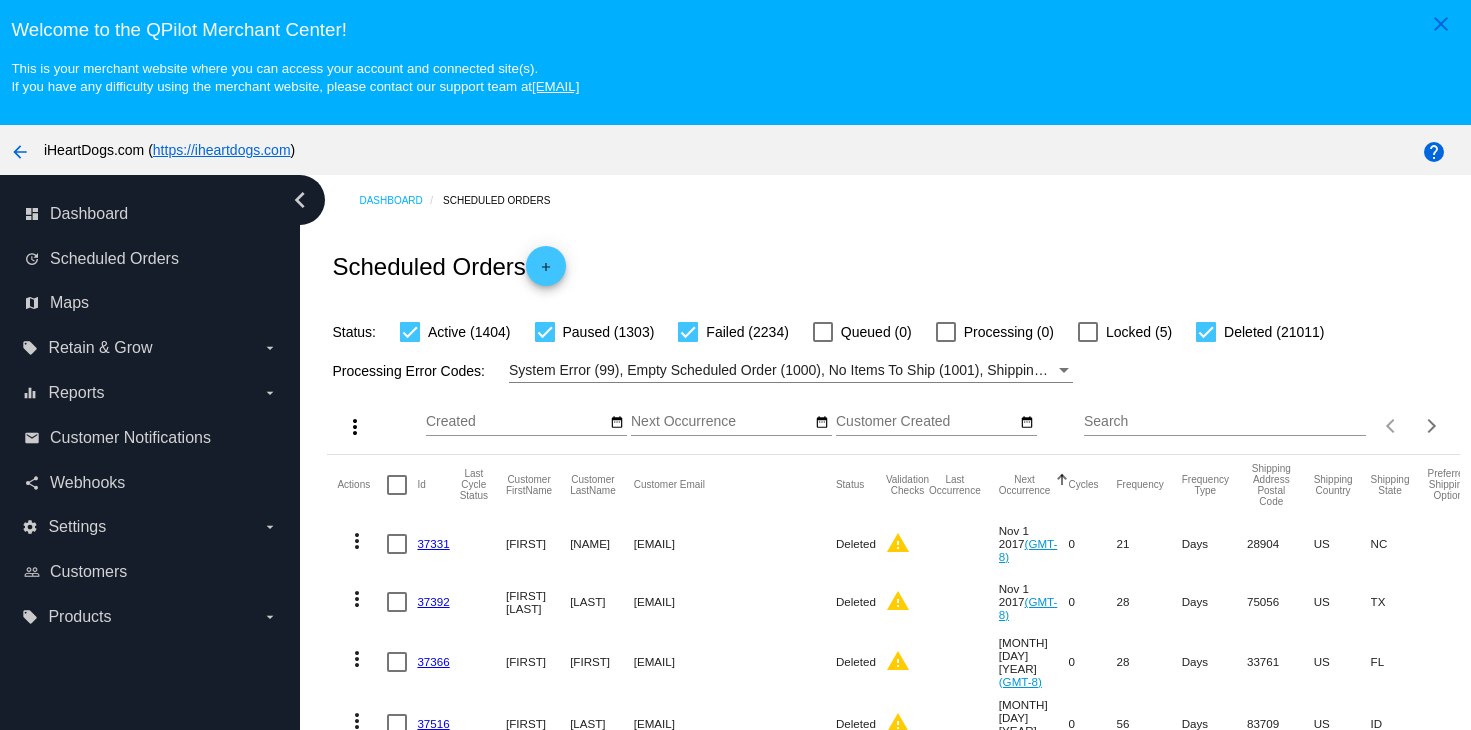 click on "Search" at bounding box center (1225, 422) 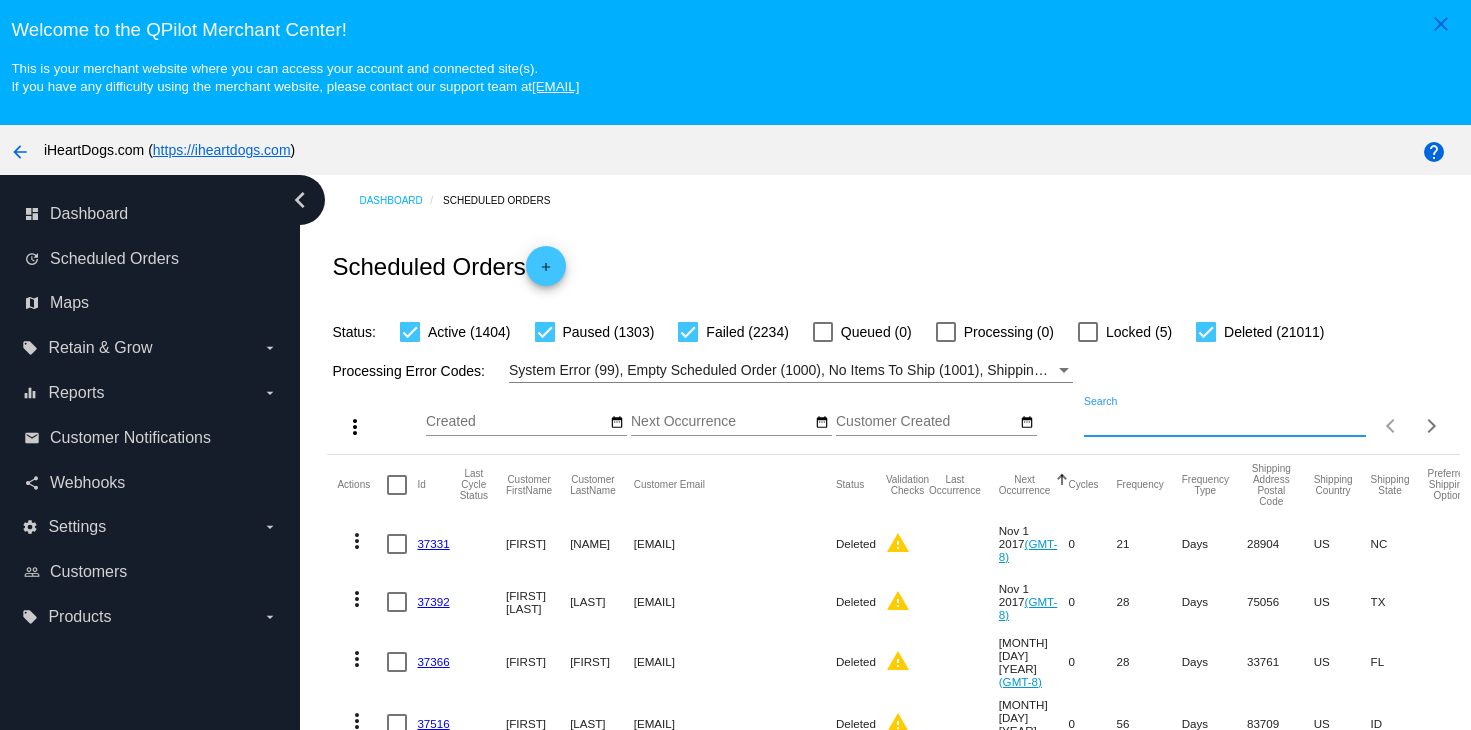 paste on "[EMAIL]" 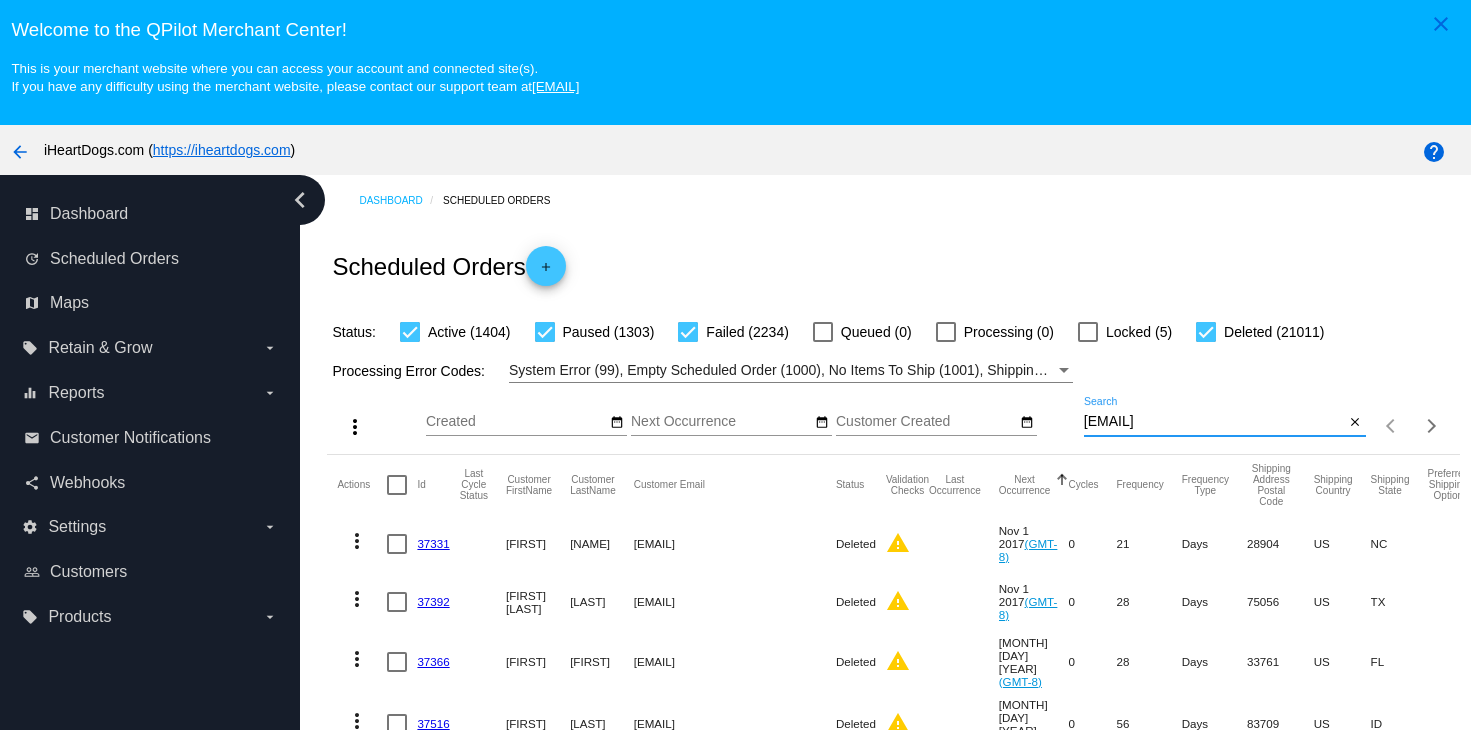 type on "[EMAIL]" 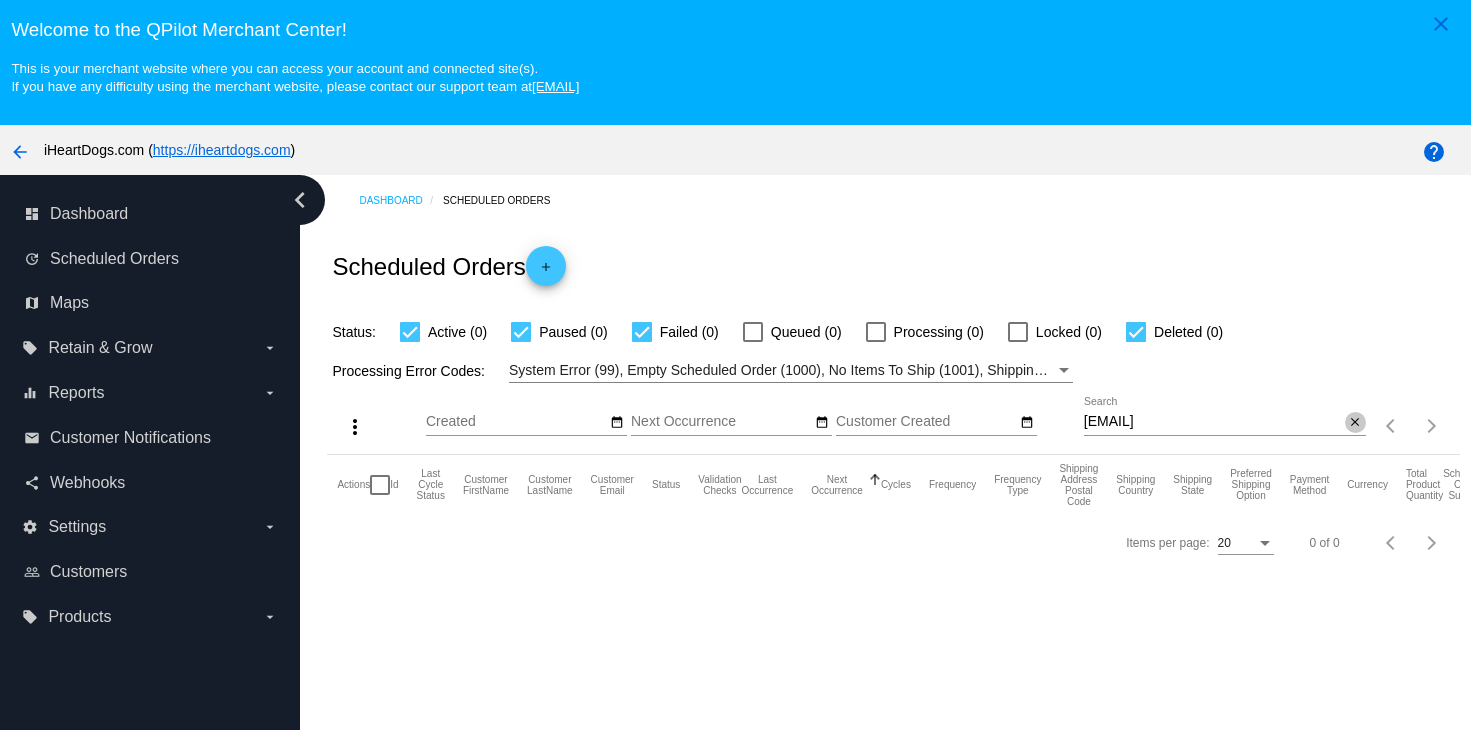 click on "close" at bounding box center (1355, 423) 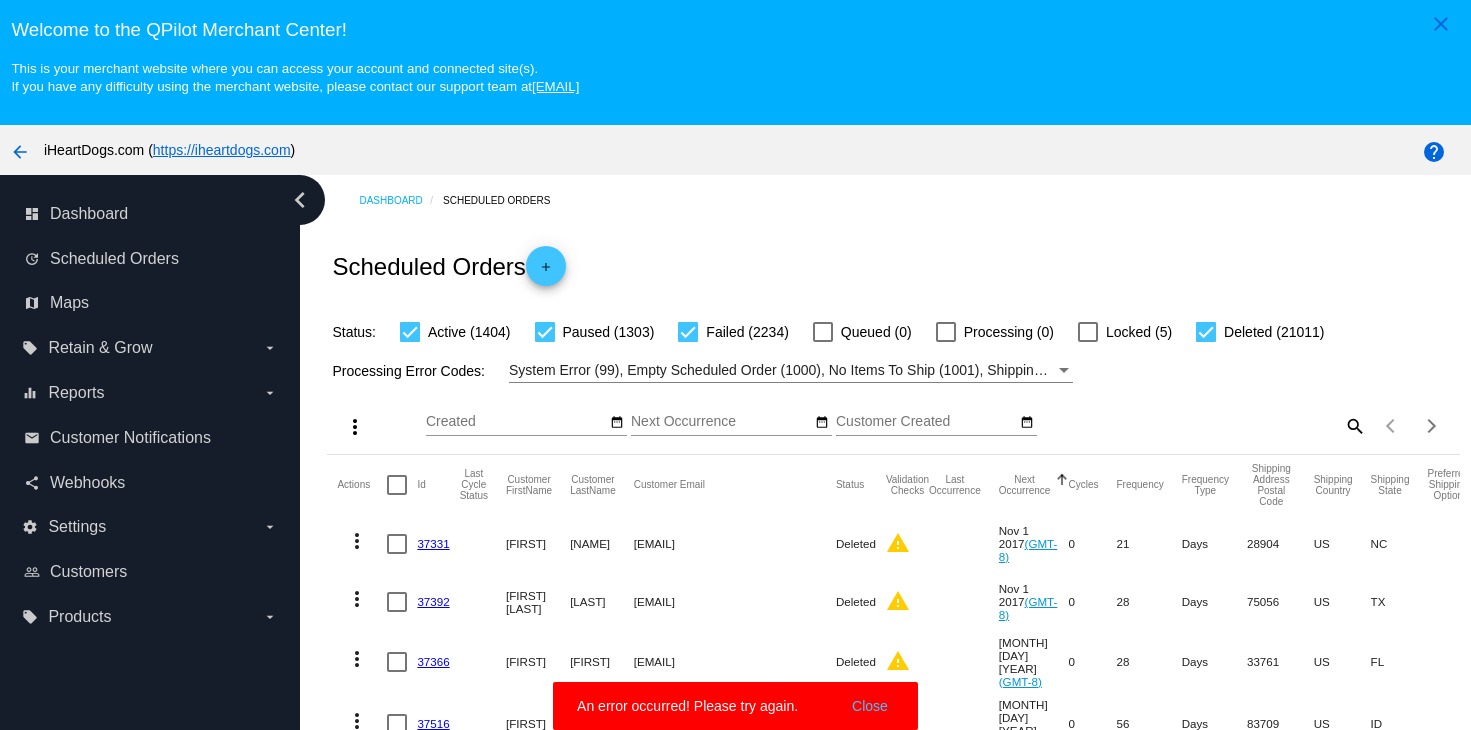 click on "Close" at bounding box center (870, 706) 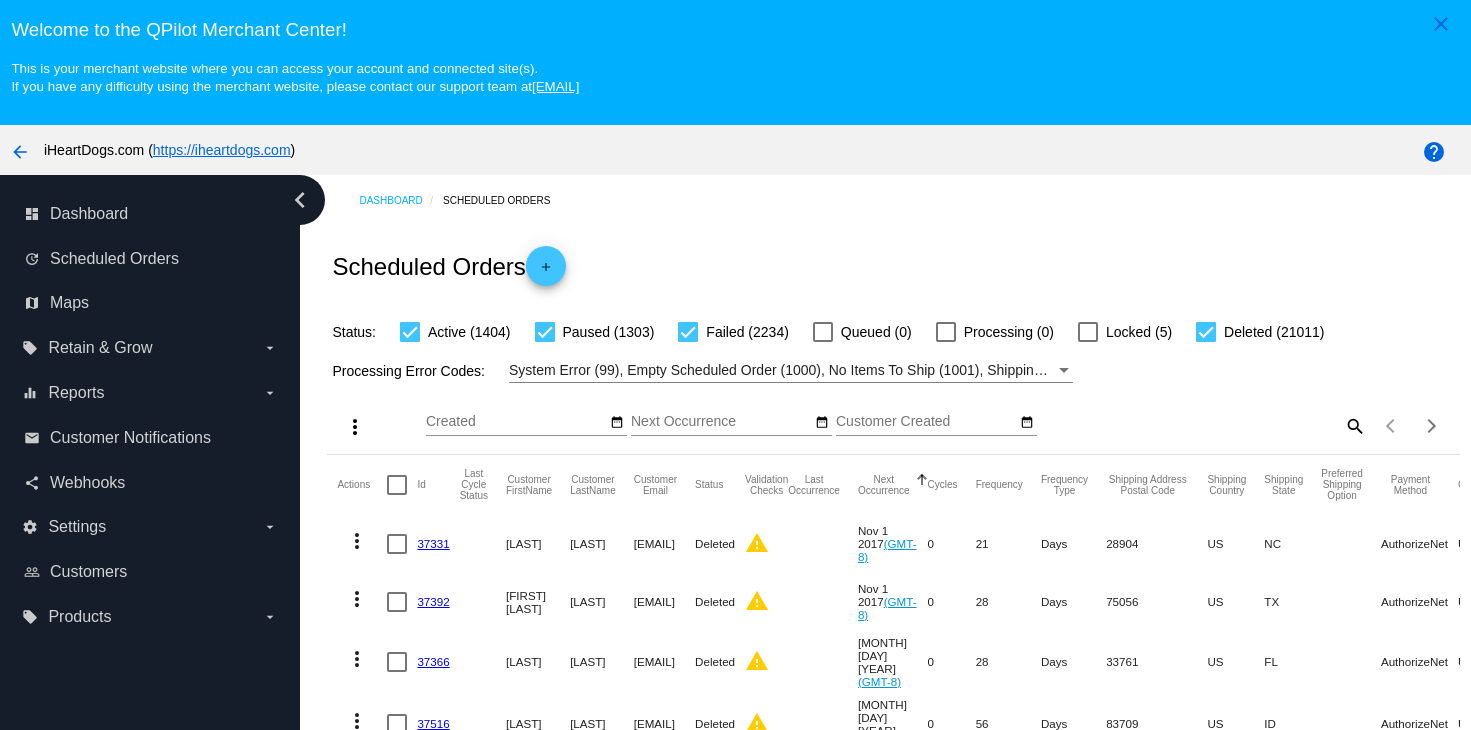 scroll, scrollTop: 0, scrollLeft: 0, axis: both 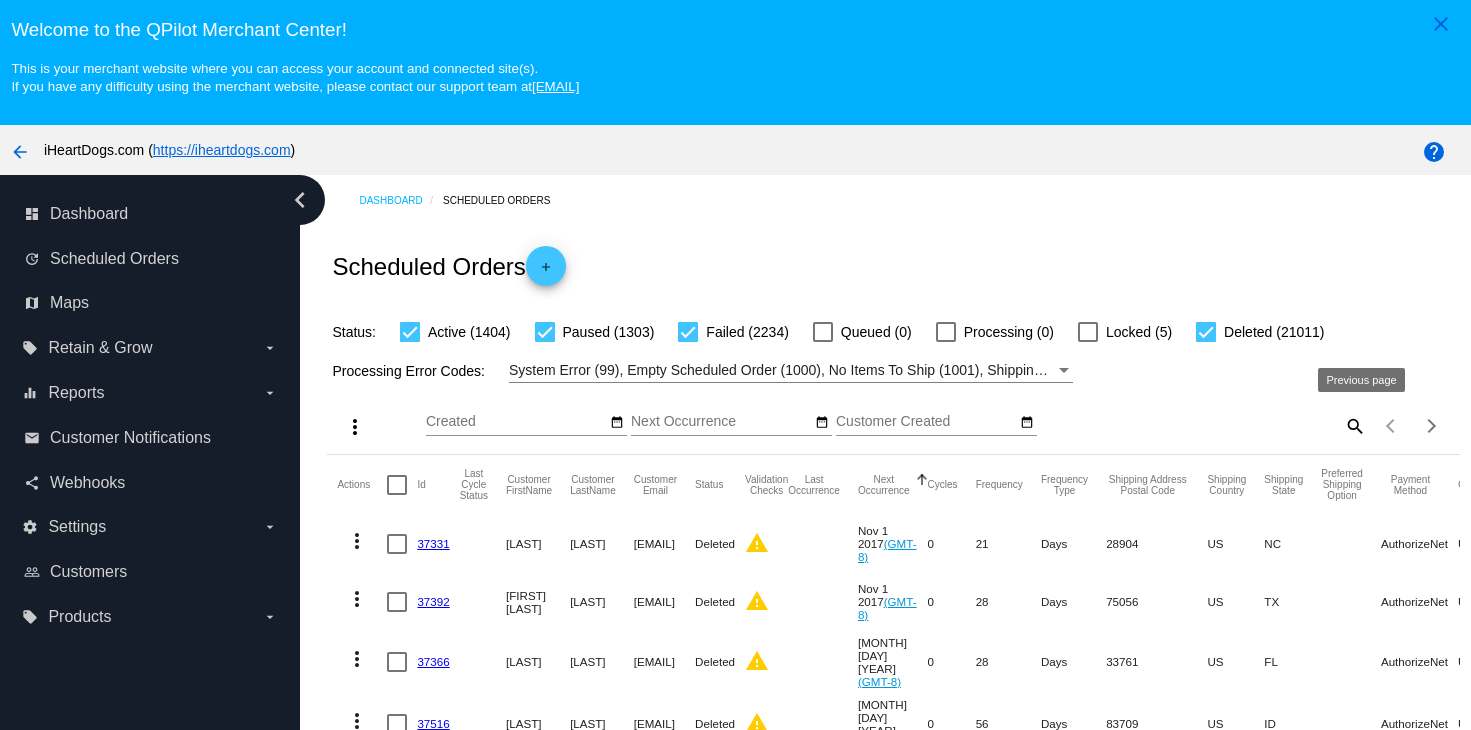 click on "search" at bounding box center [1354, 425] 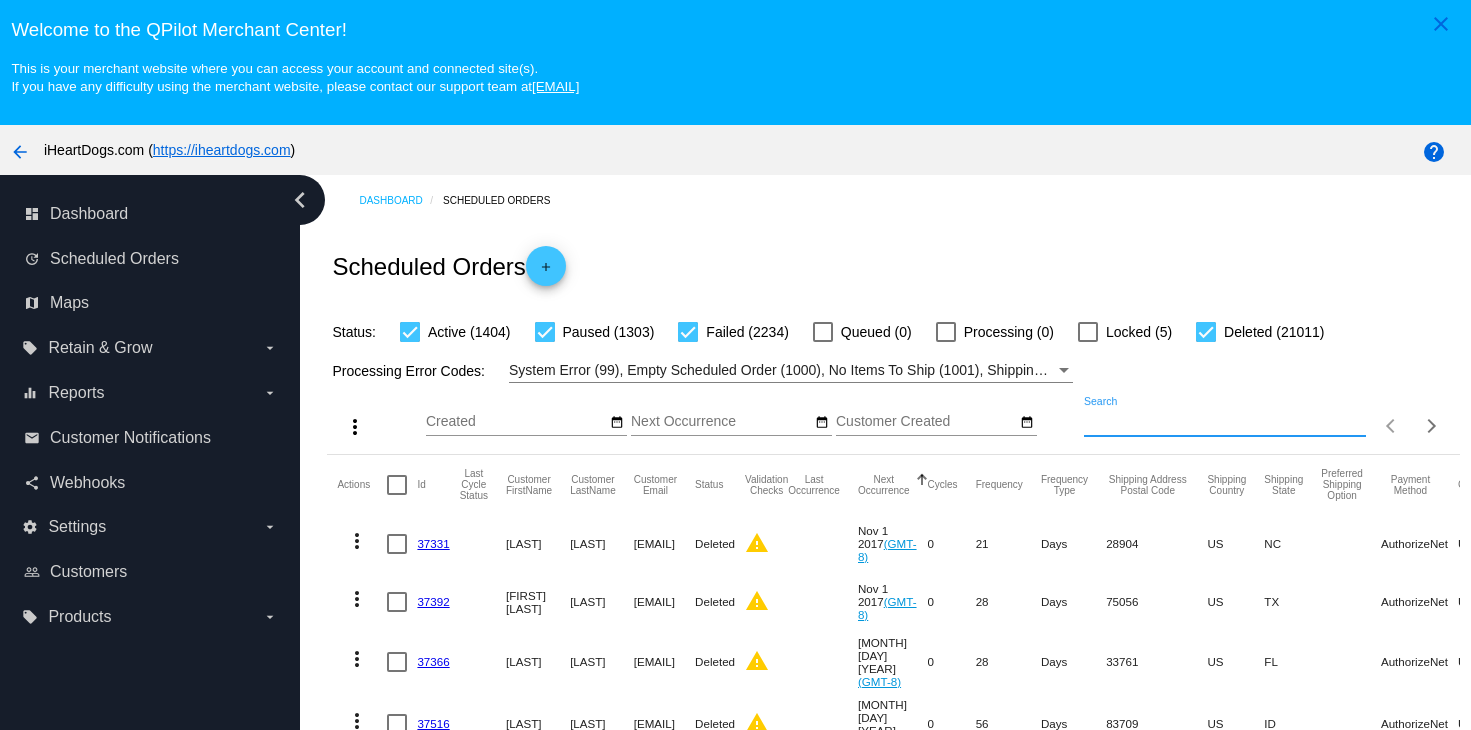 click on "Search" at bounding box center (1225, 422) 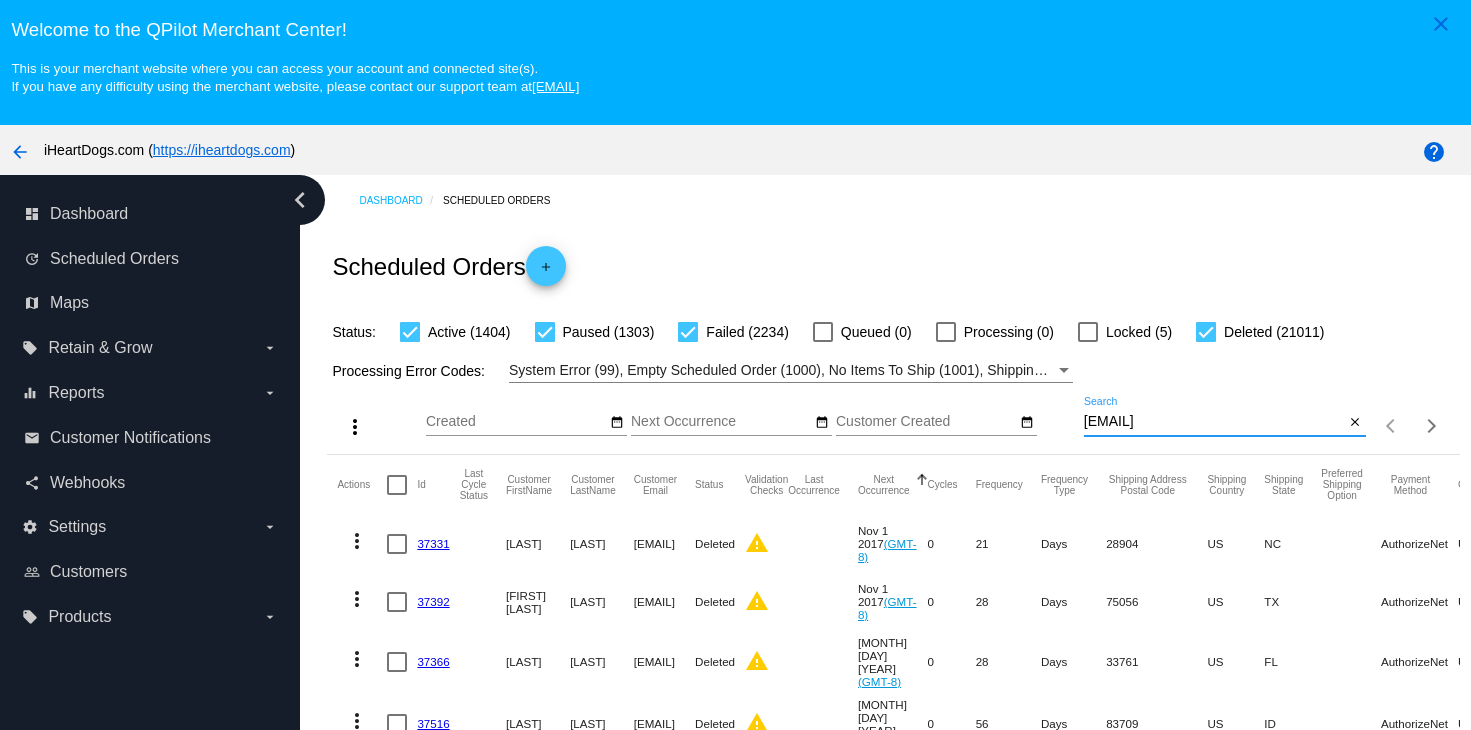 type on "[EMAIL]" 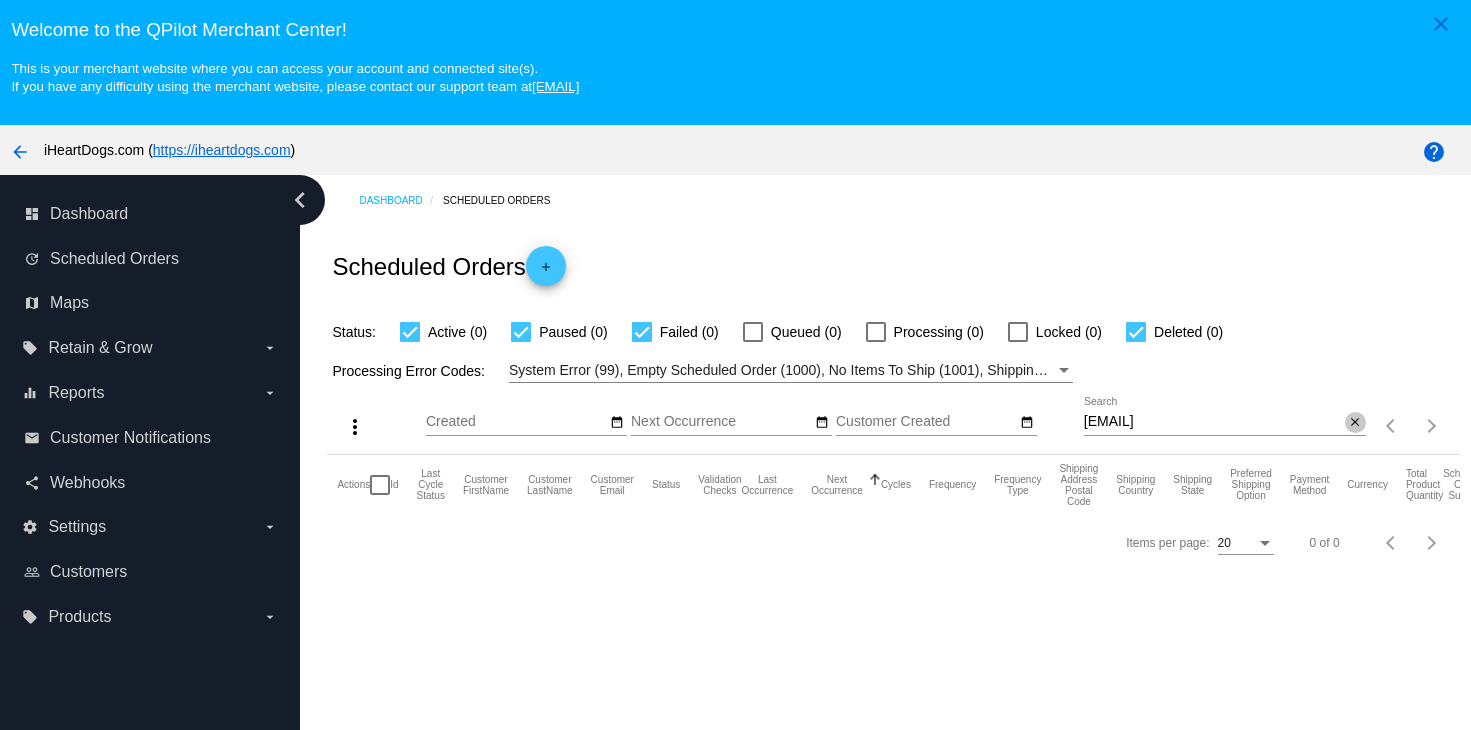 click on "close" at bounding box center (1355, 423) 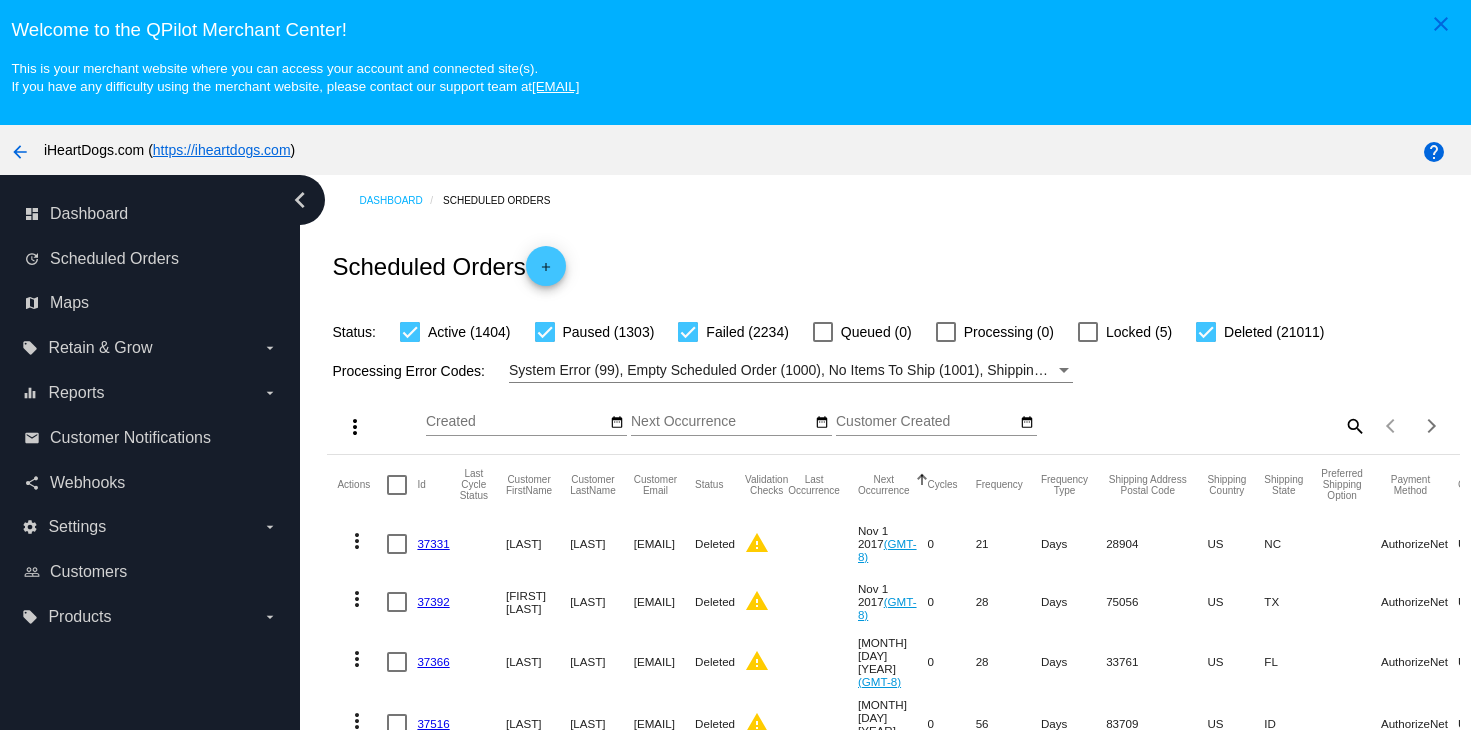 click on "search" at bounding box center (1354, 425) 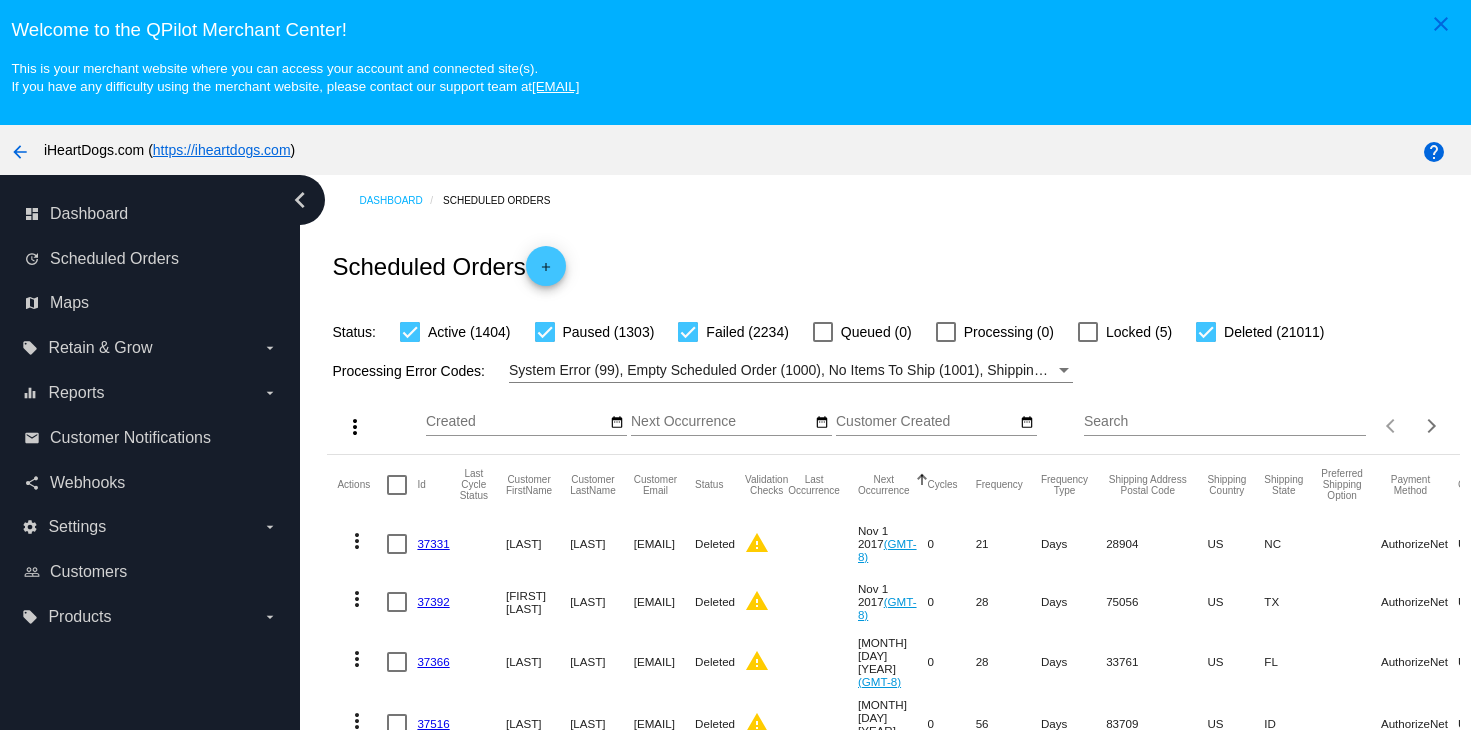 click on "Search" at bounding box center (1225, 422) 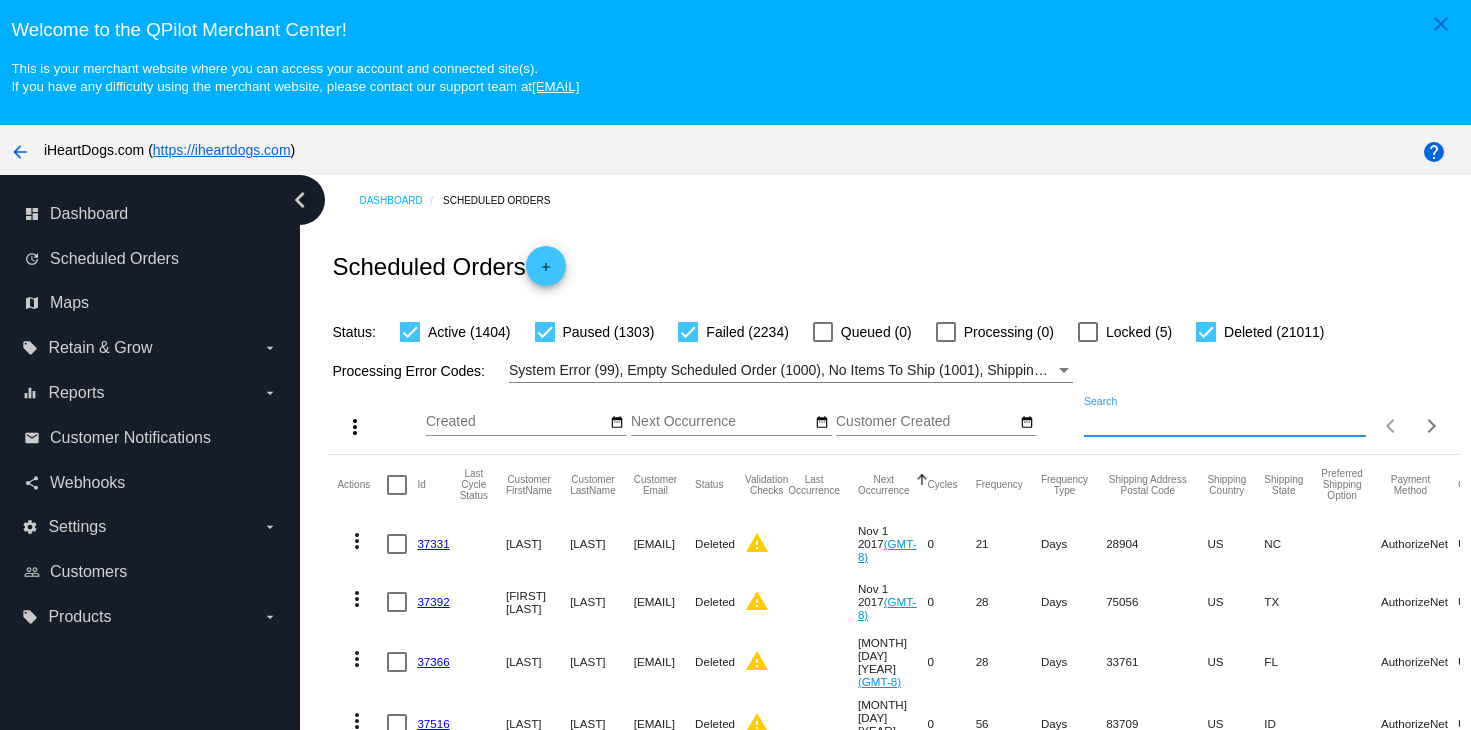 paste on "[FIRST] [LAST]" 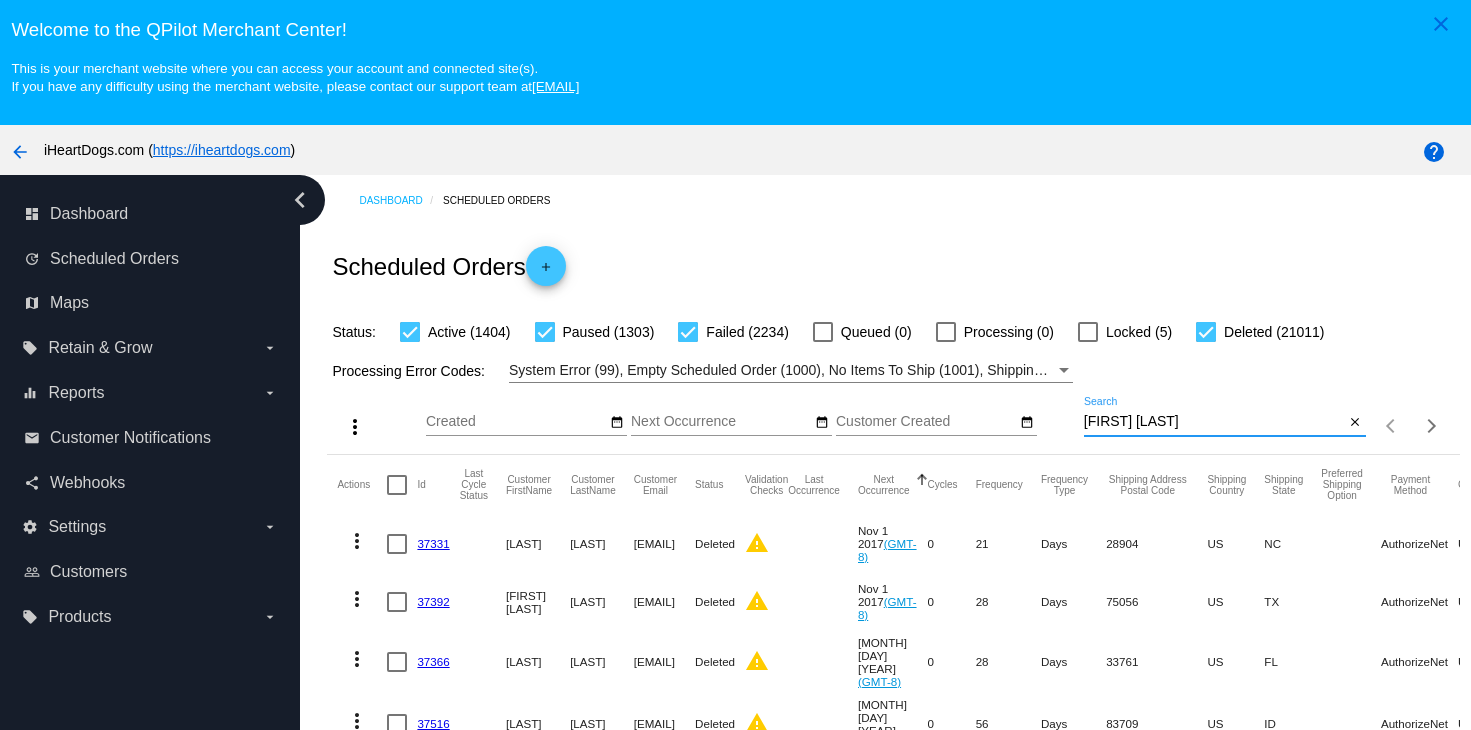 type on "[FIRST] [LAST]" 